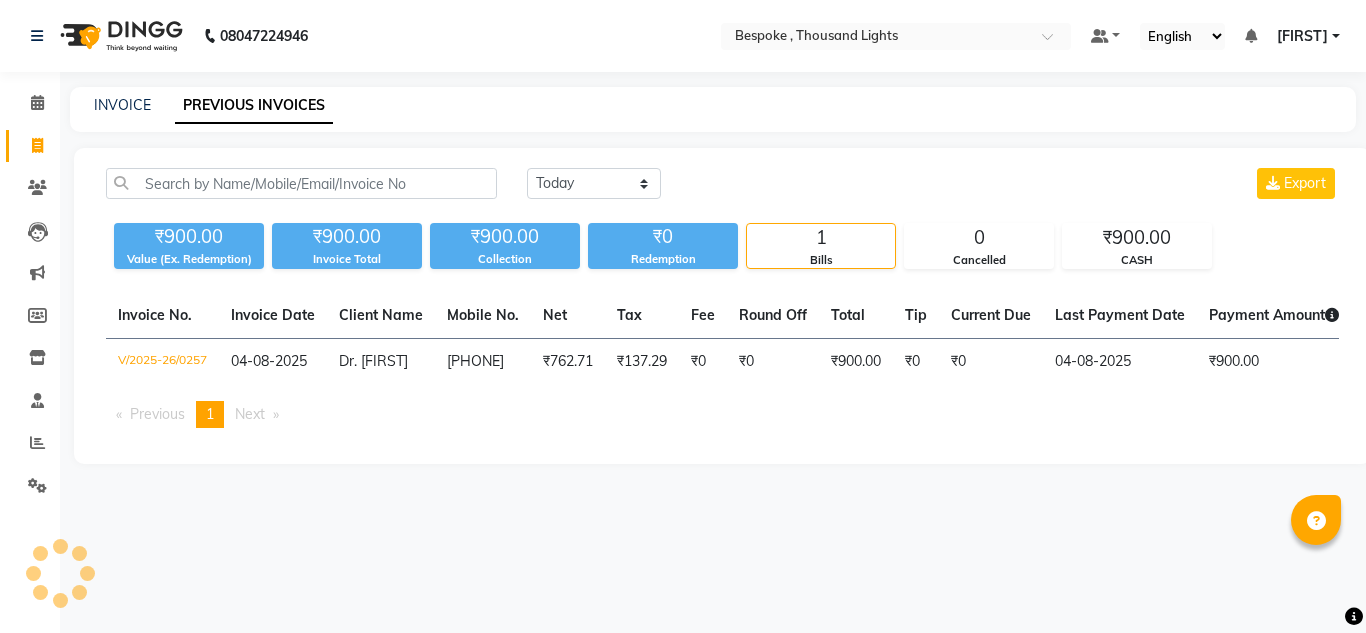 scroll, scrollTop: 0, scrollLeft: 0, axis: both 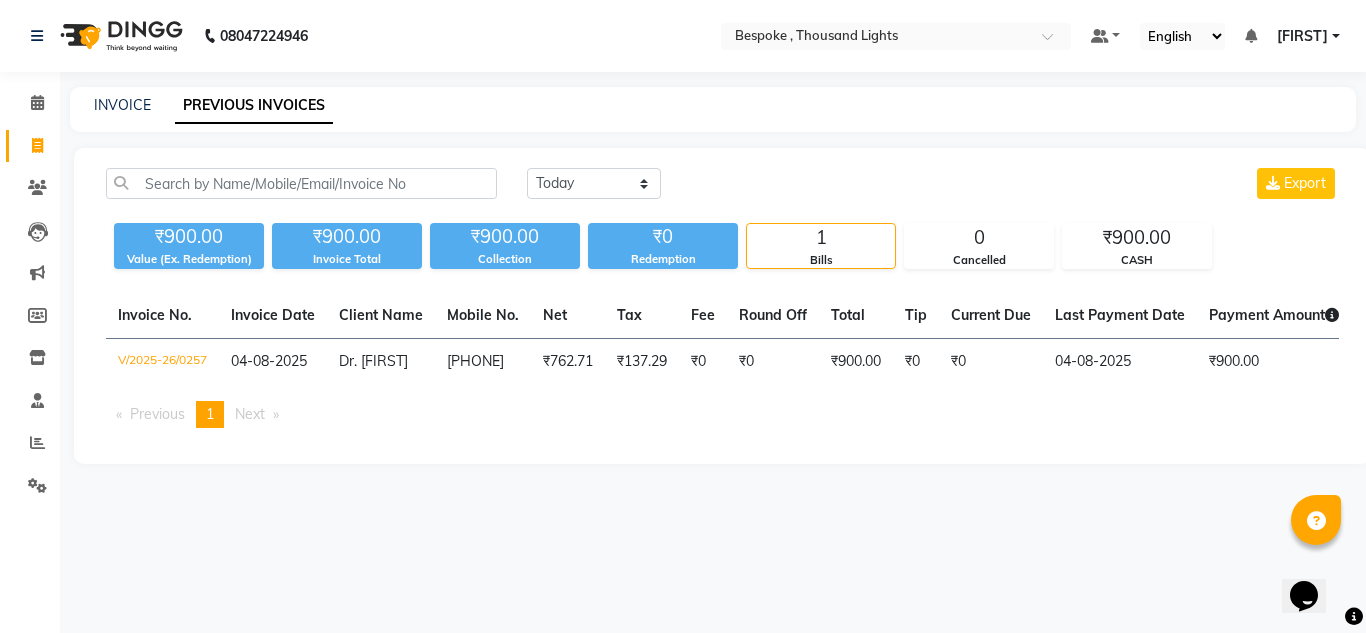 click on "INVOICE" 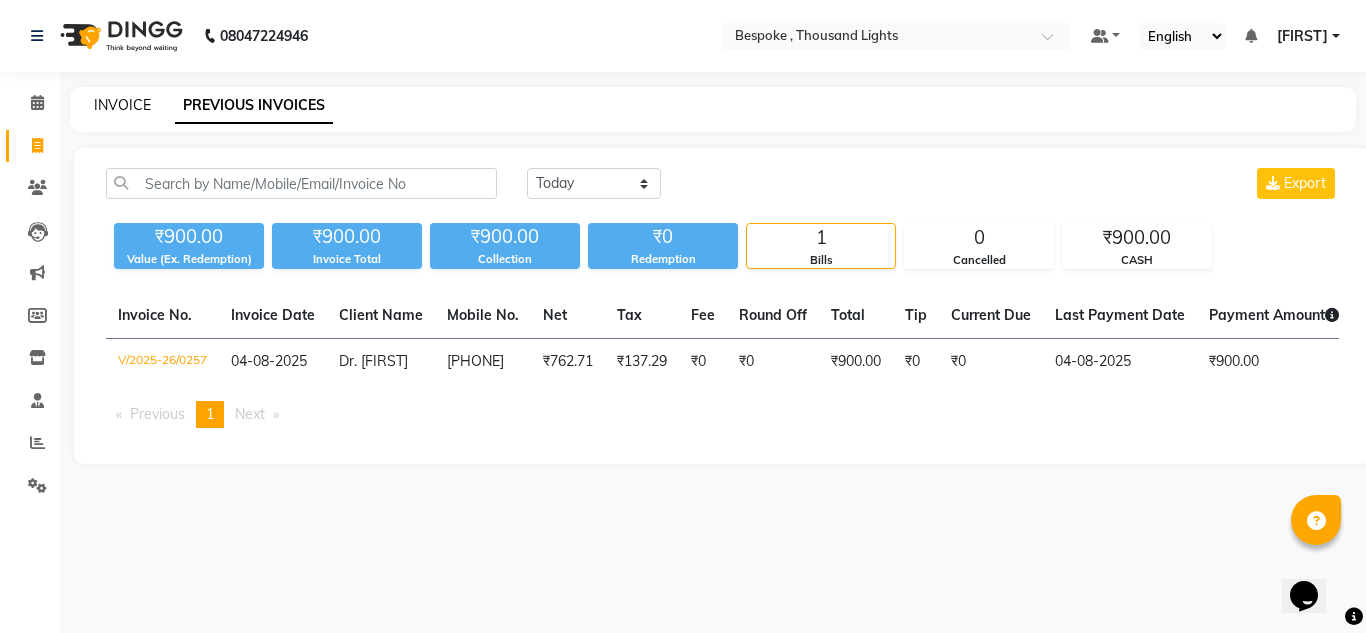 click on "INVOICE" 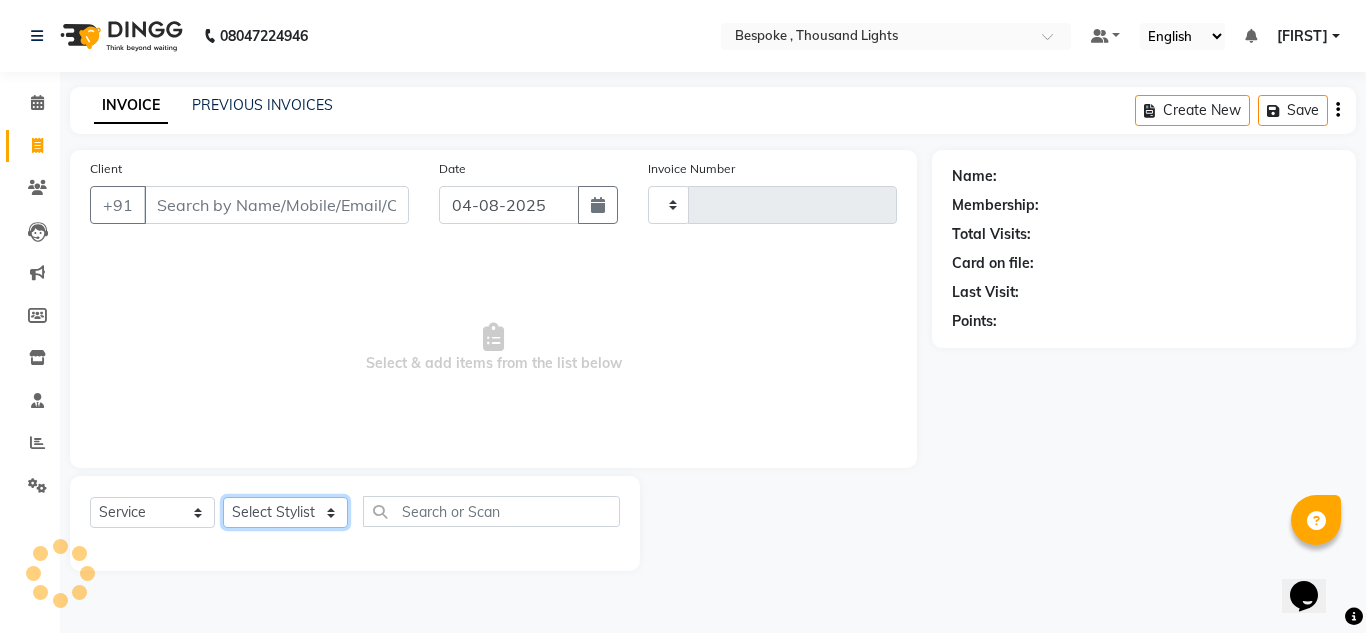 click on "Select Stylist" 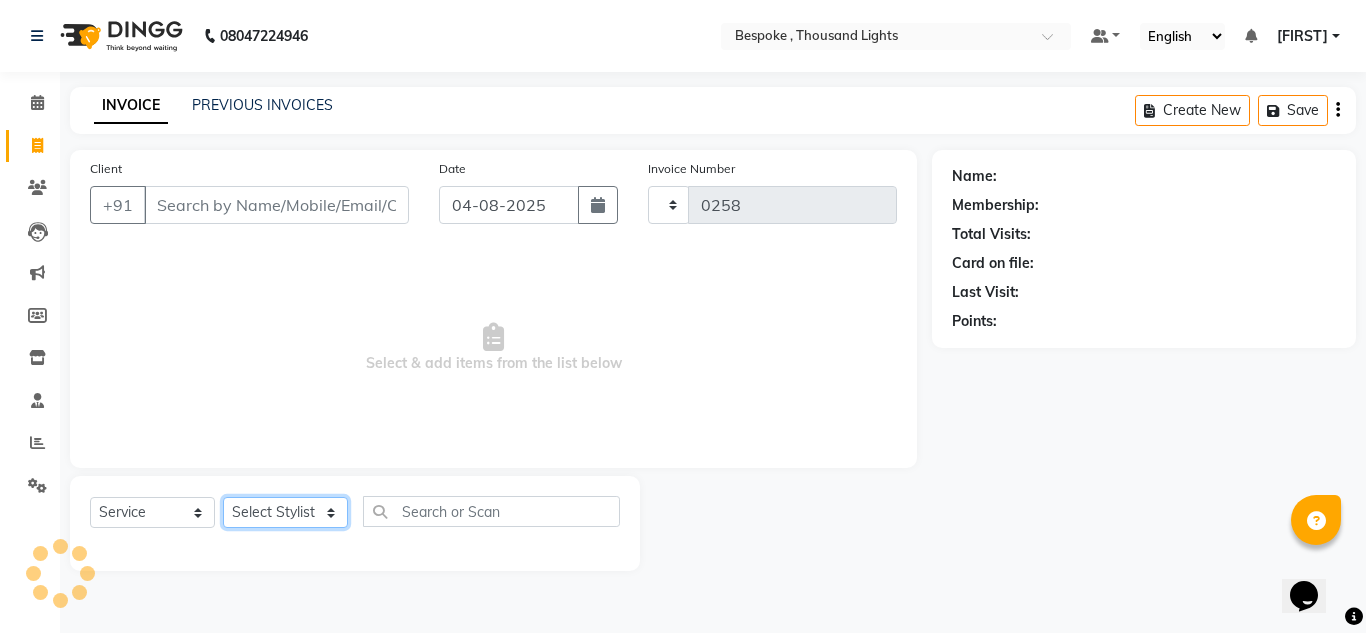 select on "8177" 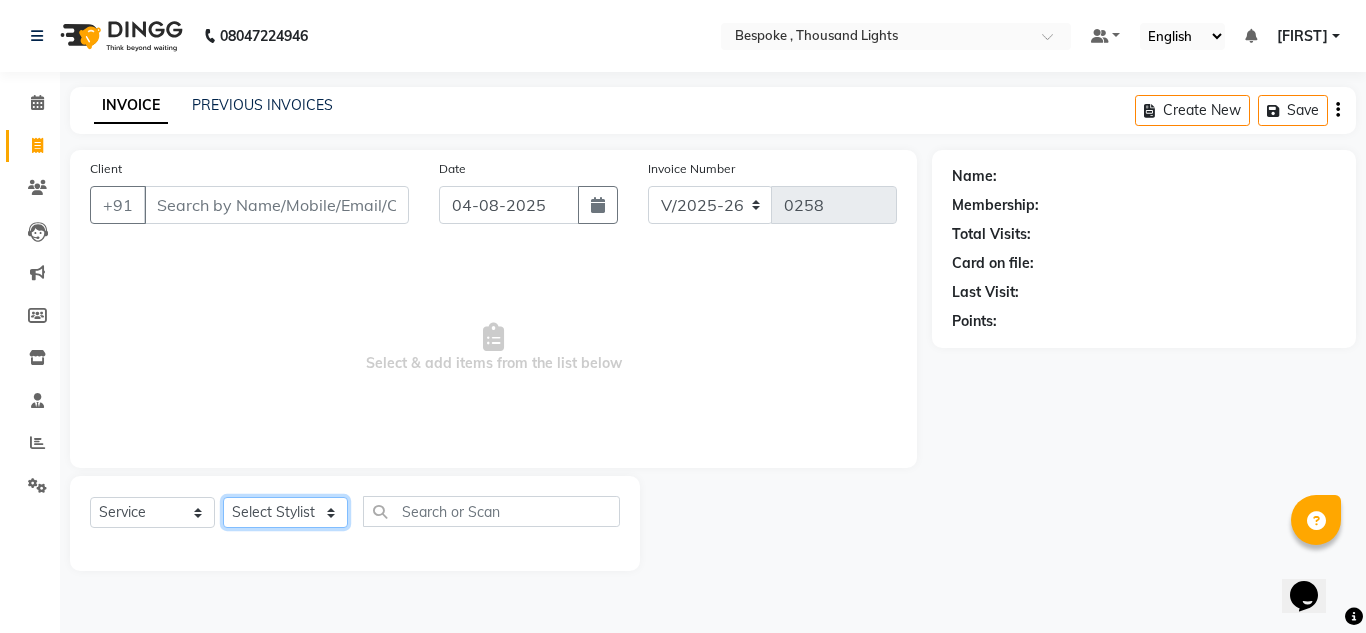 select on "77393" 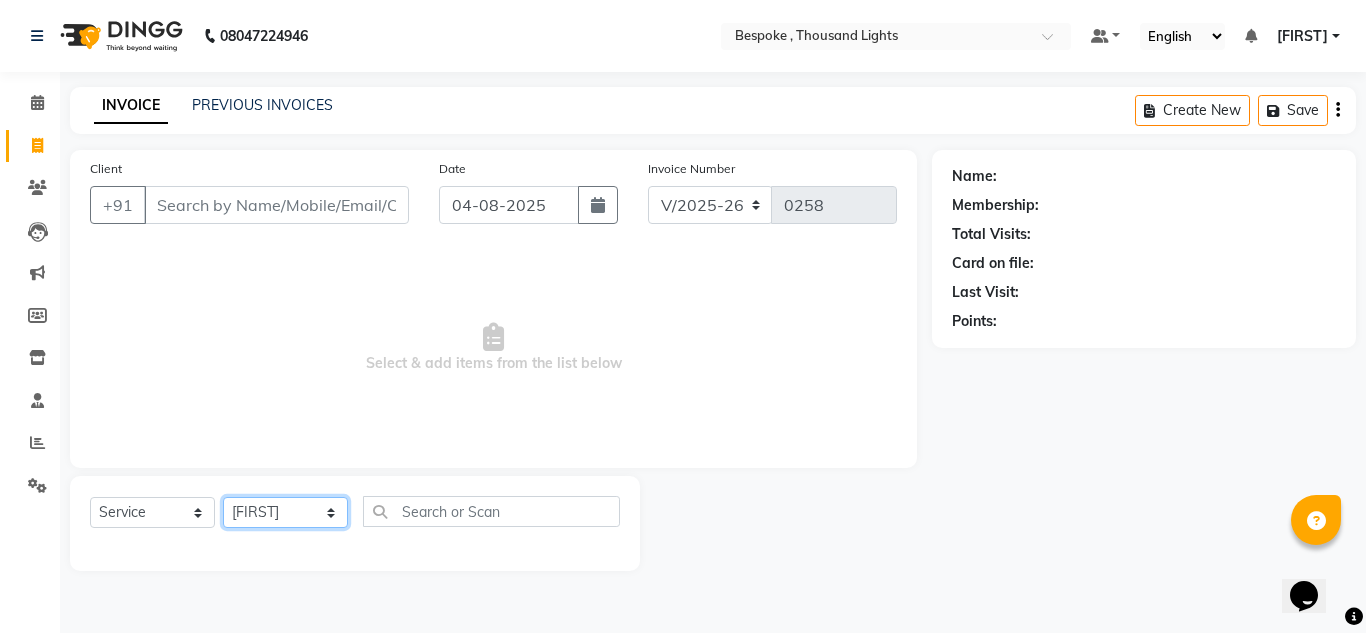 click on "Select Stylist Ching Dilipan Guru Ilyas Jaan Karthi Khawlkim Kimte Kumar Mahesh Palani Rachel" 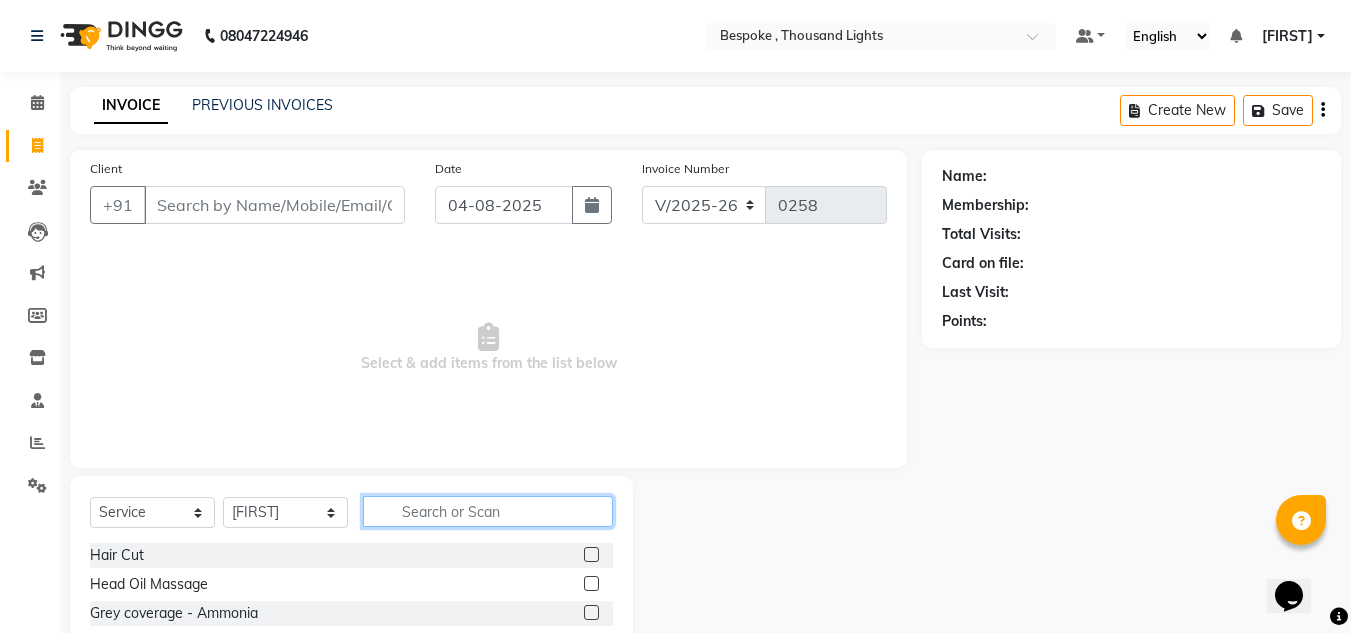 click 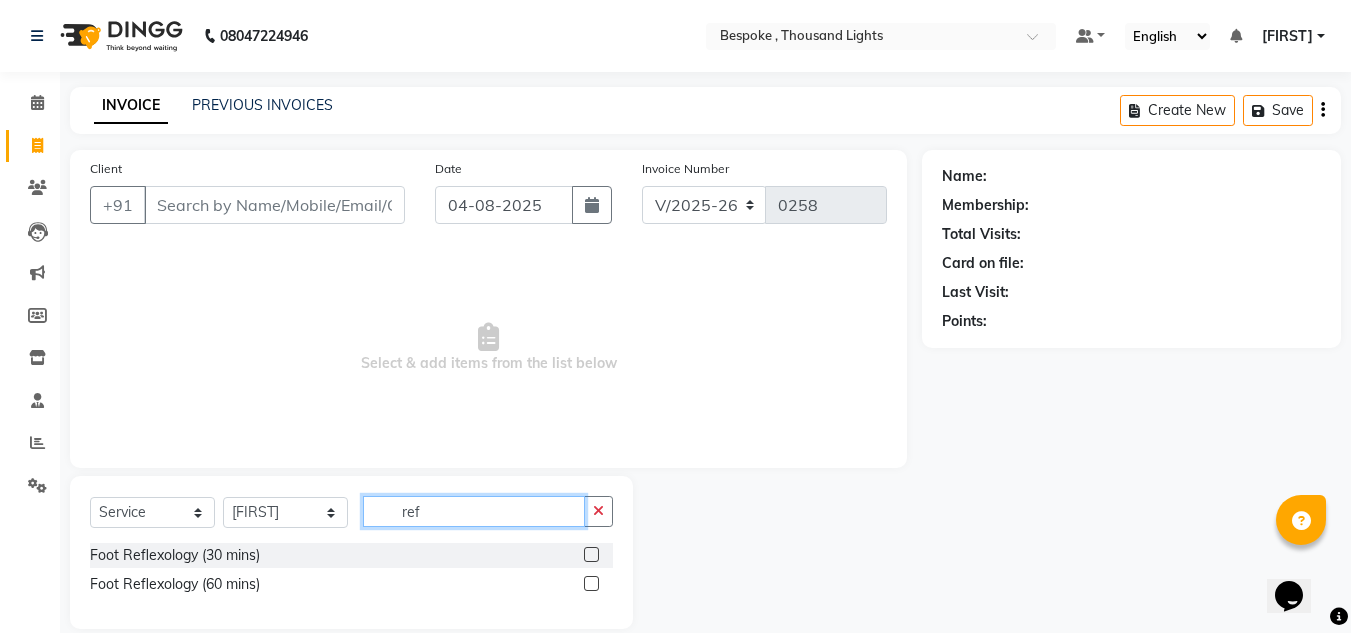 type on "ref" 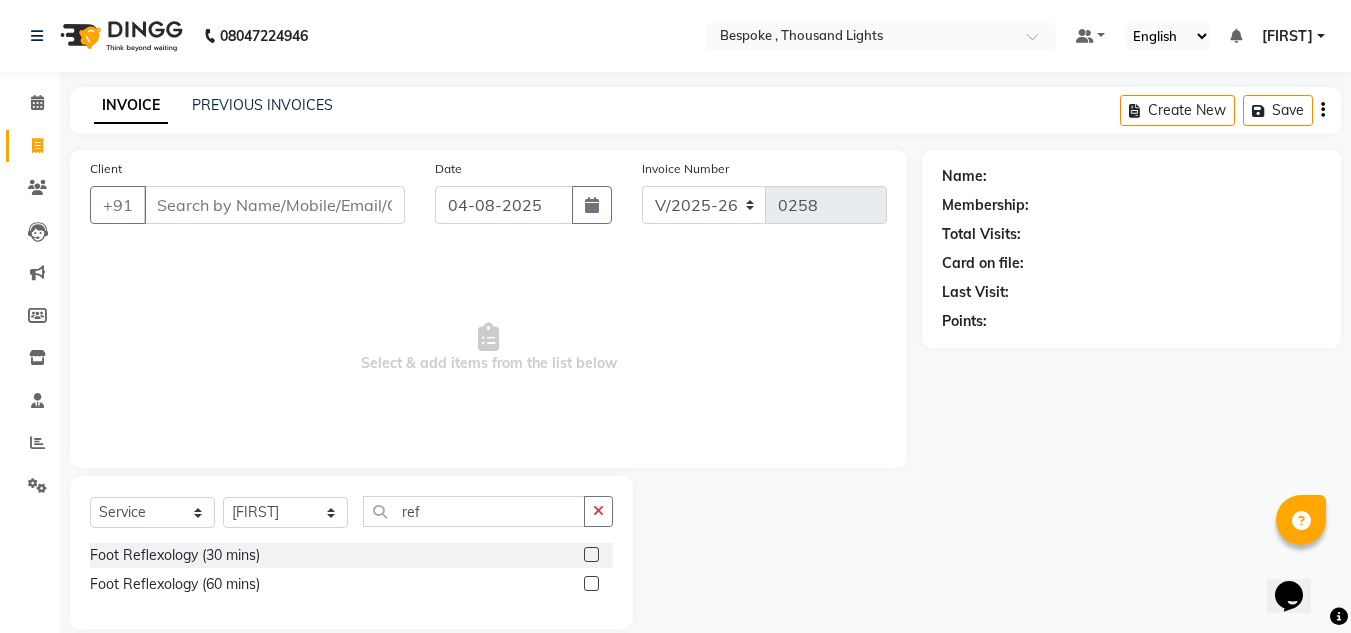 click 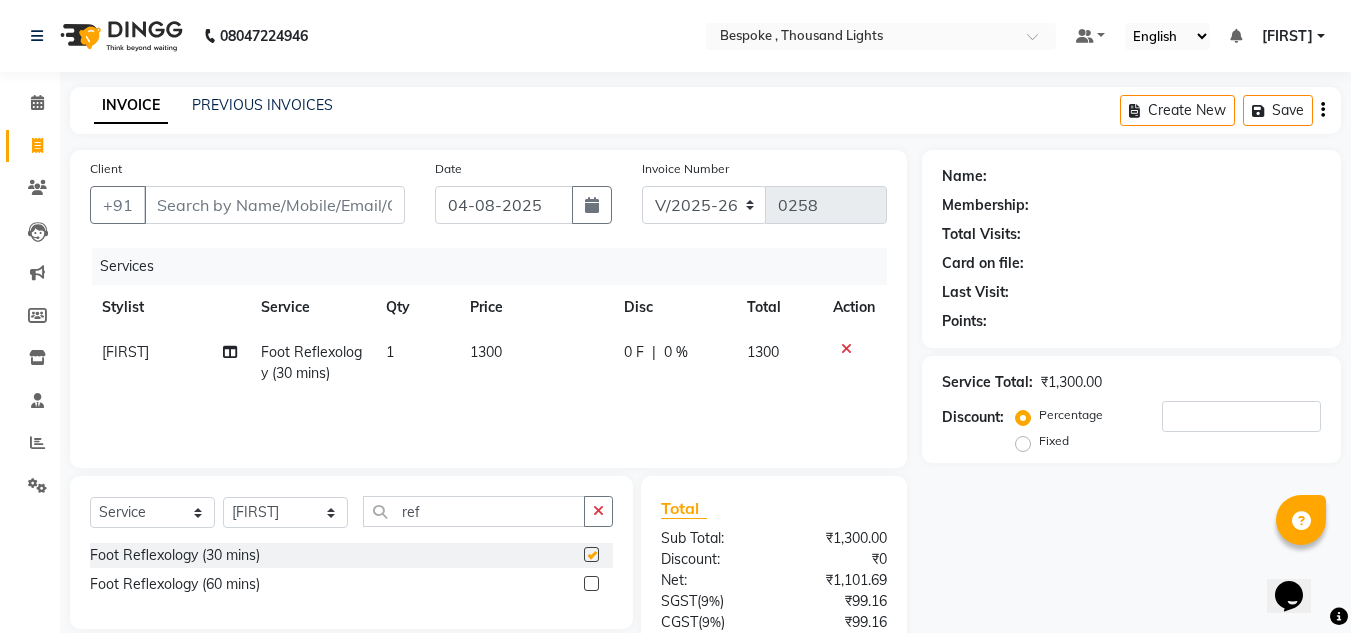 checkbox on "false" 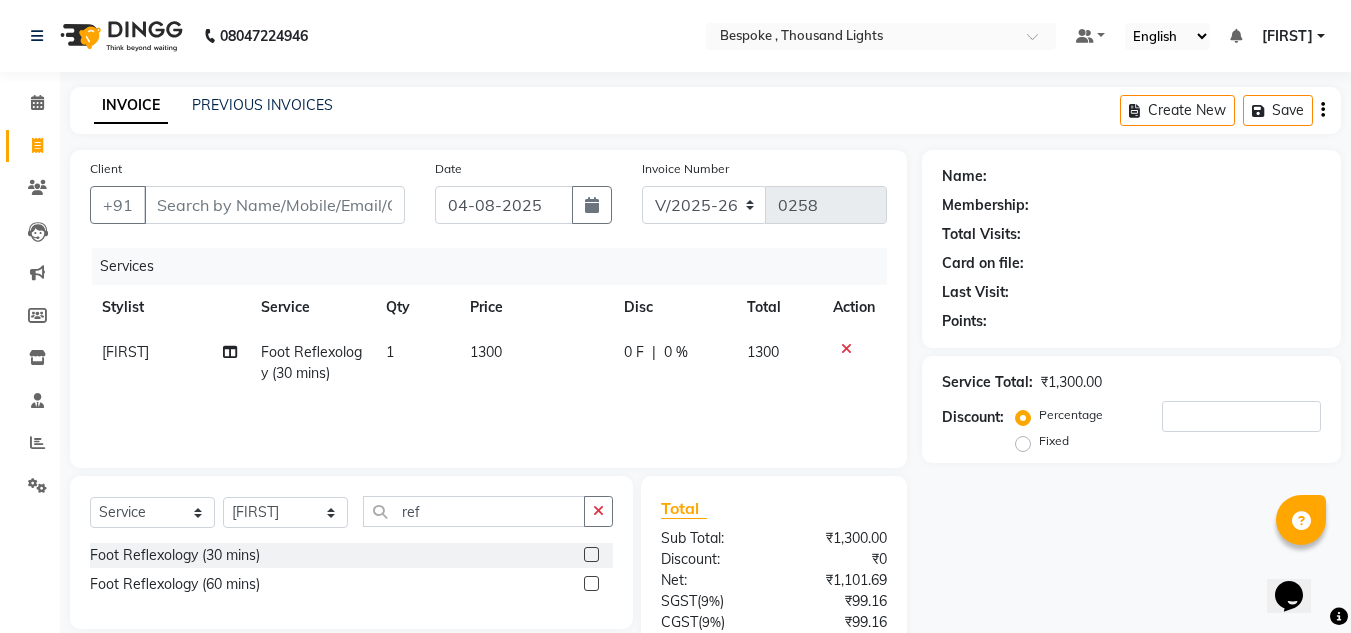 click 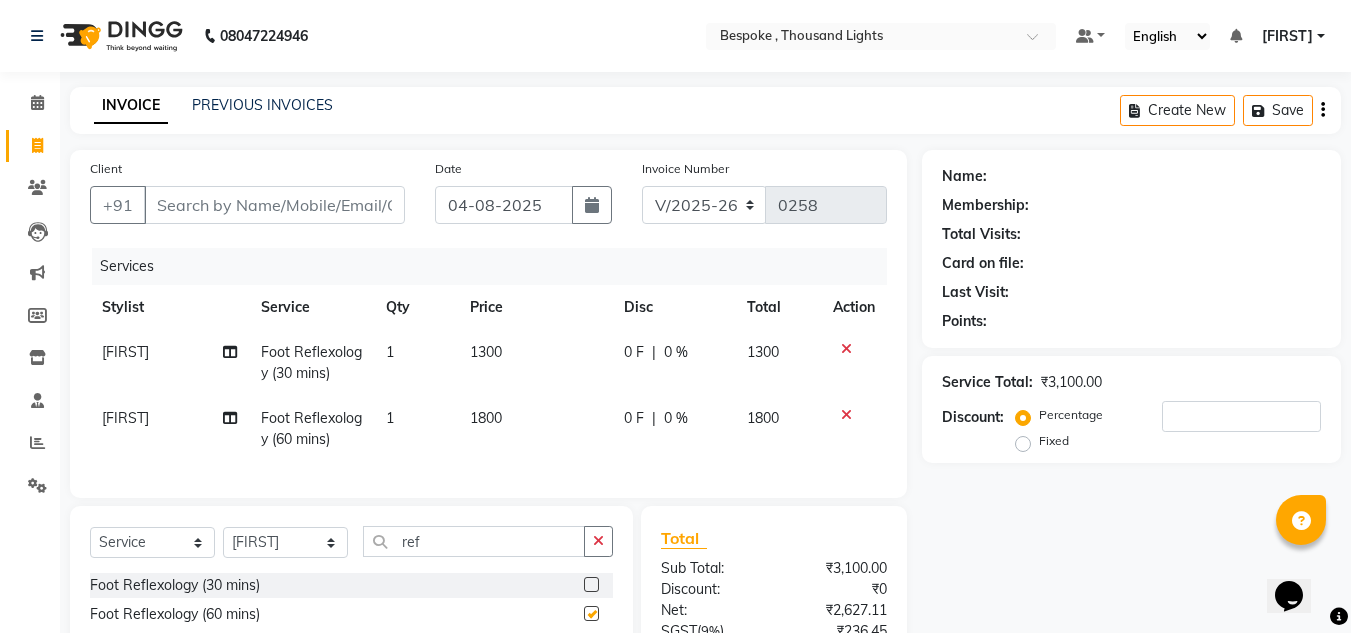 checkbox on "false" 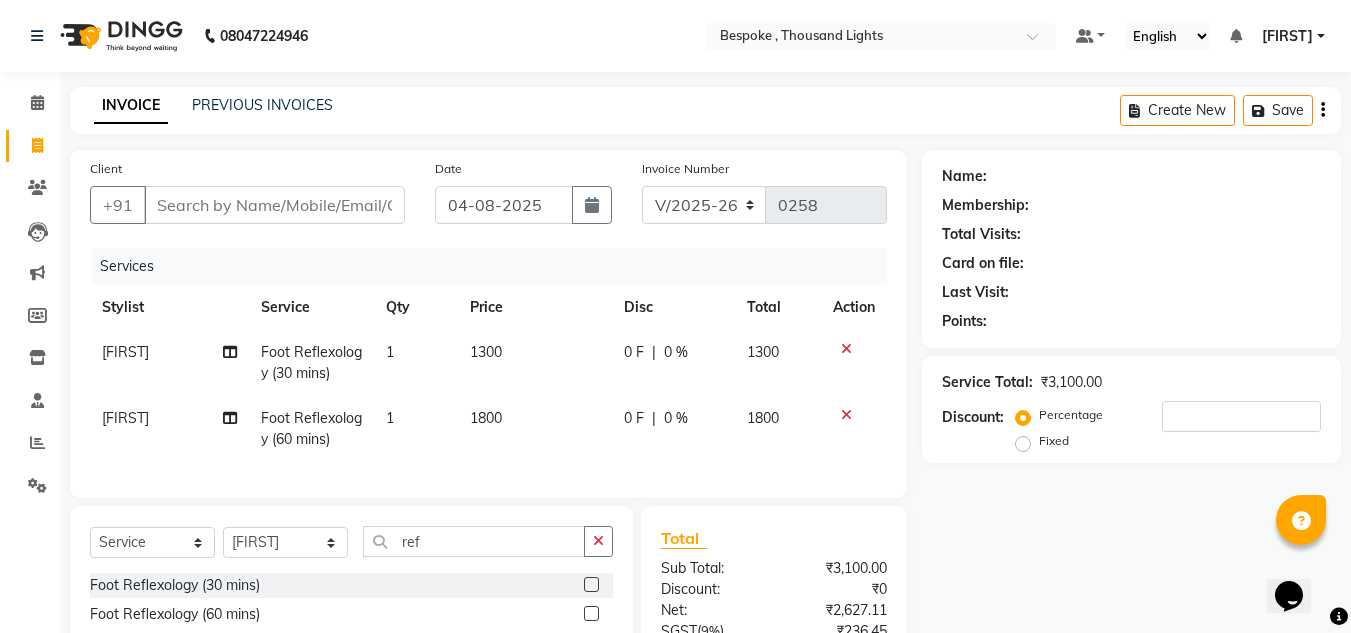 click 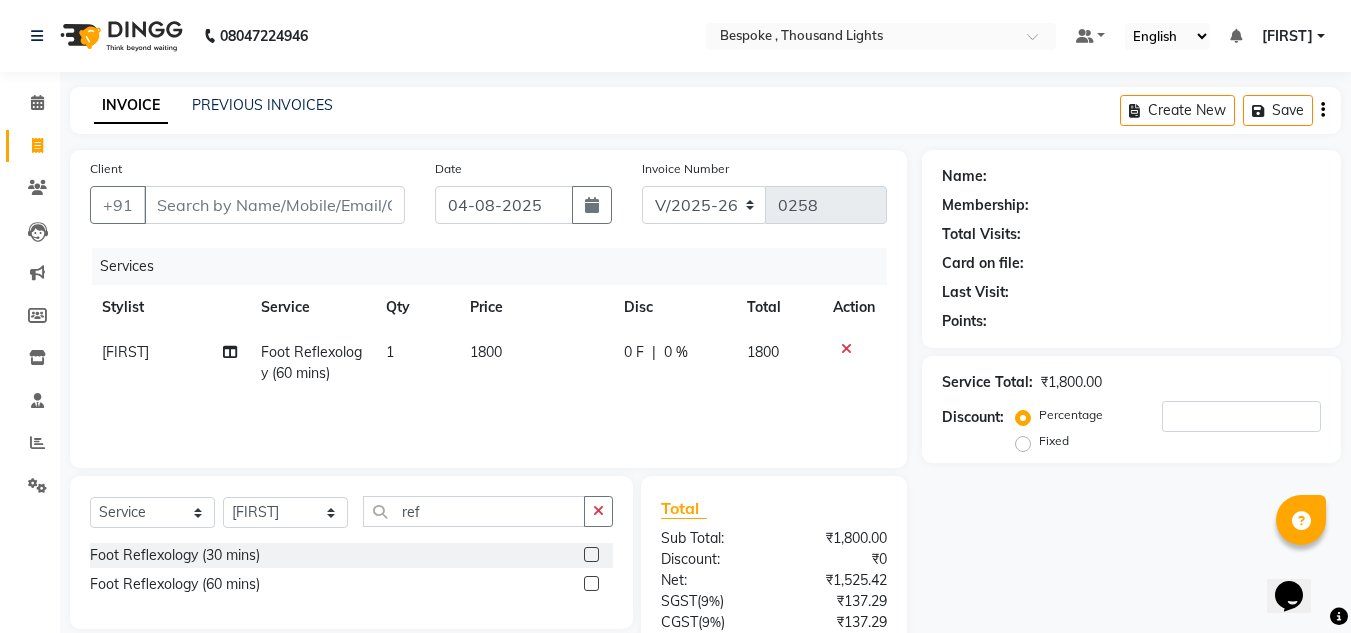 click 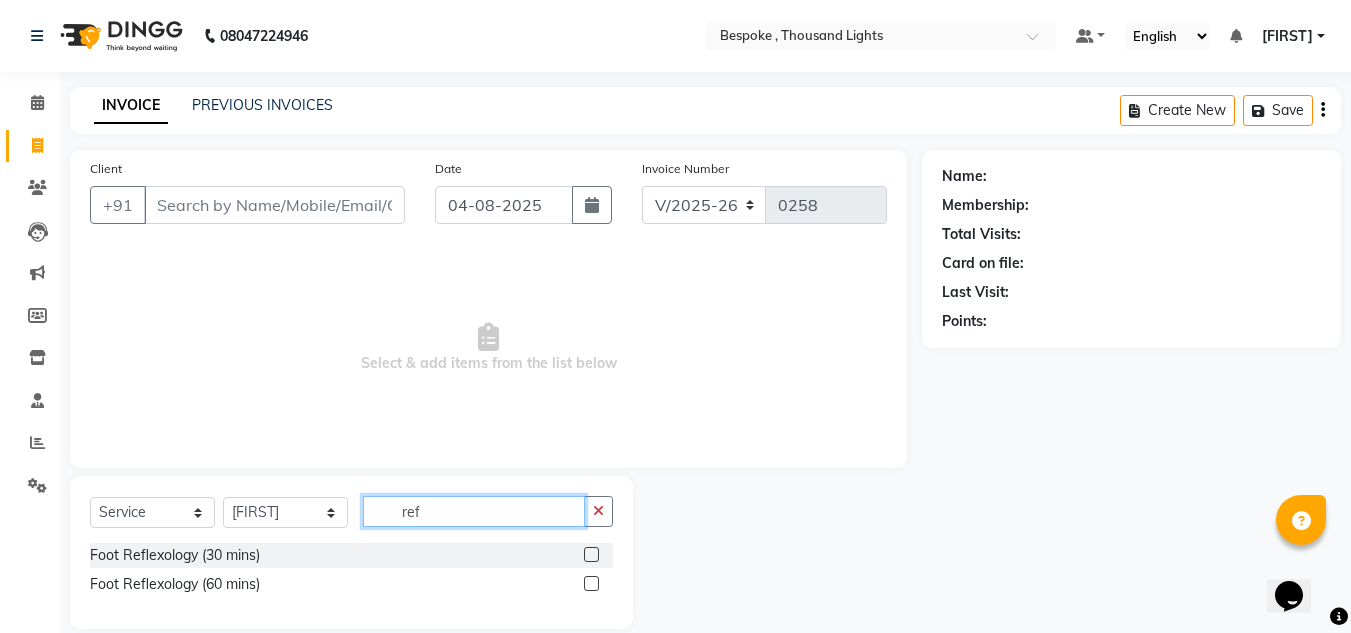 drag, startPoint x: 437, startPoint y: 502, endPoint x: 354, endPoint y: 521, distance: 85.146935 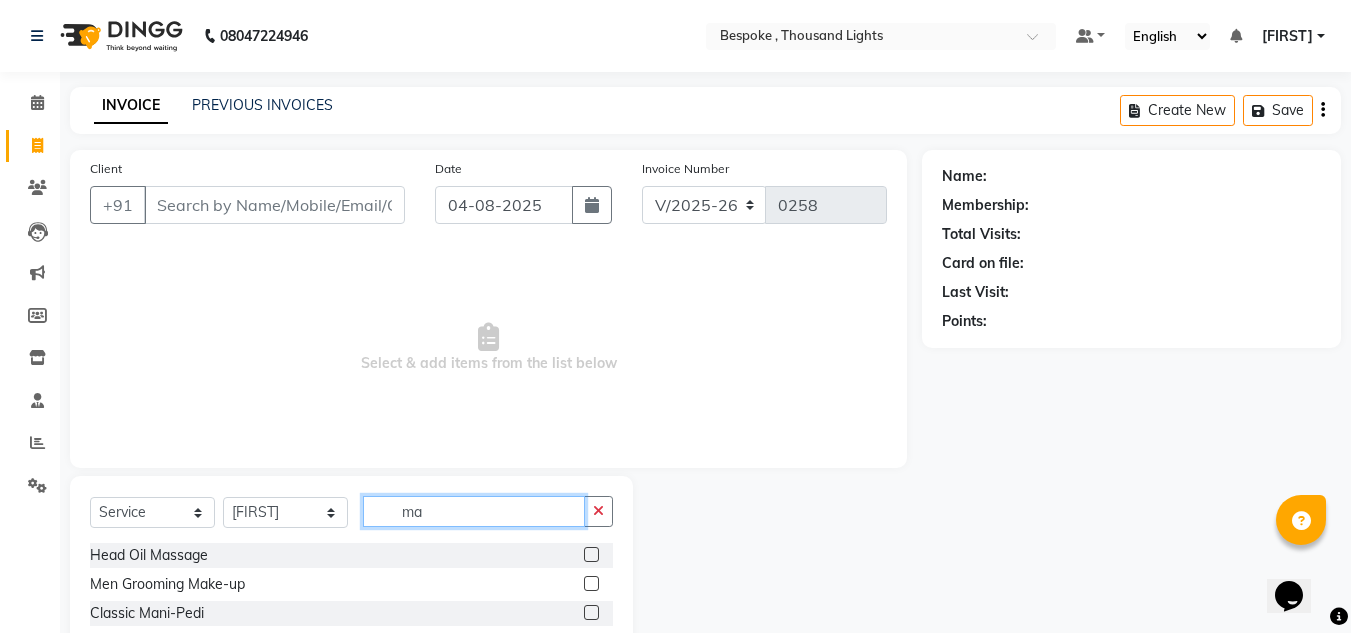 type on "ma" 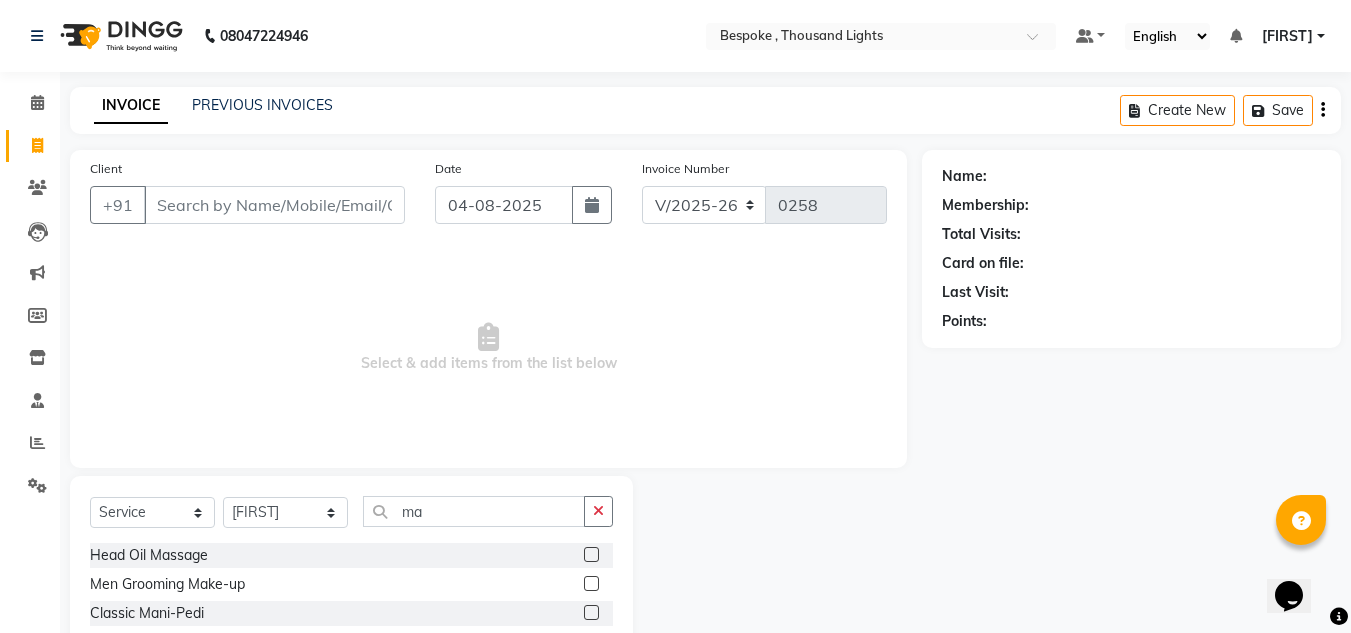 click 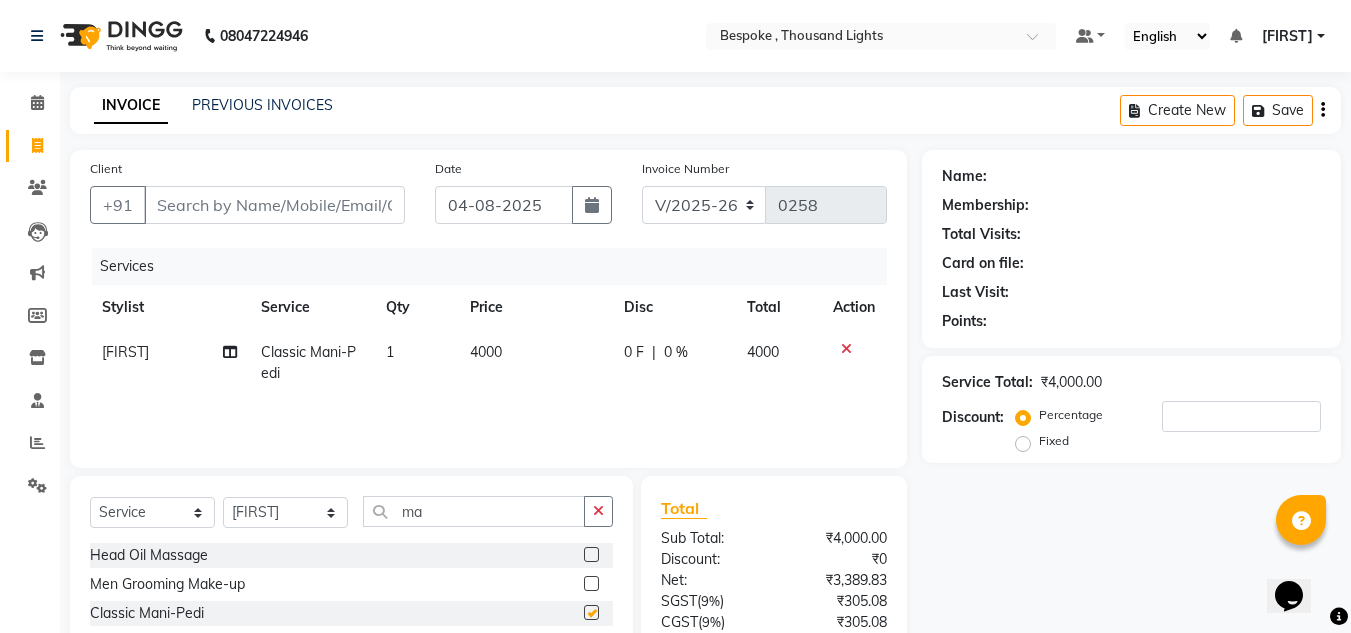checkbox on "false" 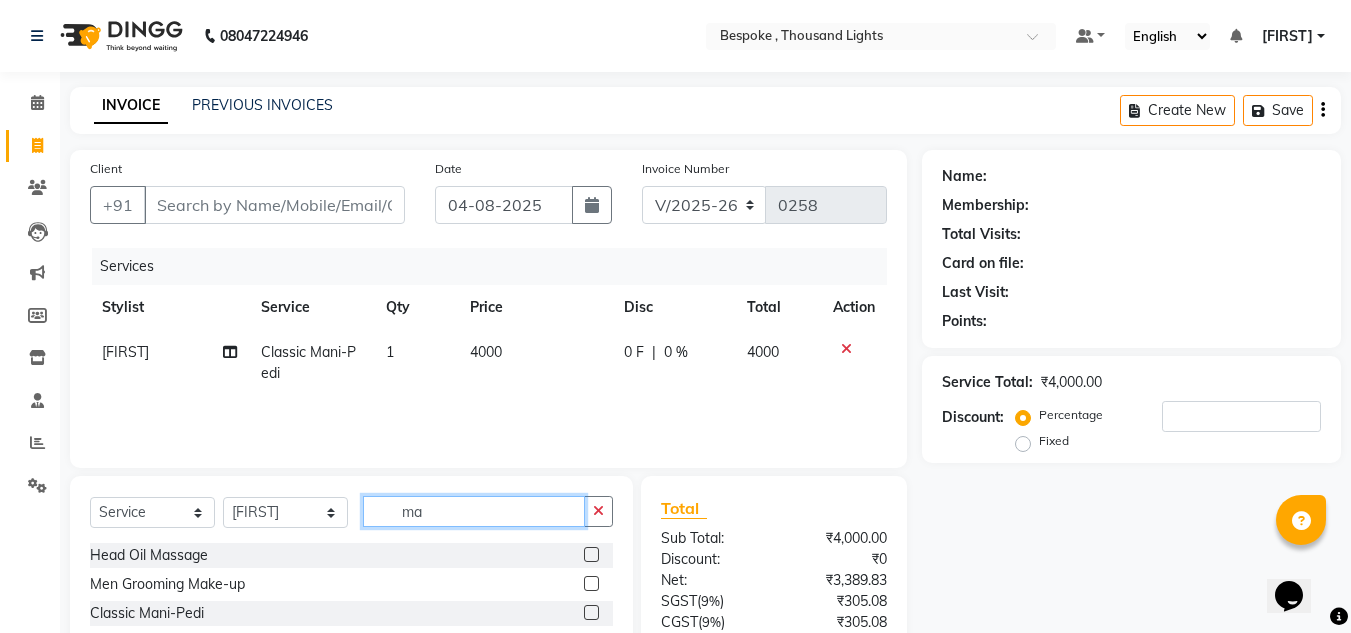 drag, startPoint x: 462, startPoint y: 505, endPoint x: 358, endPoint y: 514, distance: 104.388695 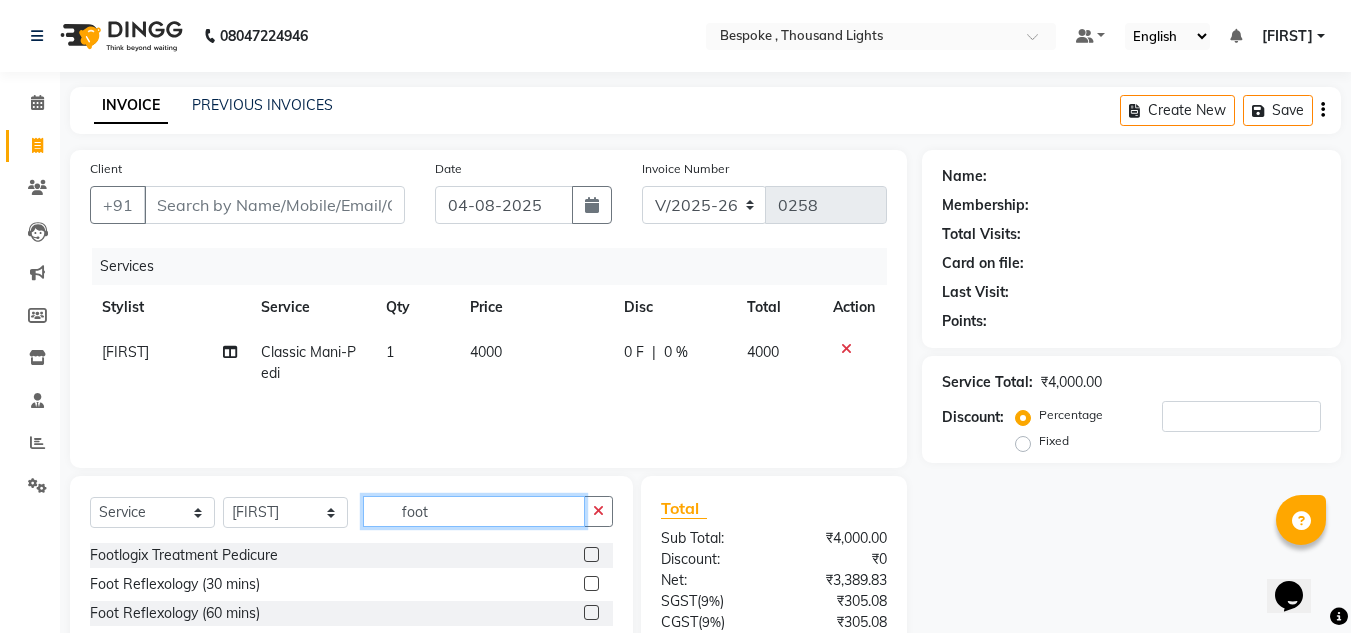type on "foot" 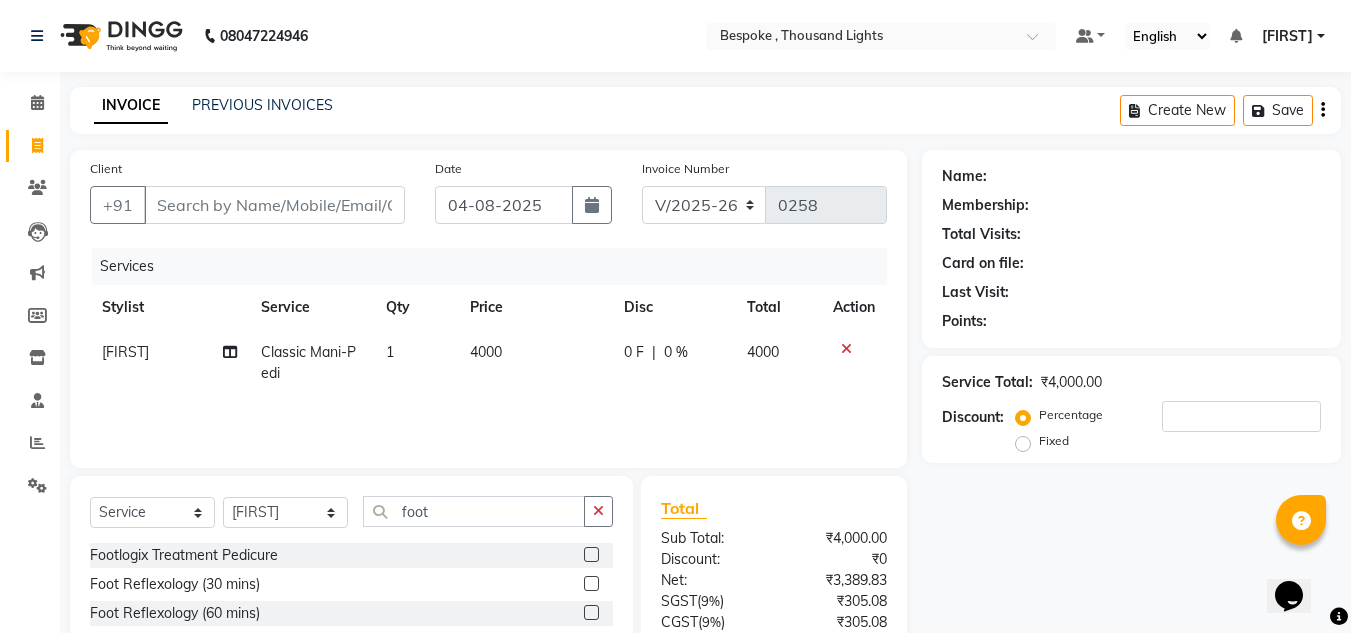 click 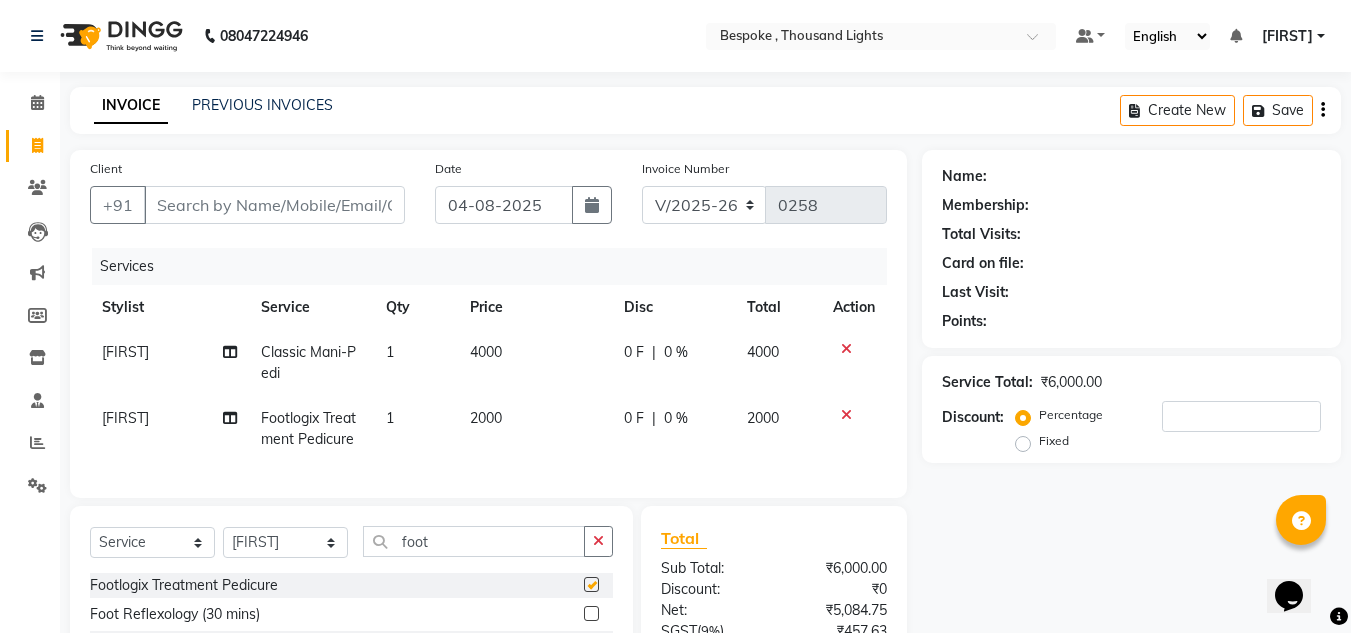checkbox on "false" 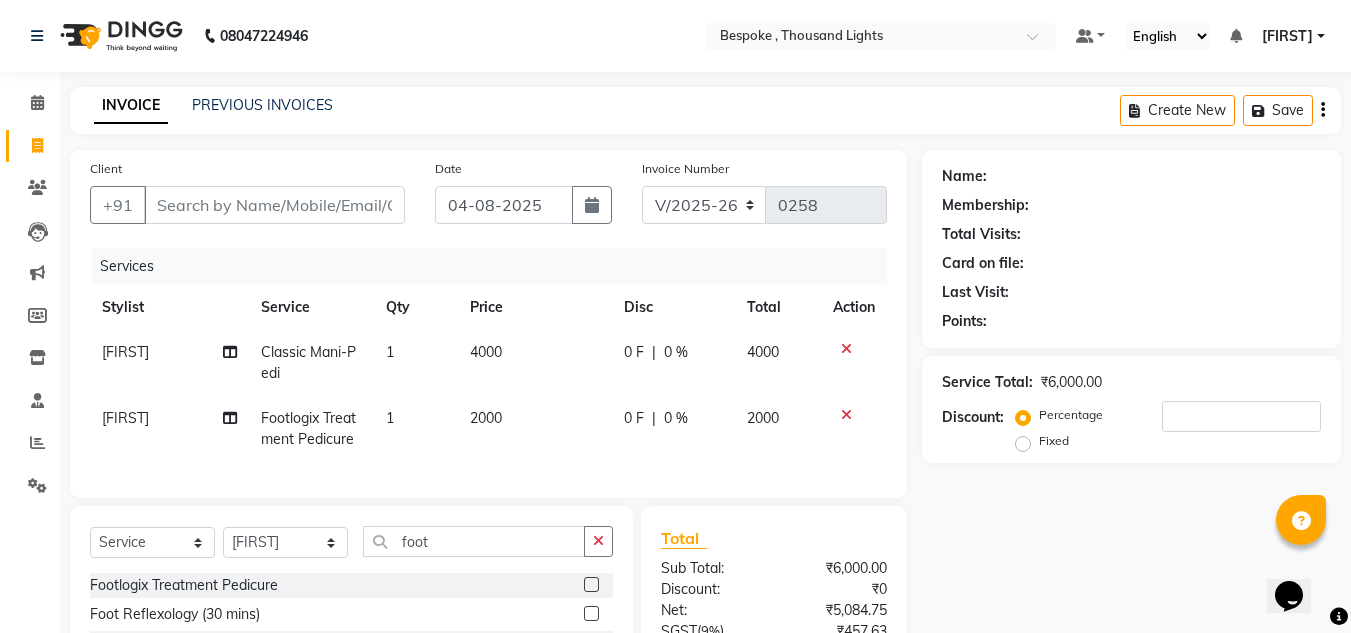 click 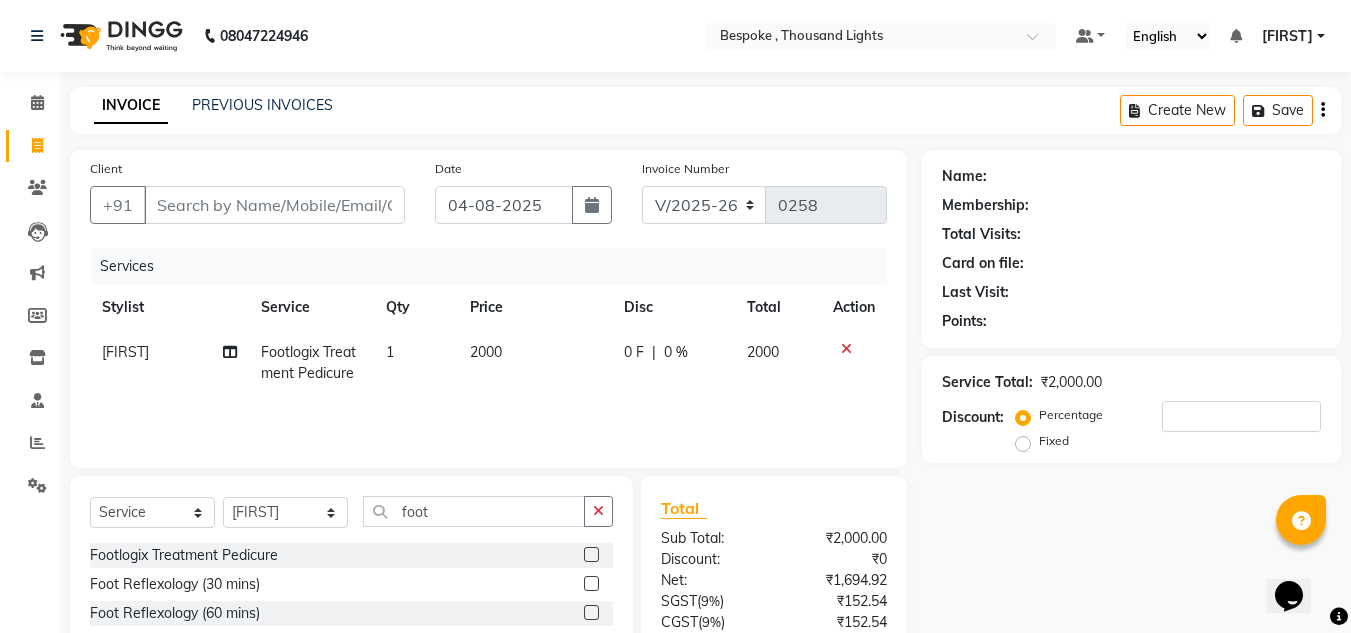 click 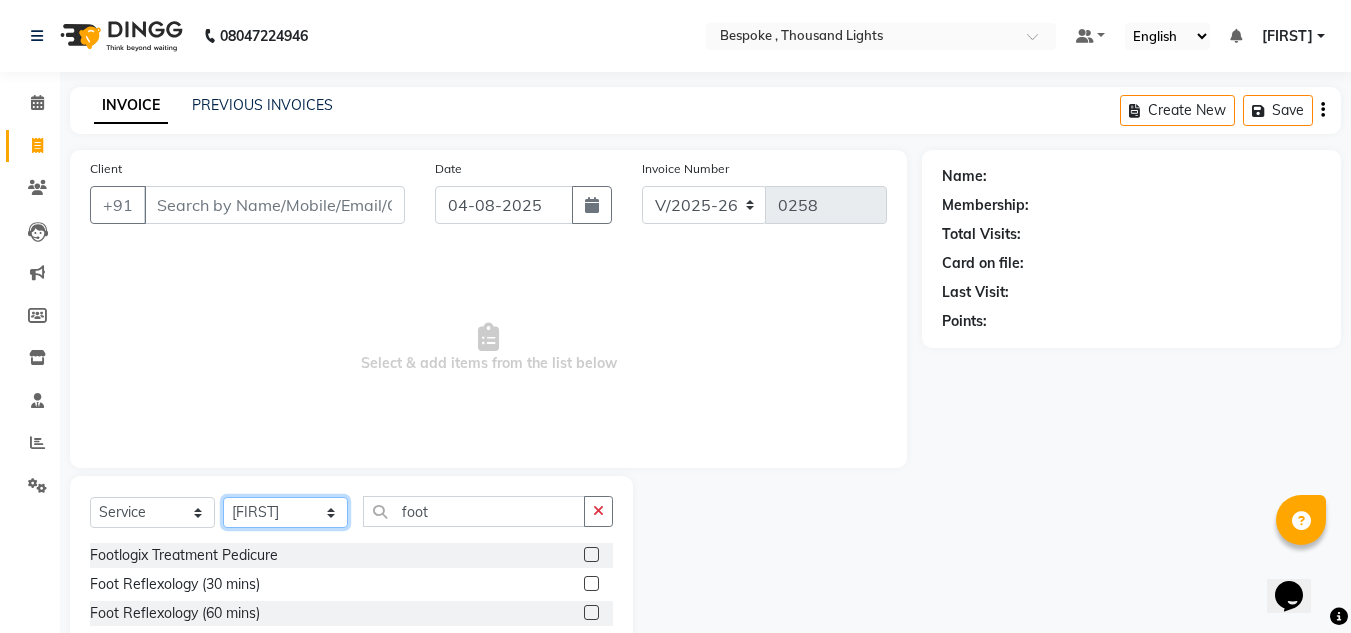 click on "Select Stylist Ching Dilipan Guru Ilyas Jaan Karthi Khawlkim Kimte Kumar Mahesh Palani Rachel" 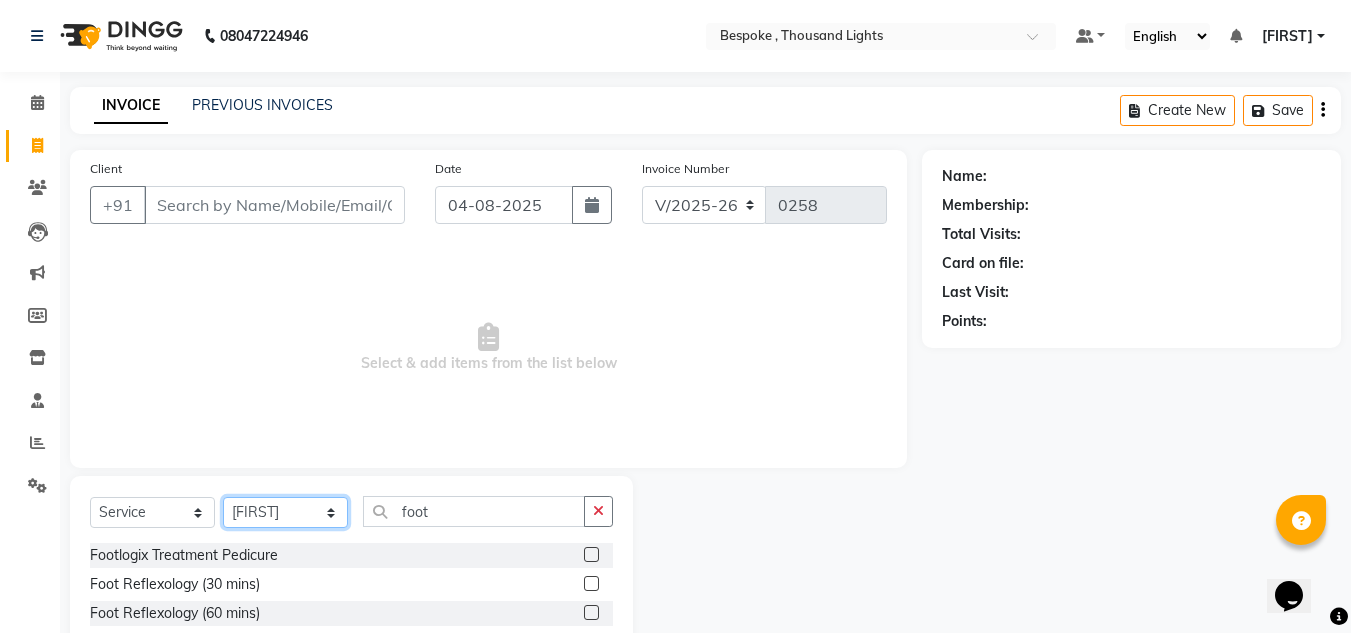 select on "78478" 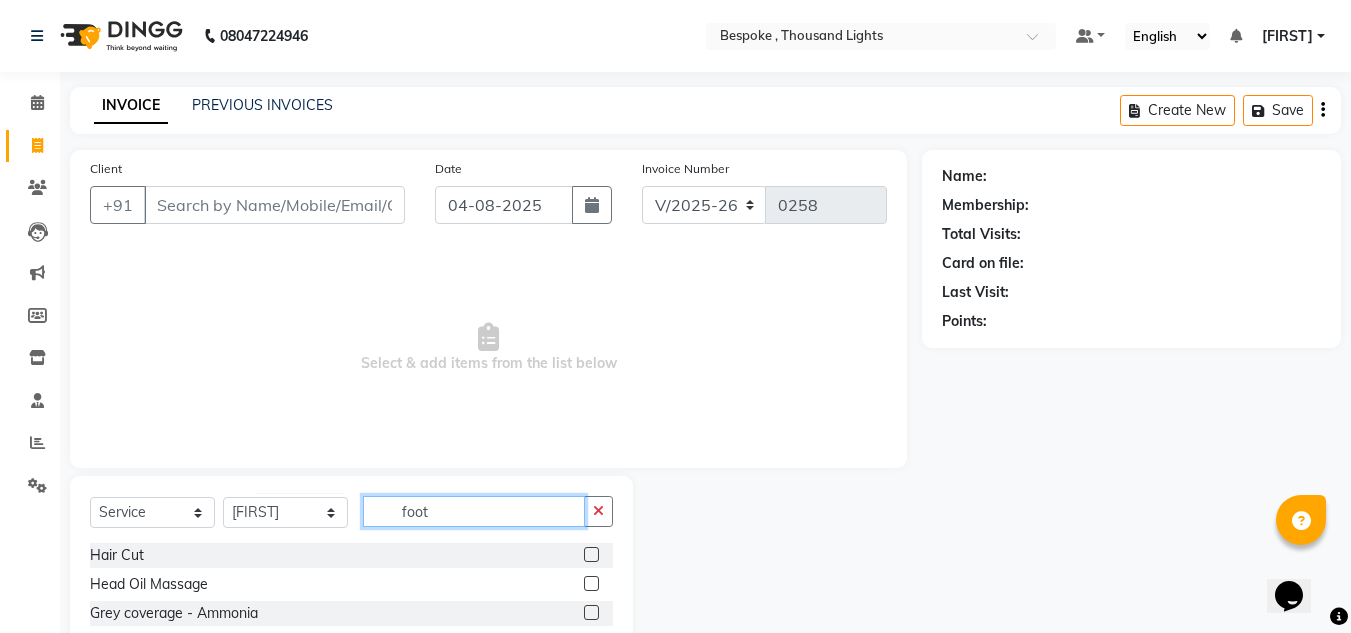 drag, startPoint x: 444, startPoint y: 501, endPoint x: 382, endPoint y: 507, distance: 62.289646 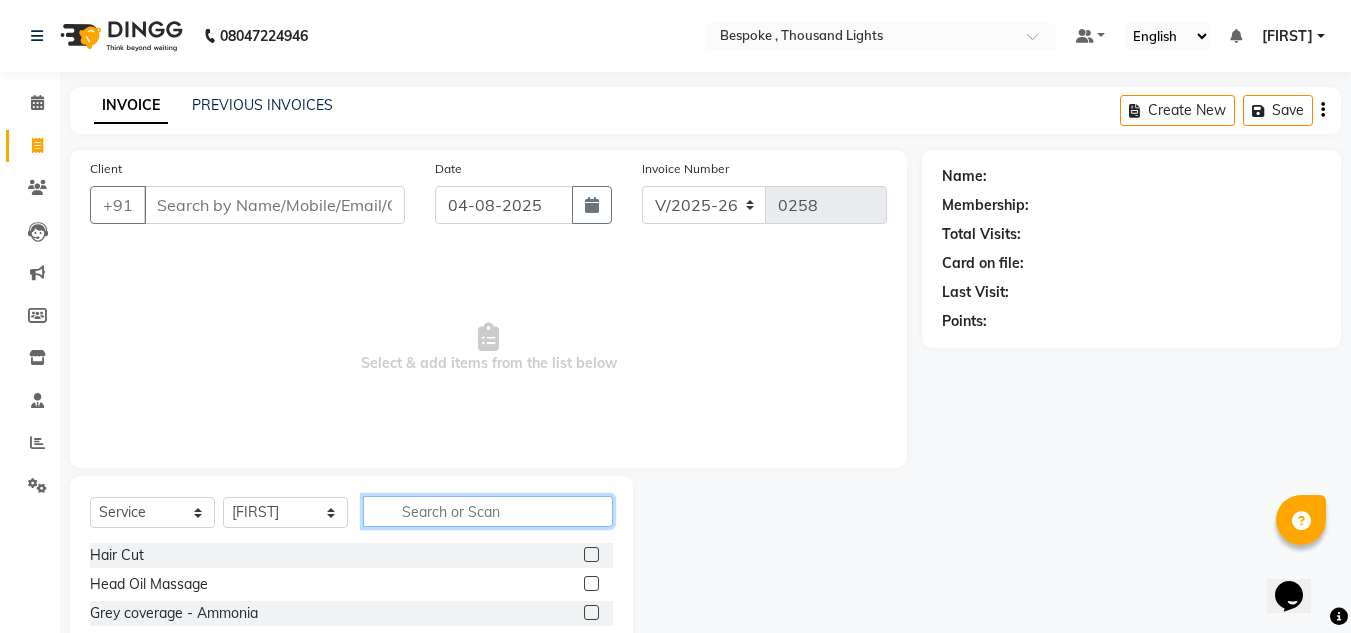 type 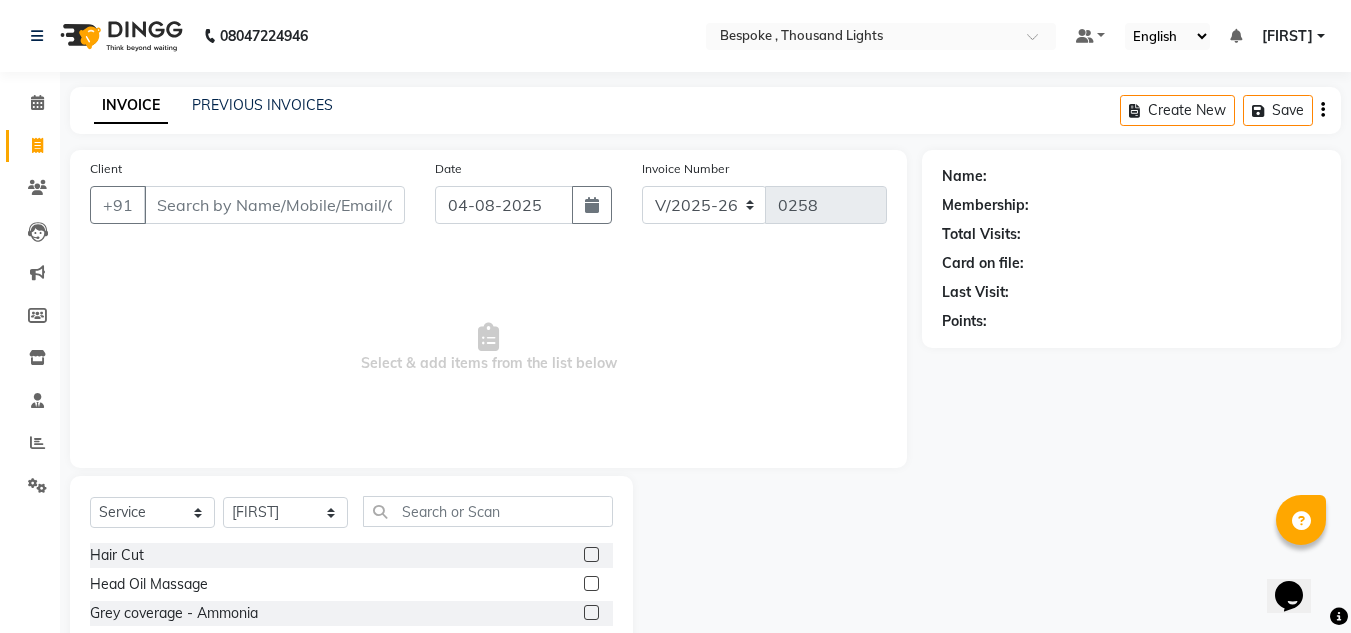 drag, startPoint x: 374, startPoint y: 507, endPoint x: 836, endPoint y: 439, distance: 466.9775 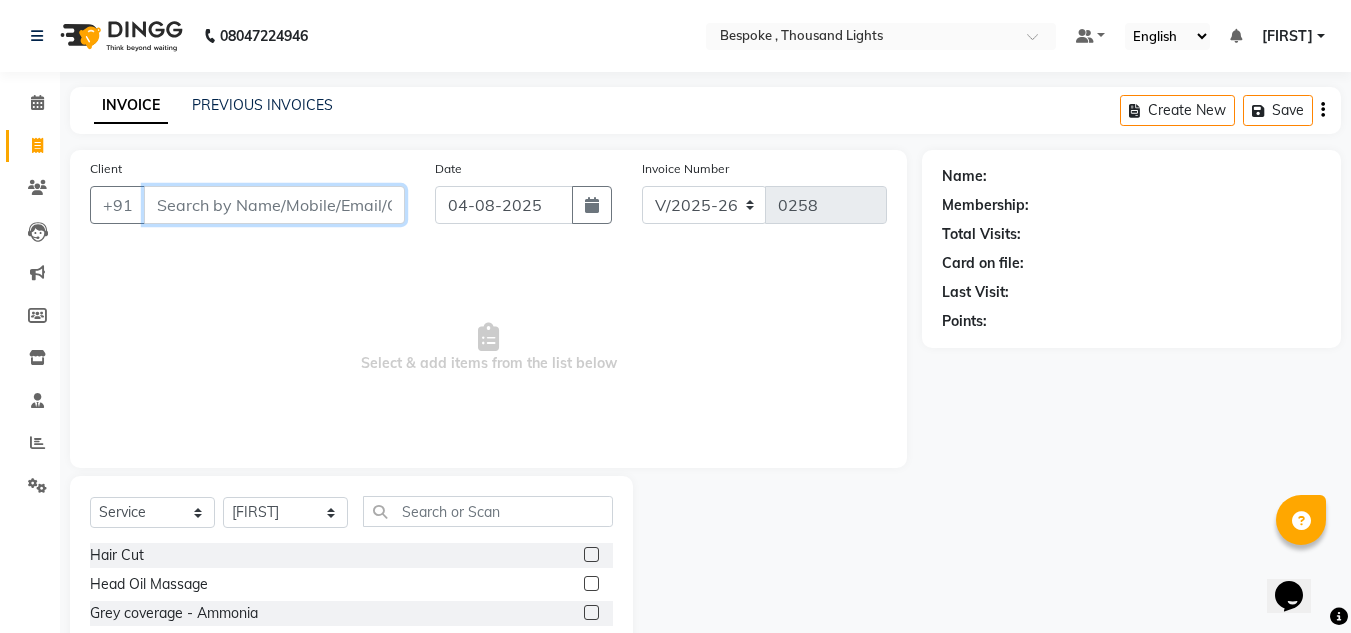 click on "Client" at bounding box center [274, 205] 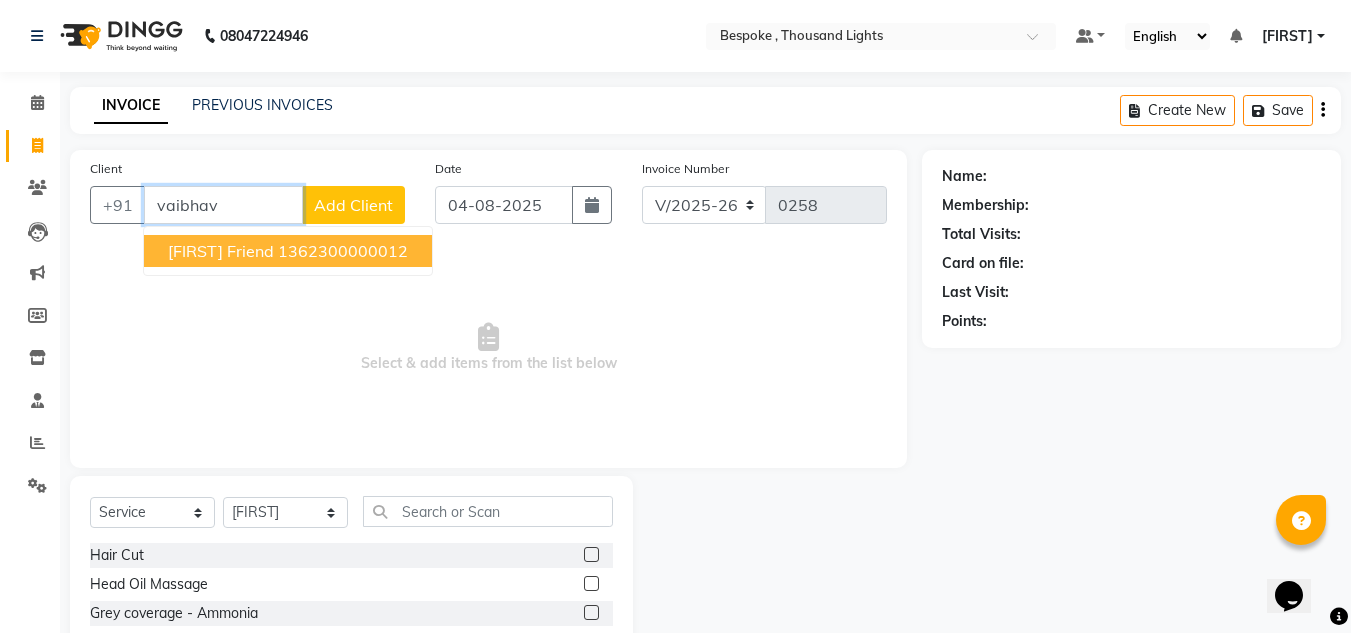 type on "vaibhav" 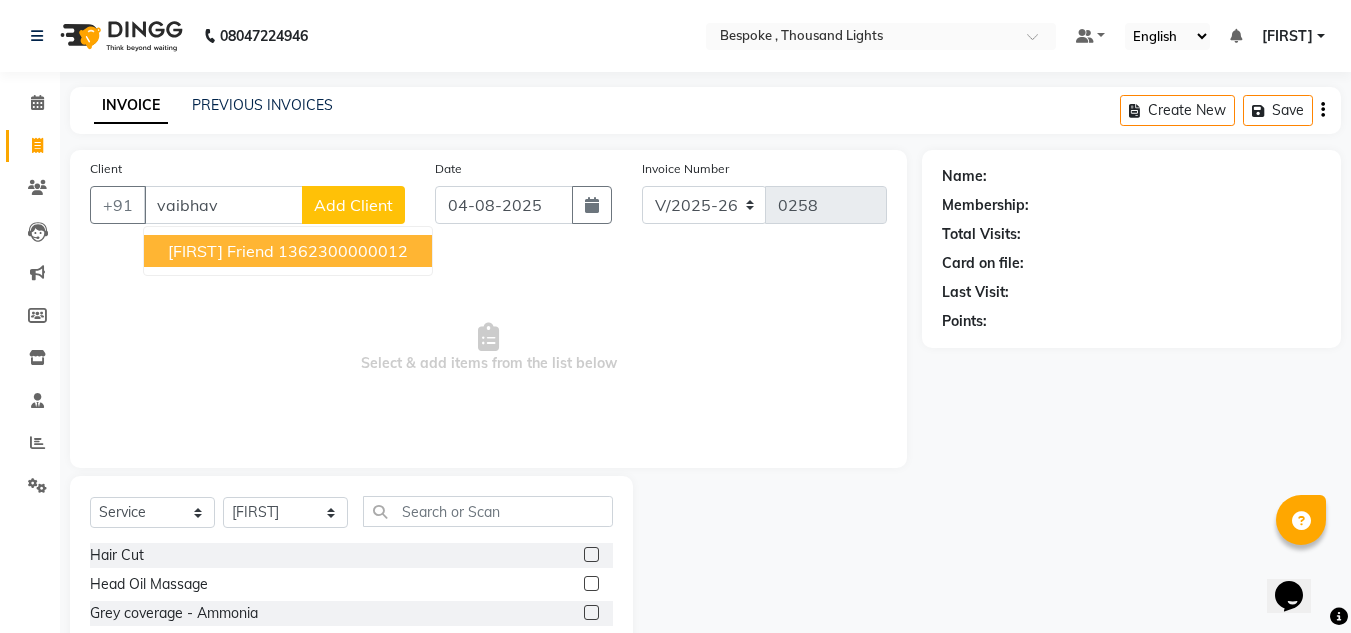 click on "Add Client" 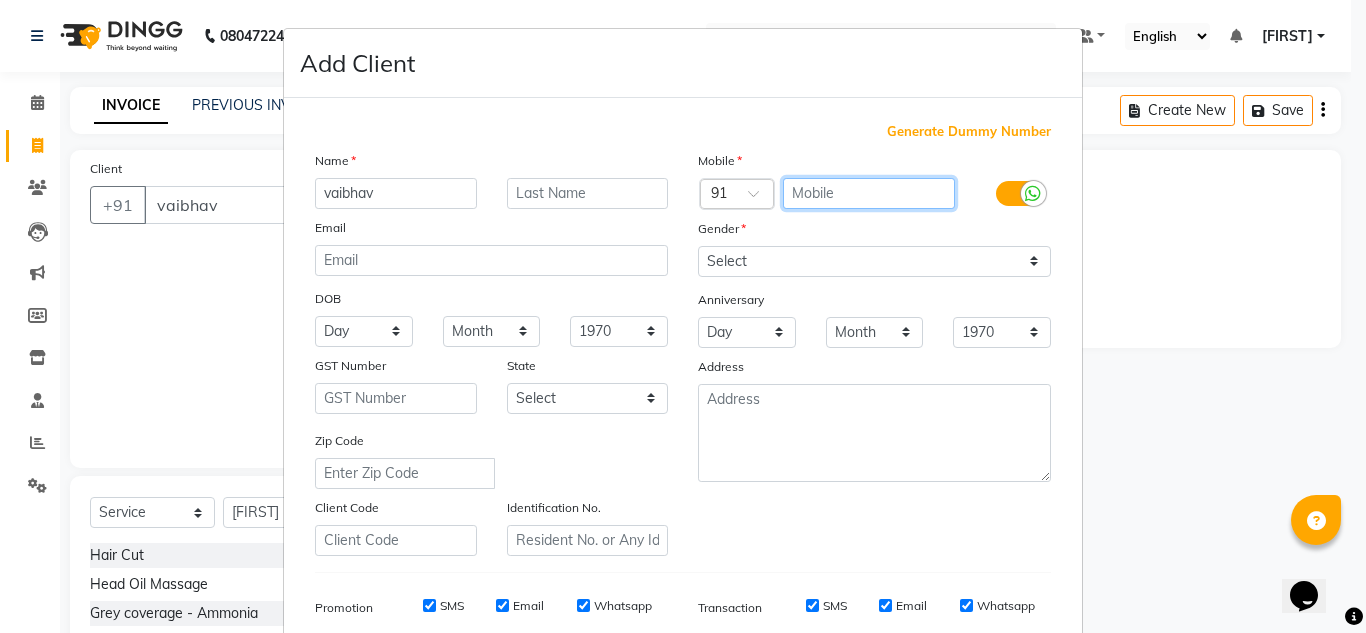 click at bounding box center (869, 193) 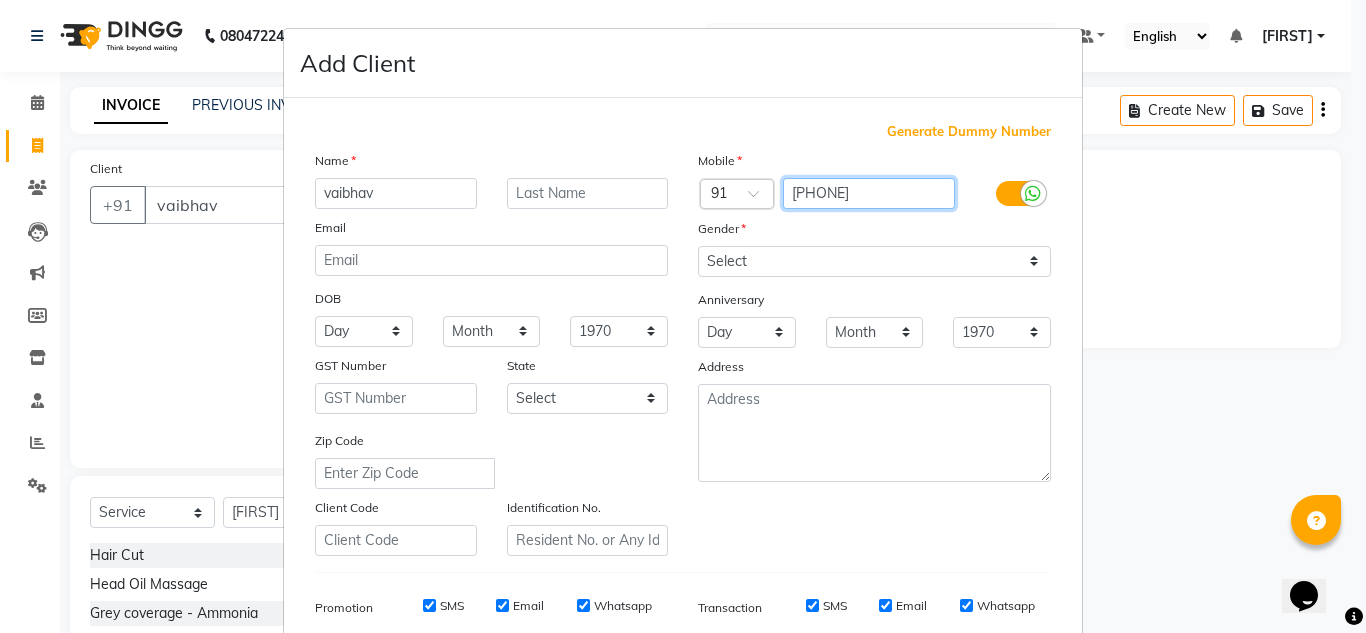 type on "[PHONE]" 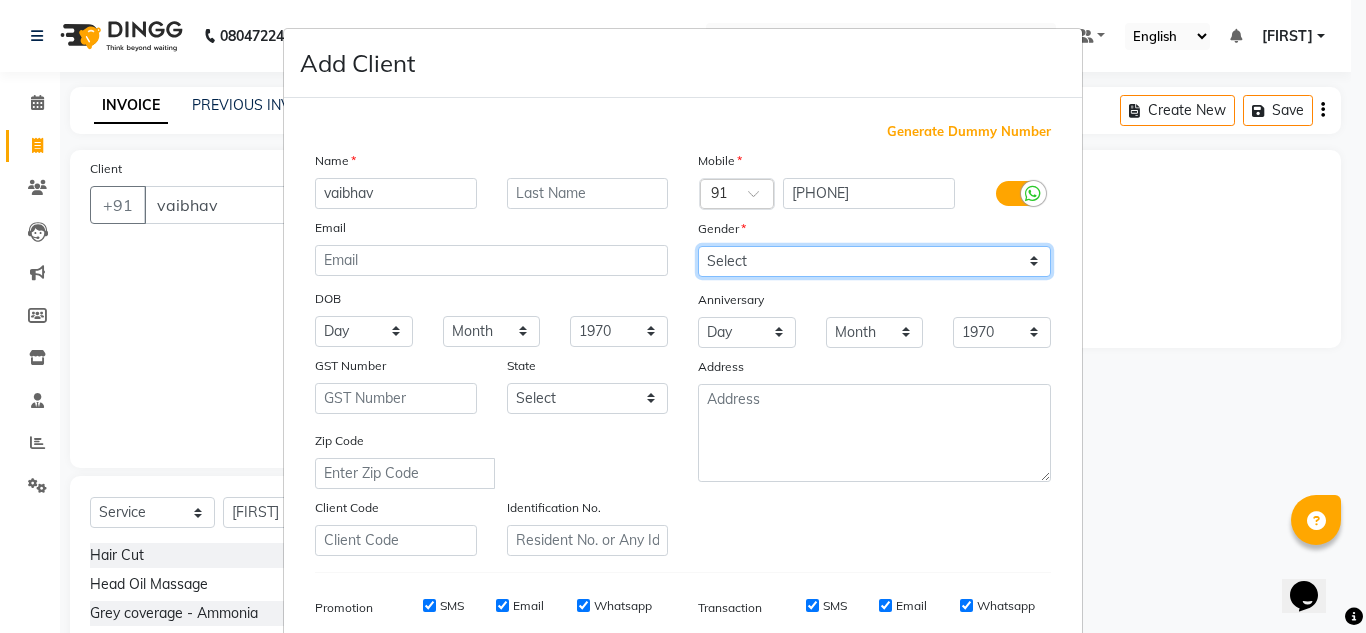 click on "Select Male Female Other Prefer Not To Say" at bounding box center [874, 261] 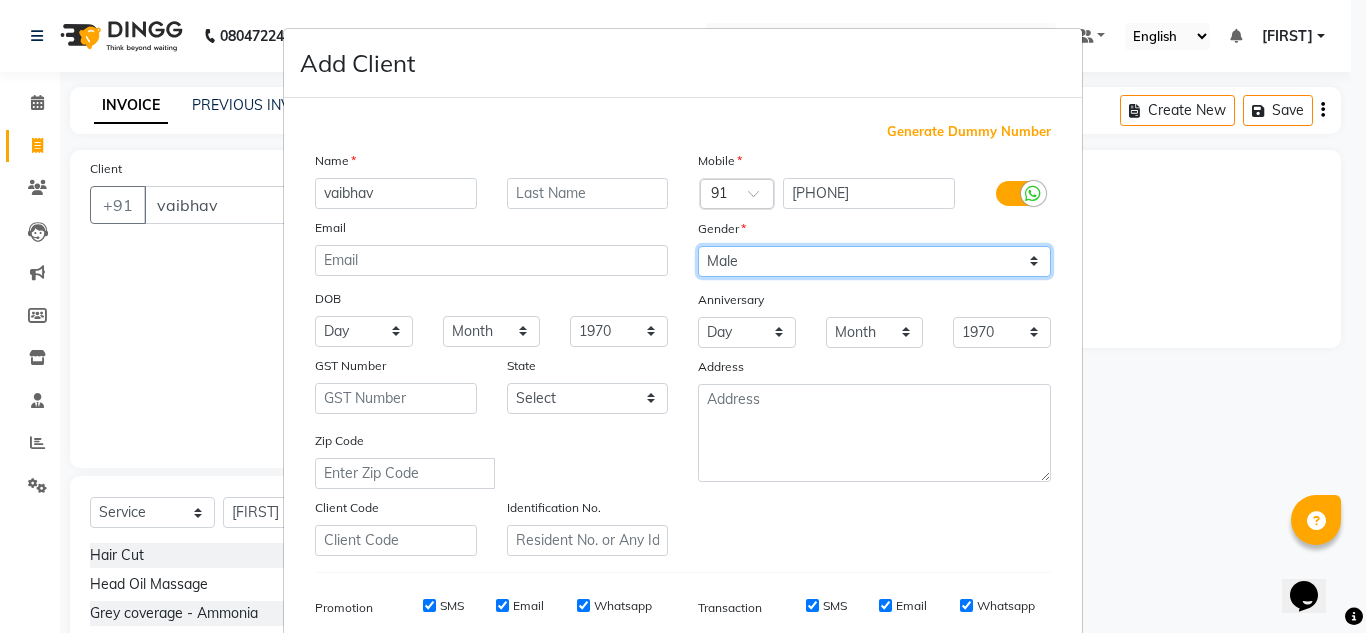 click on "Select Male Female Other Prefer Not To Say" at bounding box center (874, 261) 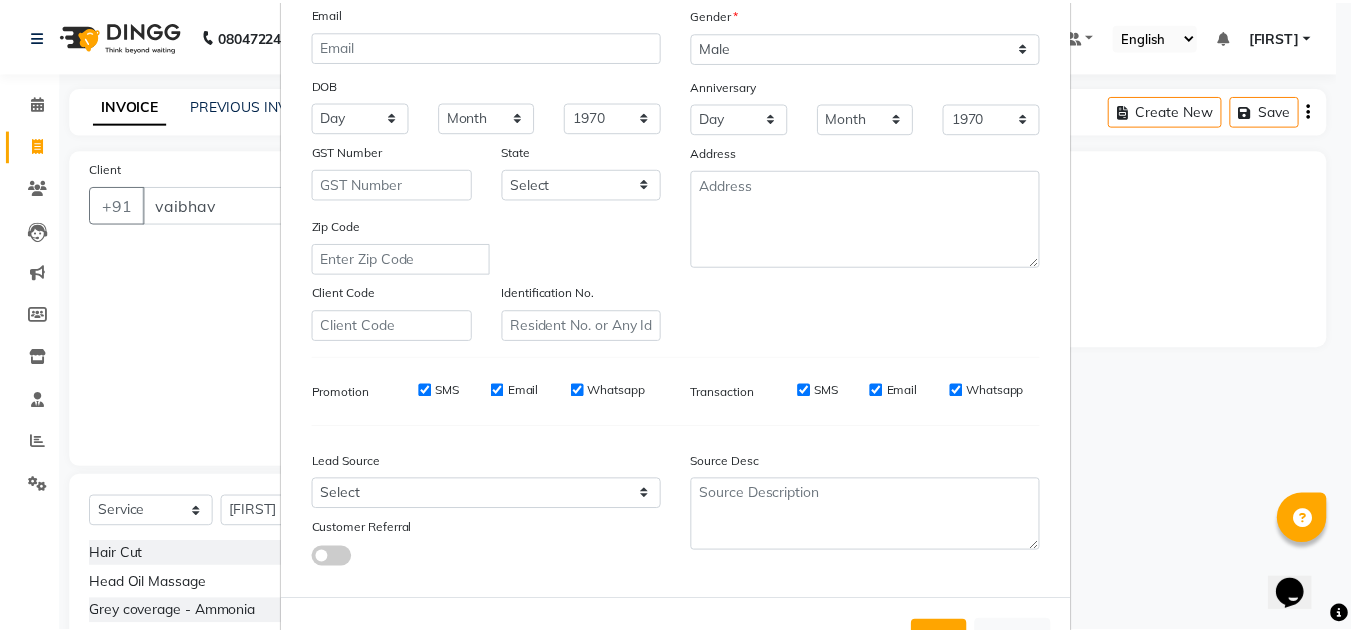 scroll, scrollTop: 290, scrollLeft: 0, axis: vertical 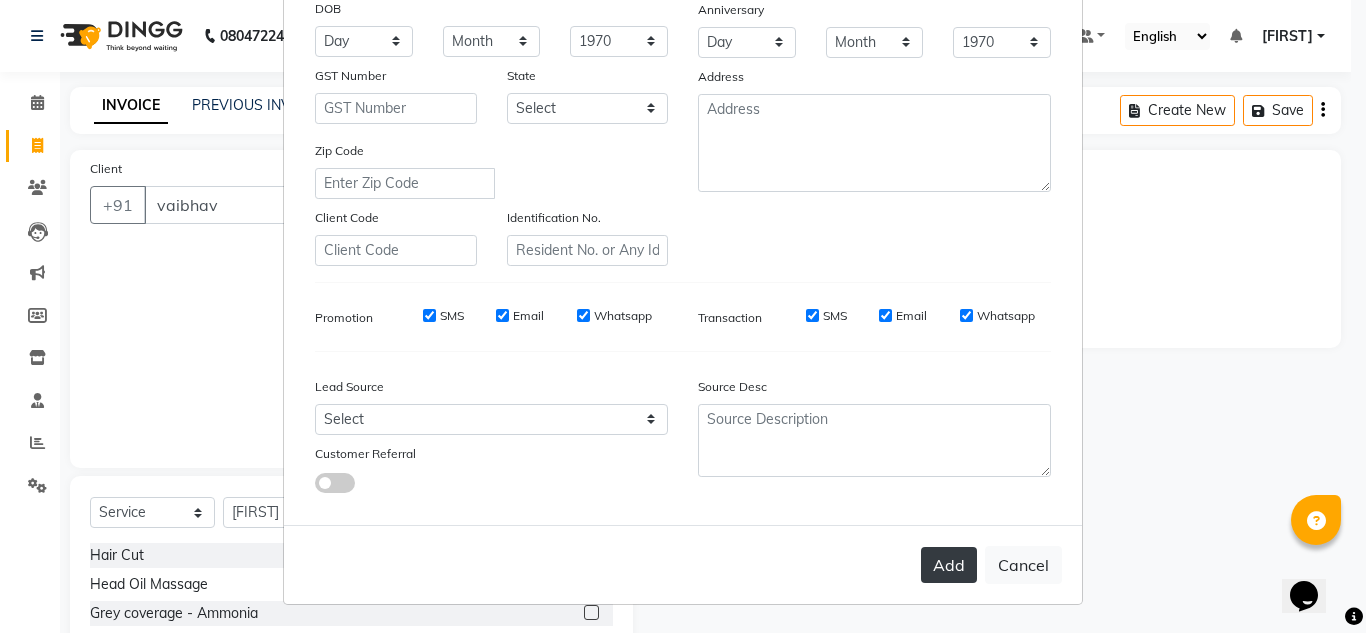 click on "Add" at bounding box center [949, 565] 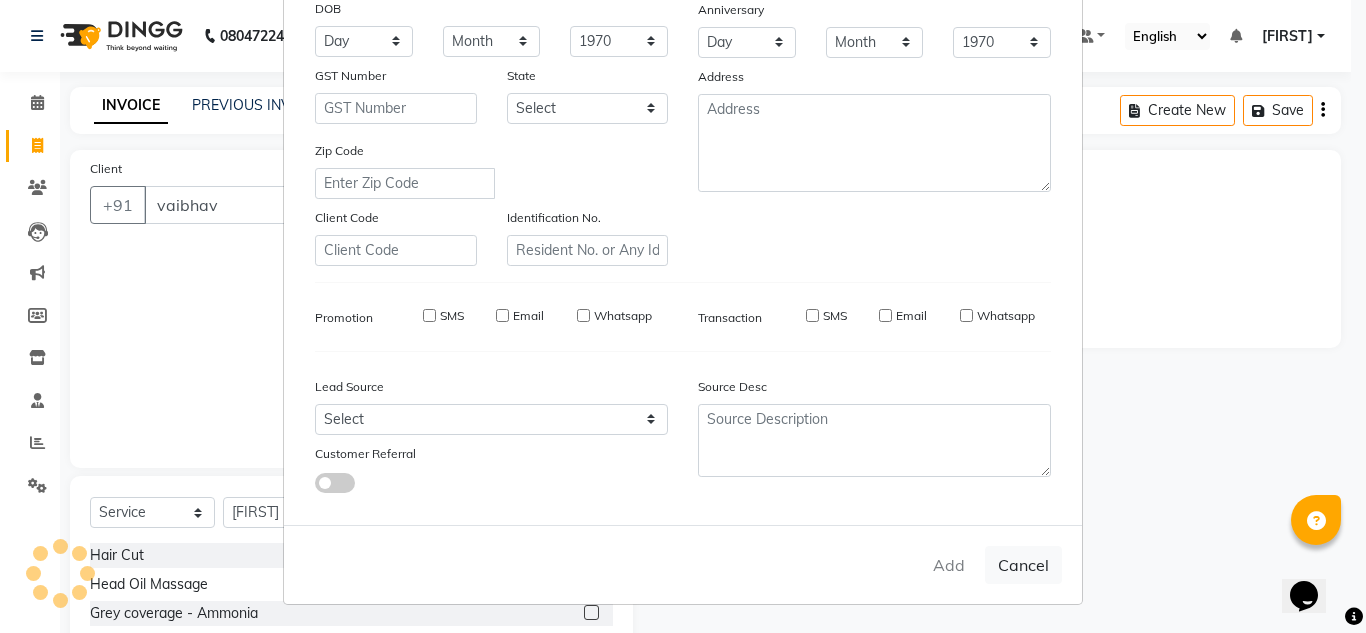 type on "[PHONE]" 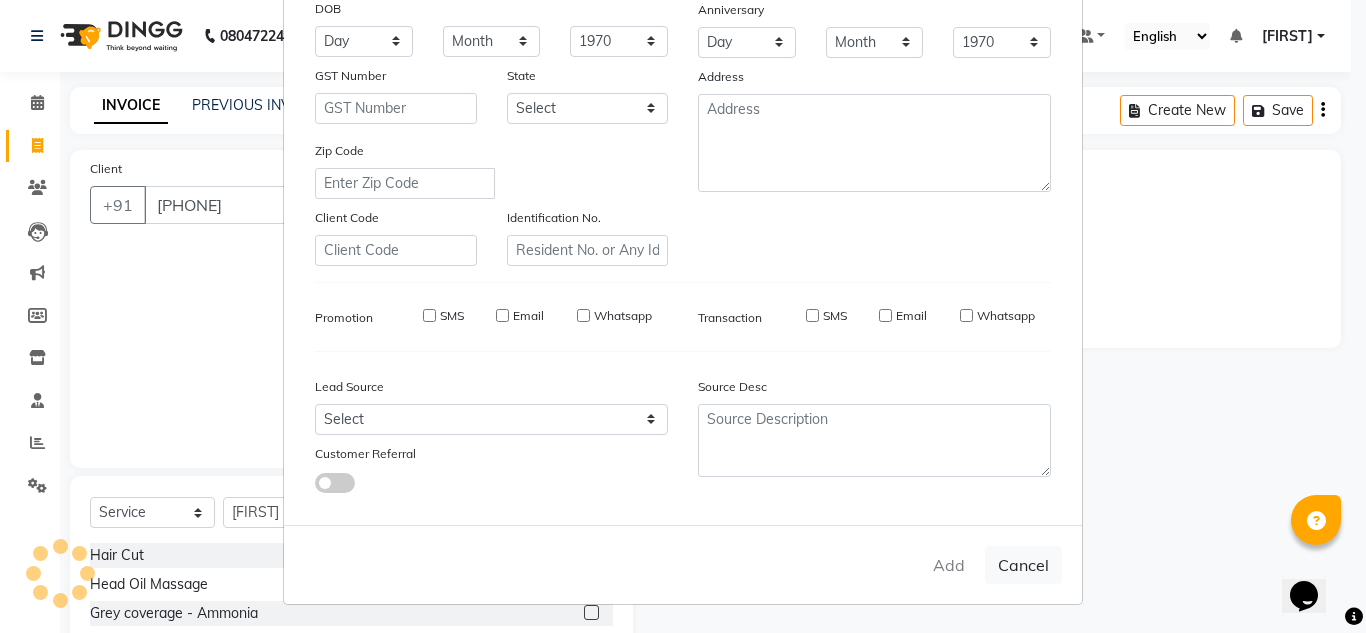 select 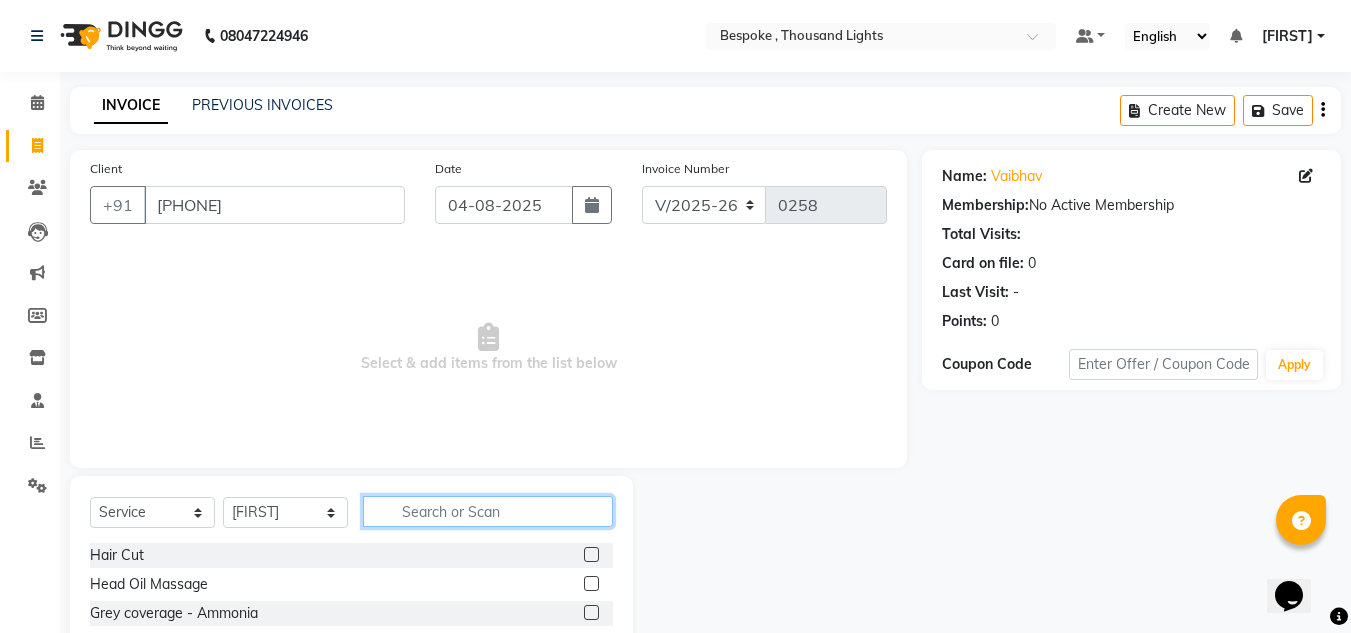 click 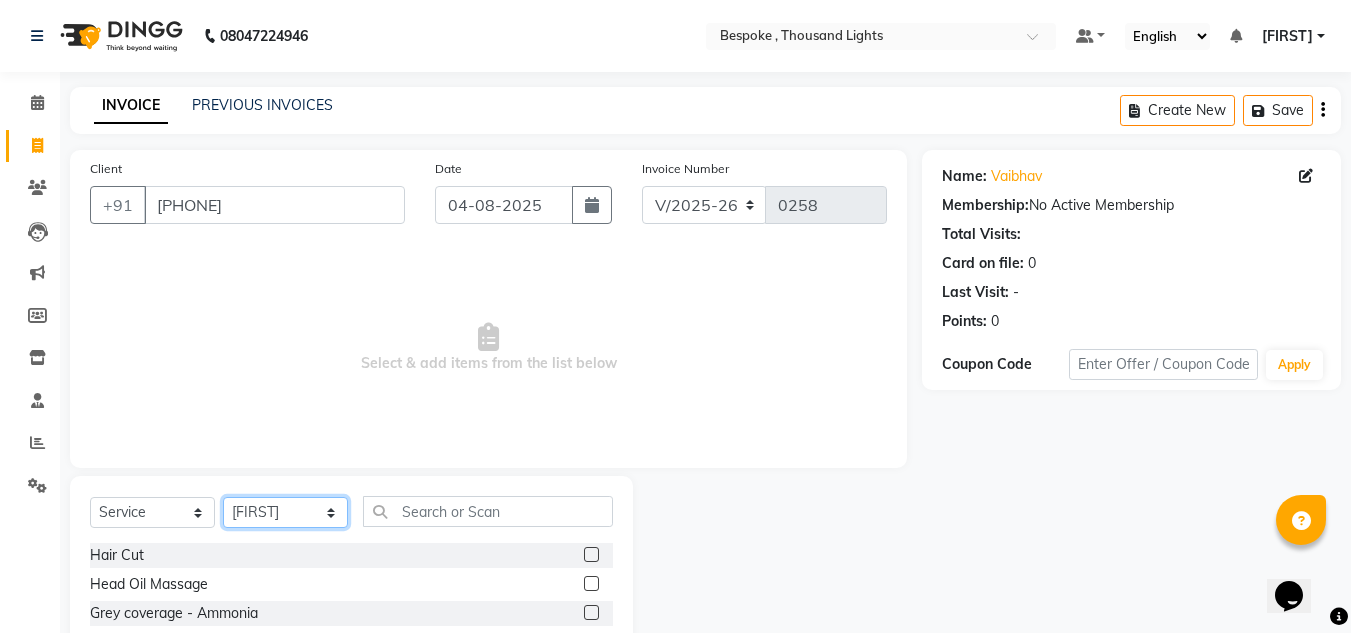 click on "Select Stylist Ching Dilipan Guru Ilyas Jaan Karthi Khawlkim Kimte Kumar Mahesh Palani Rachel" 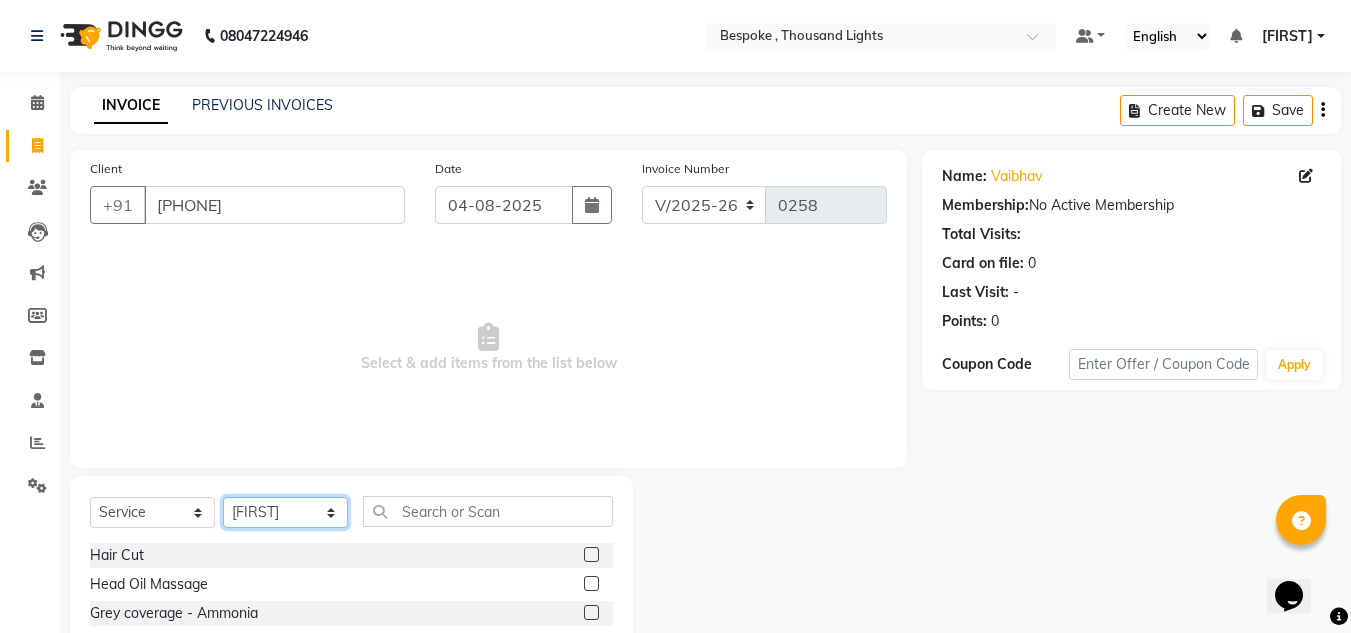 select on "78477" 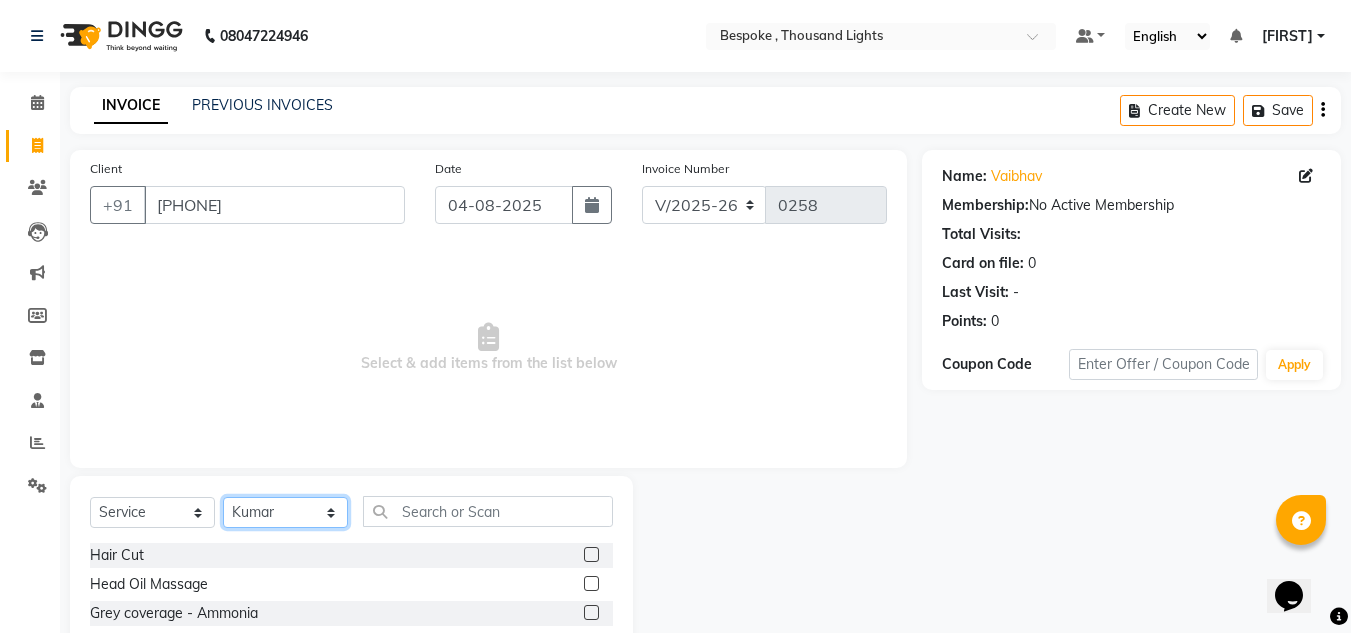 click on "Select Stylist Ching Dilipan Guru Ilyas Jaan Karthi Khawlkim Kimte Kumar Mahesh Palani Rachel" 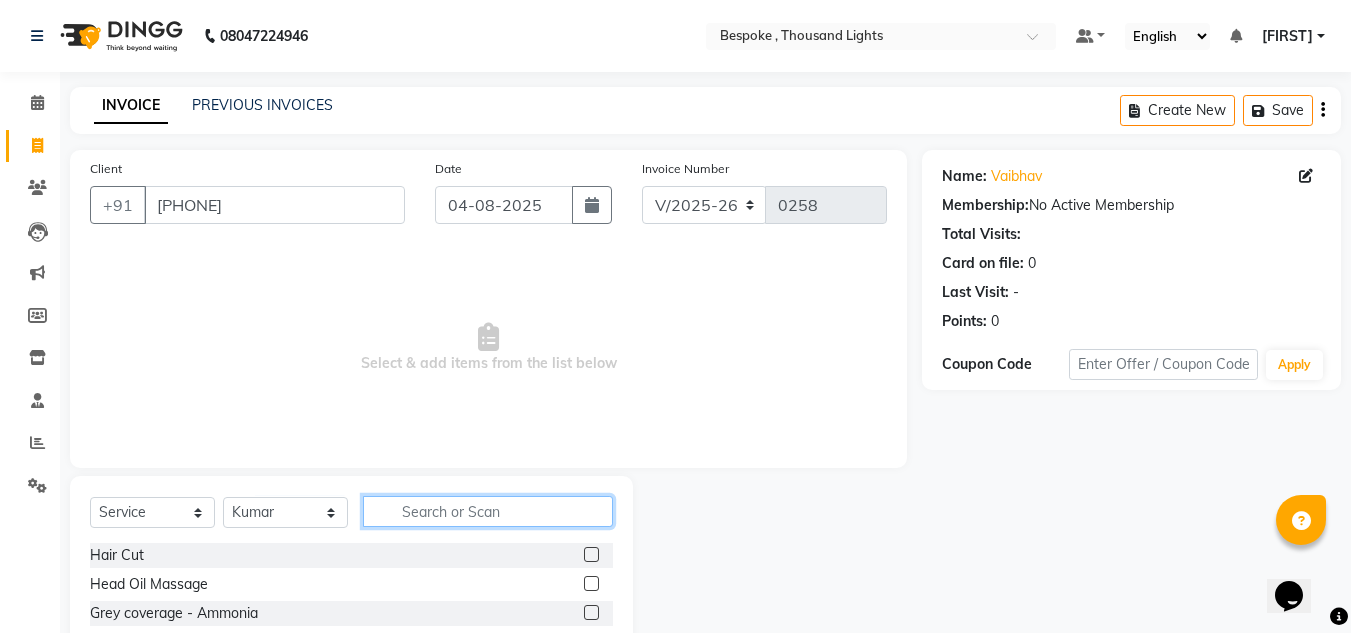 click 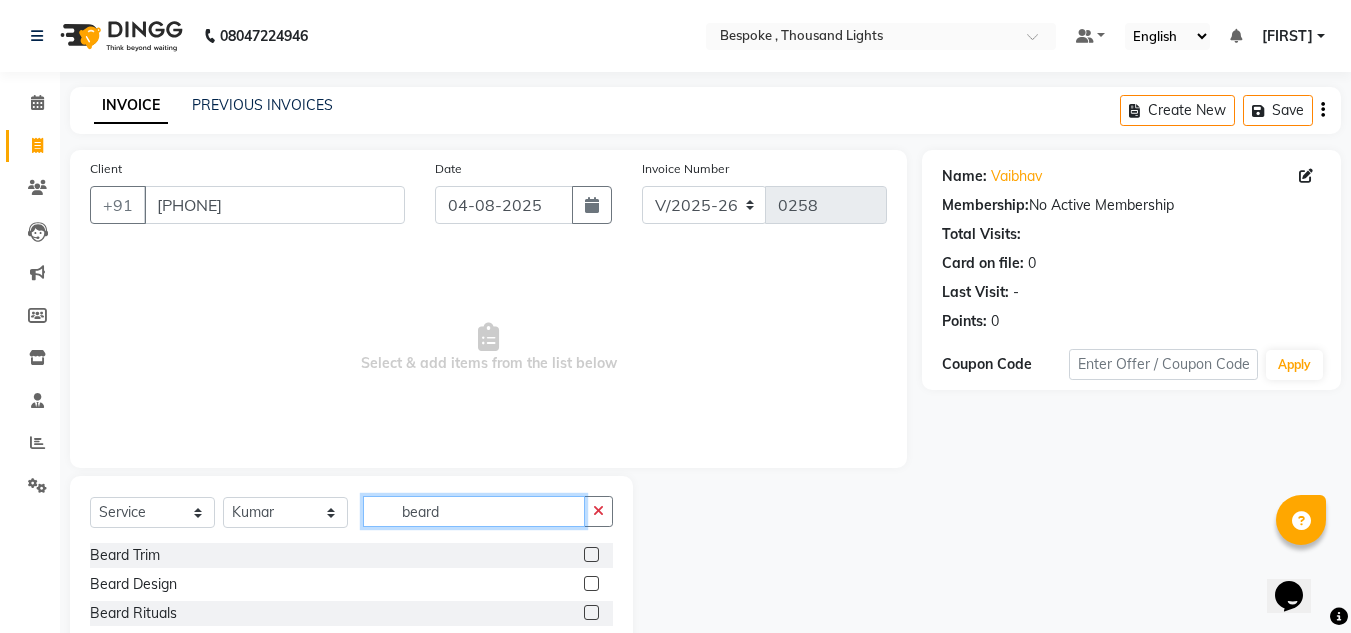 type on "beard" 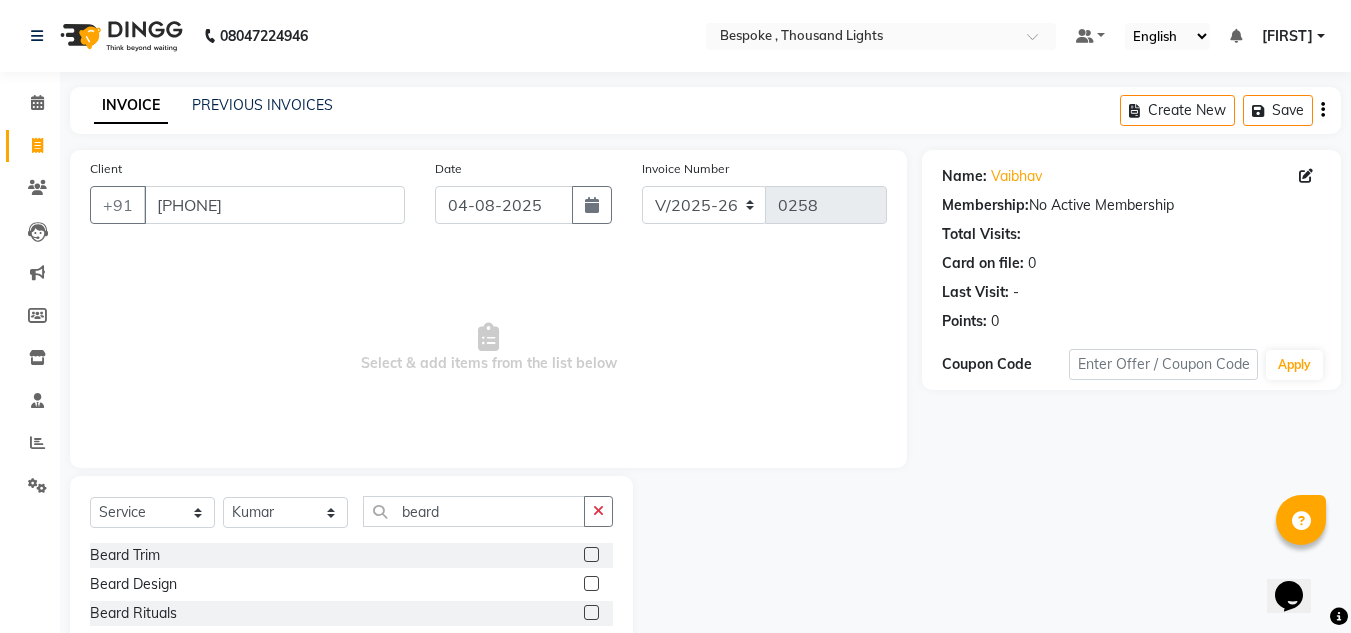 drag, startPoint x: 591, startPoint y: 584, endPoint x: 605, endPoint y: 571, distance: 19.104973 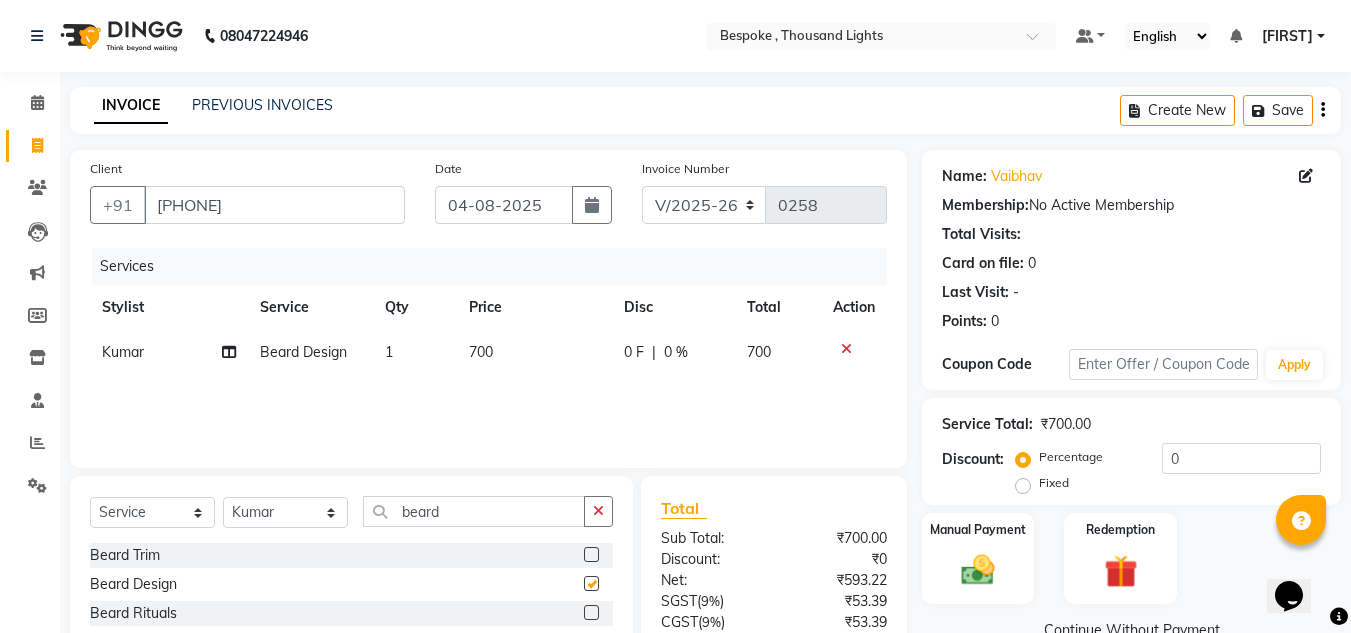 checkbox on "false" 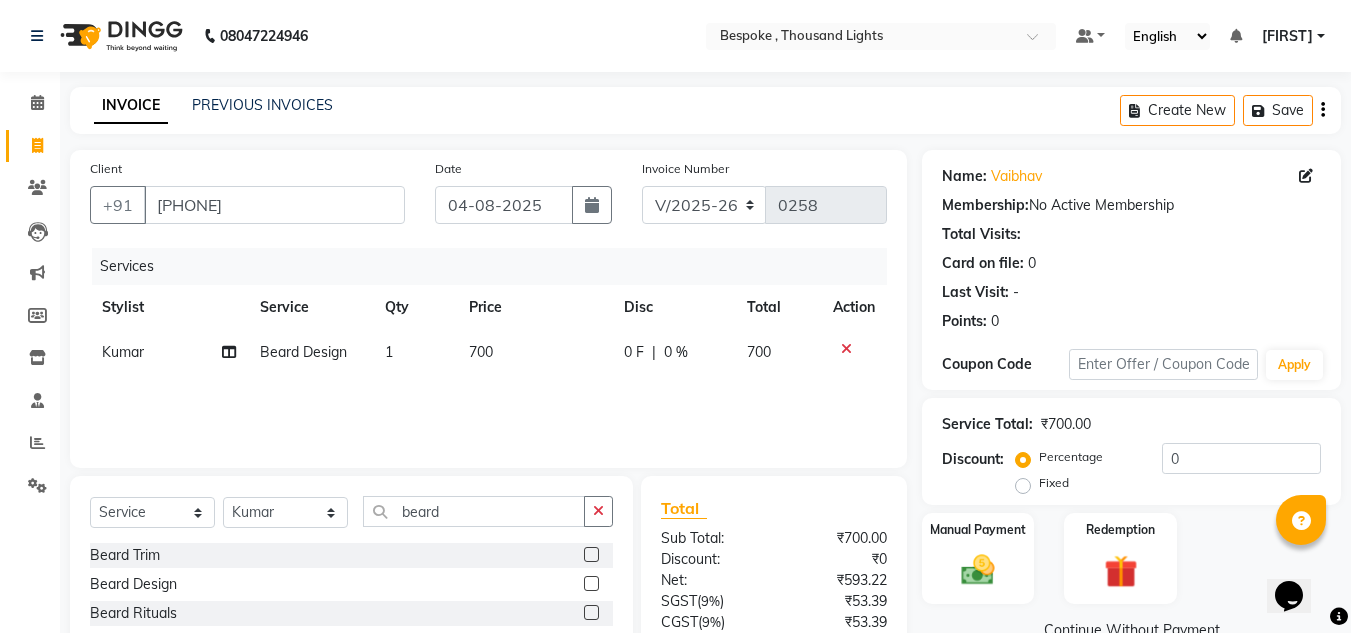 scroll, scrollTop: 3, scrollLeft: 0, axis: vertical 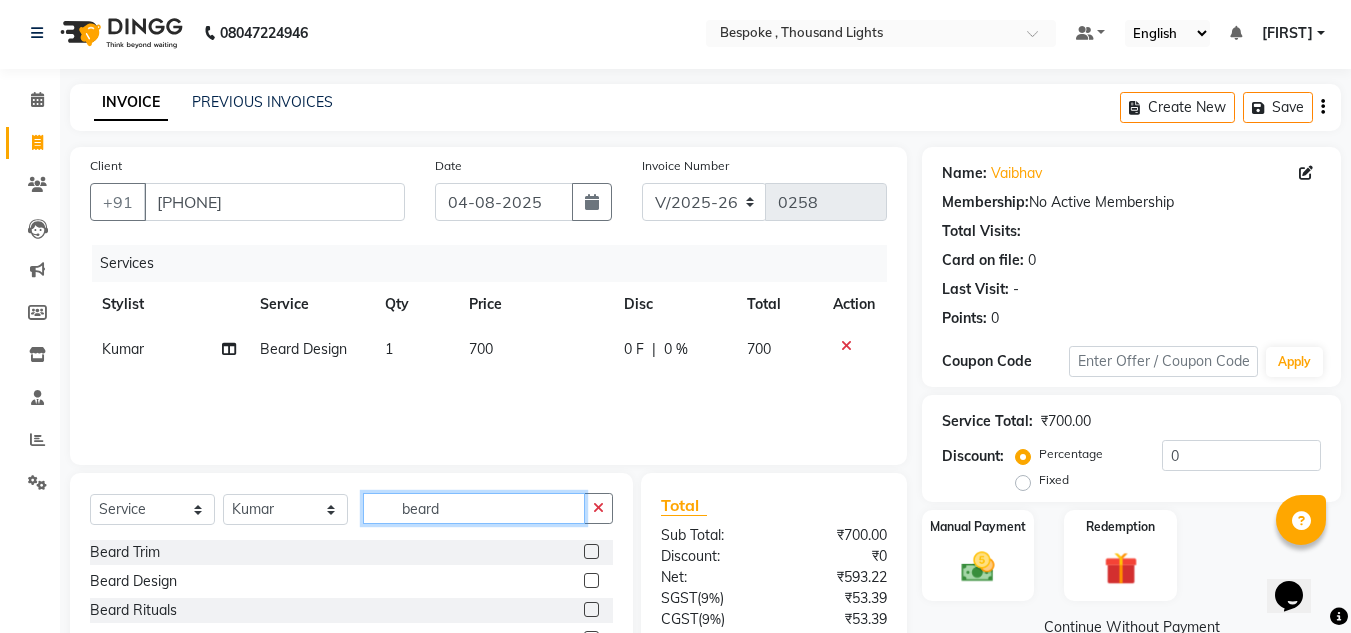 drag, startPoint x: 457, startPoint y: 502, endPoint x: 289, endPoint y: 531, distance: 170.4846 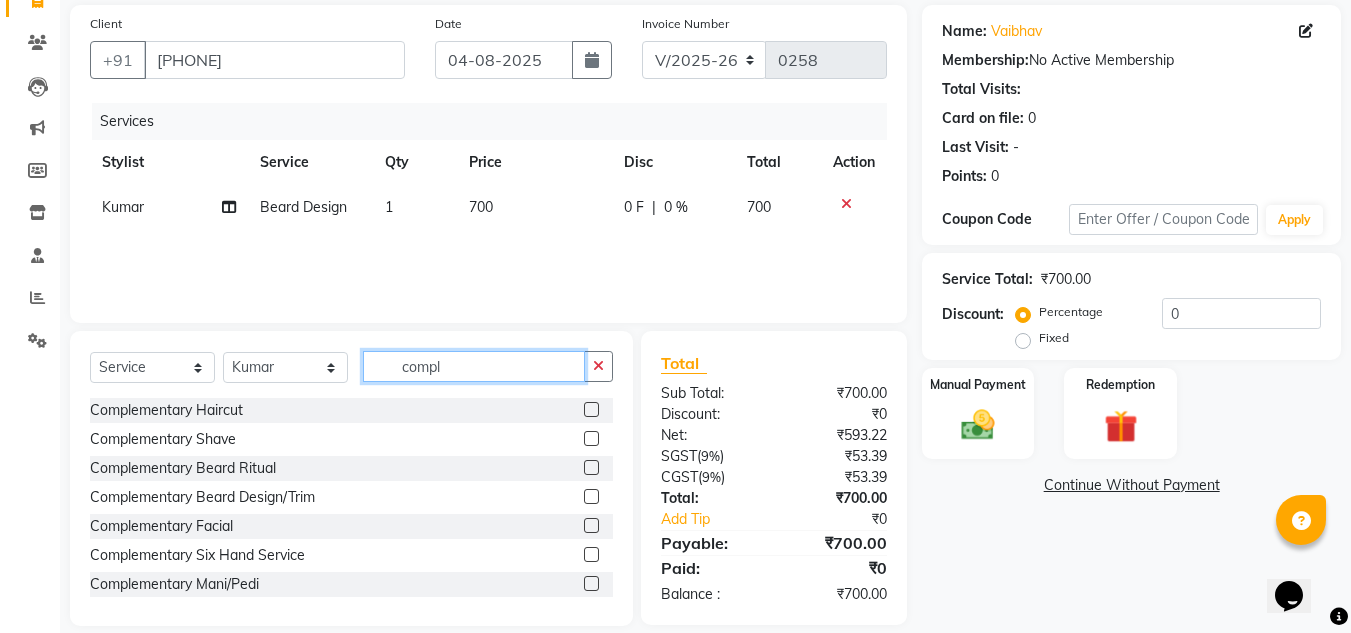 scroll, scrollTop: 168, scrollLeft: 0, axis: vertical 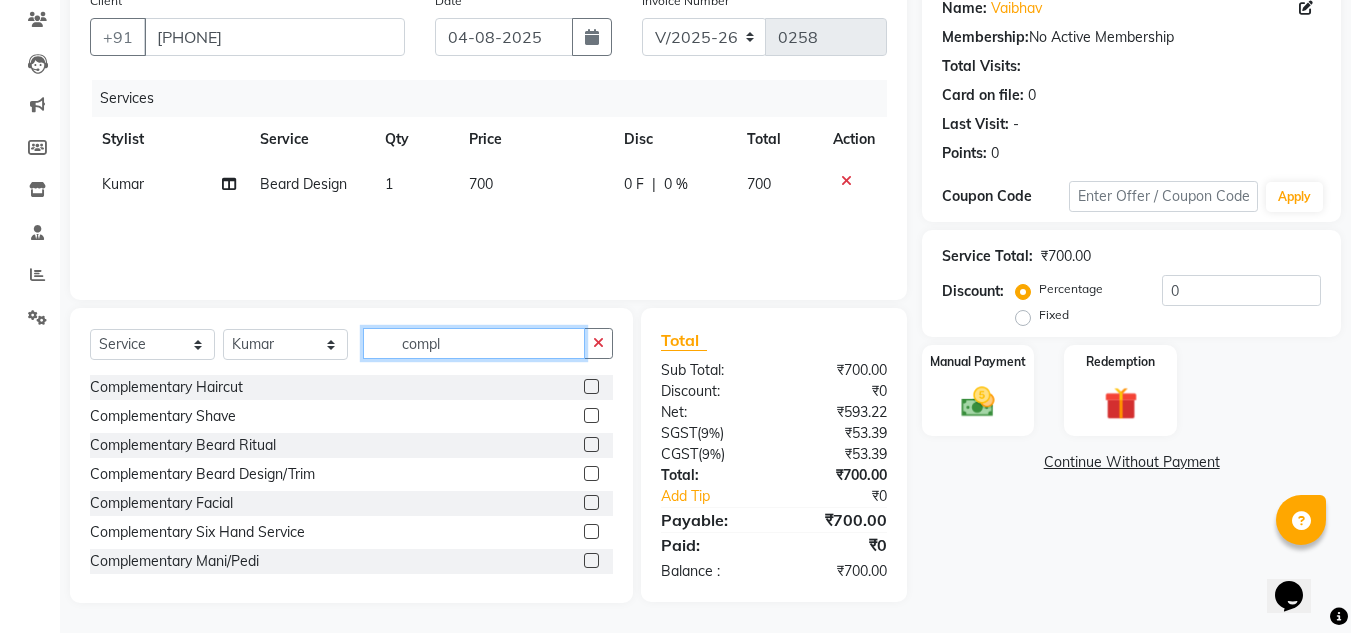 type on "compl" 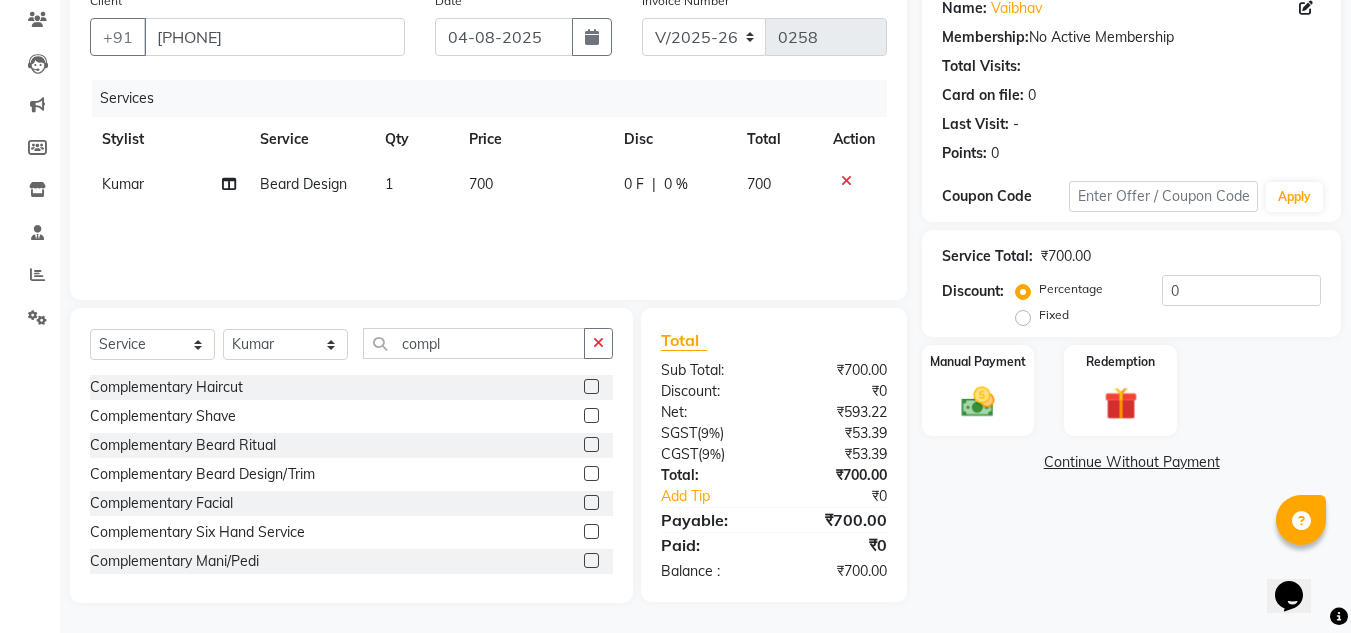 click 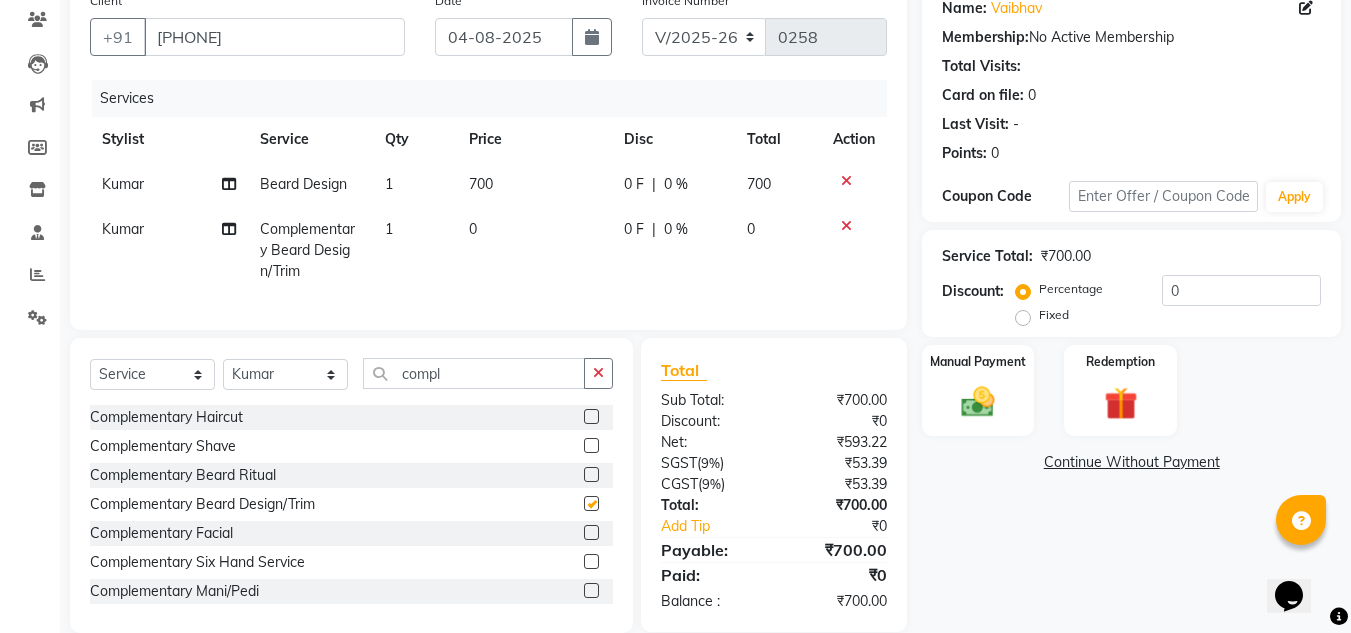 checkbox on "false" 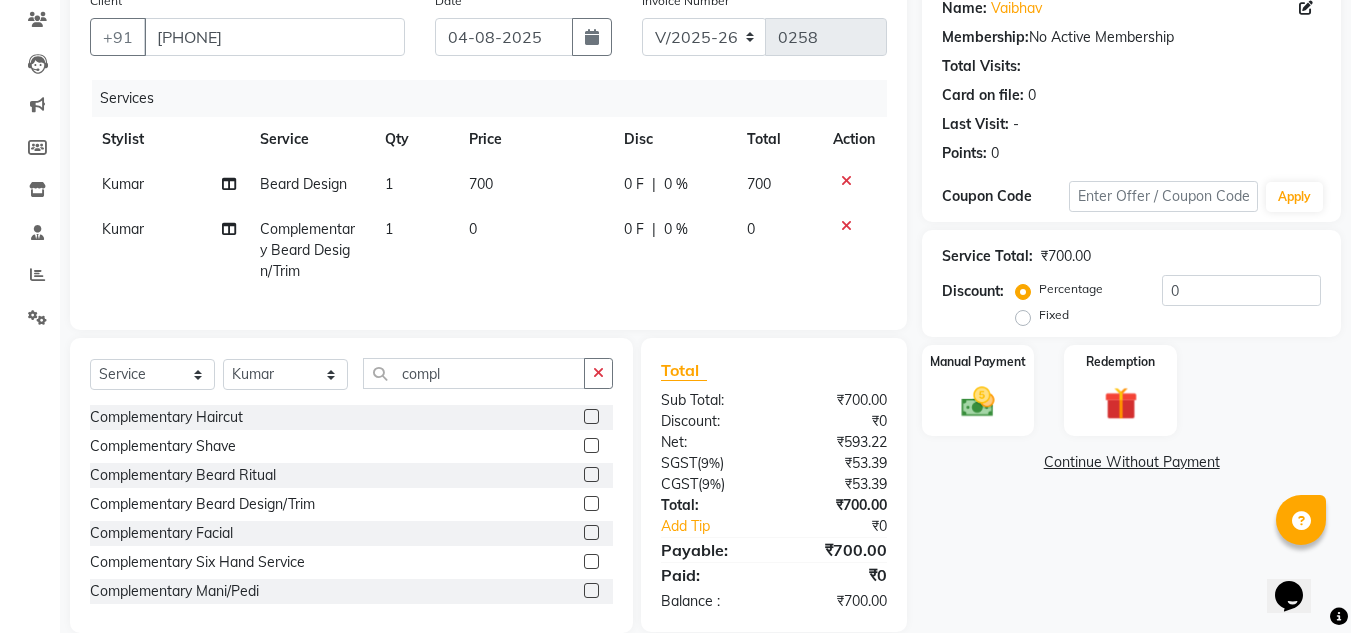 click 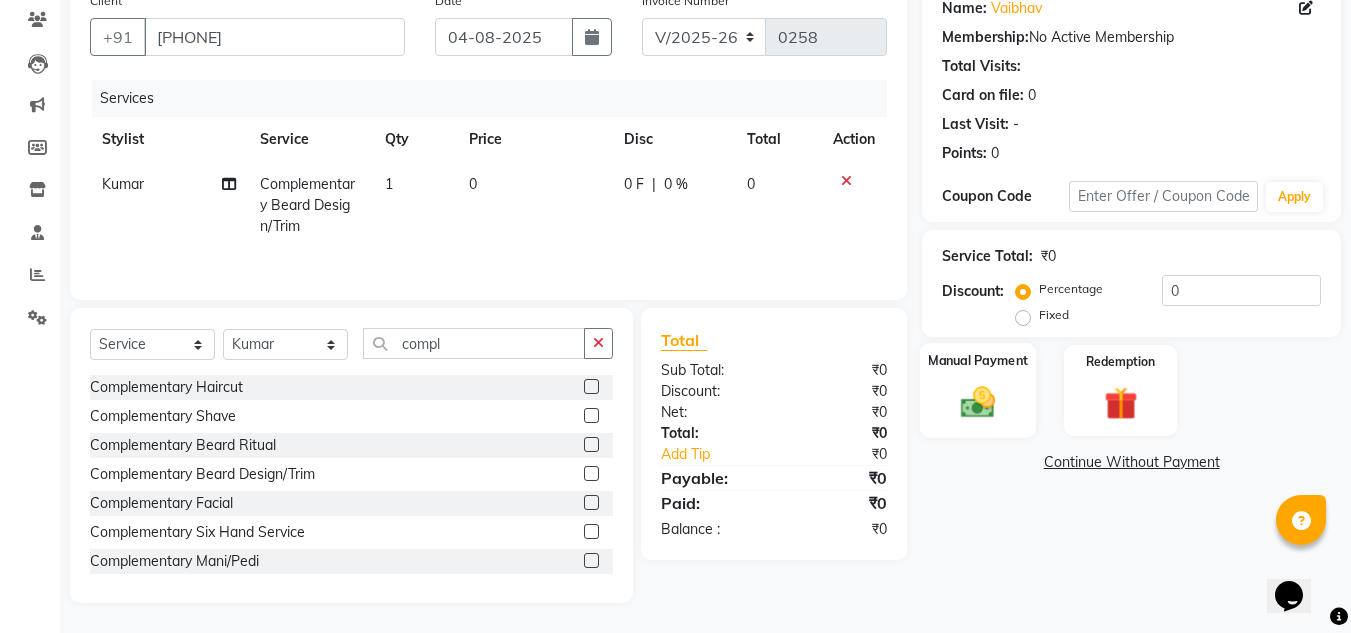 click 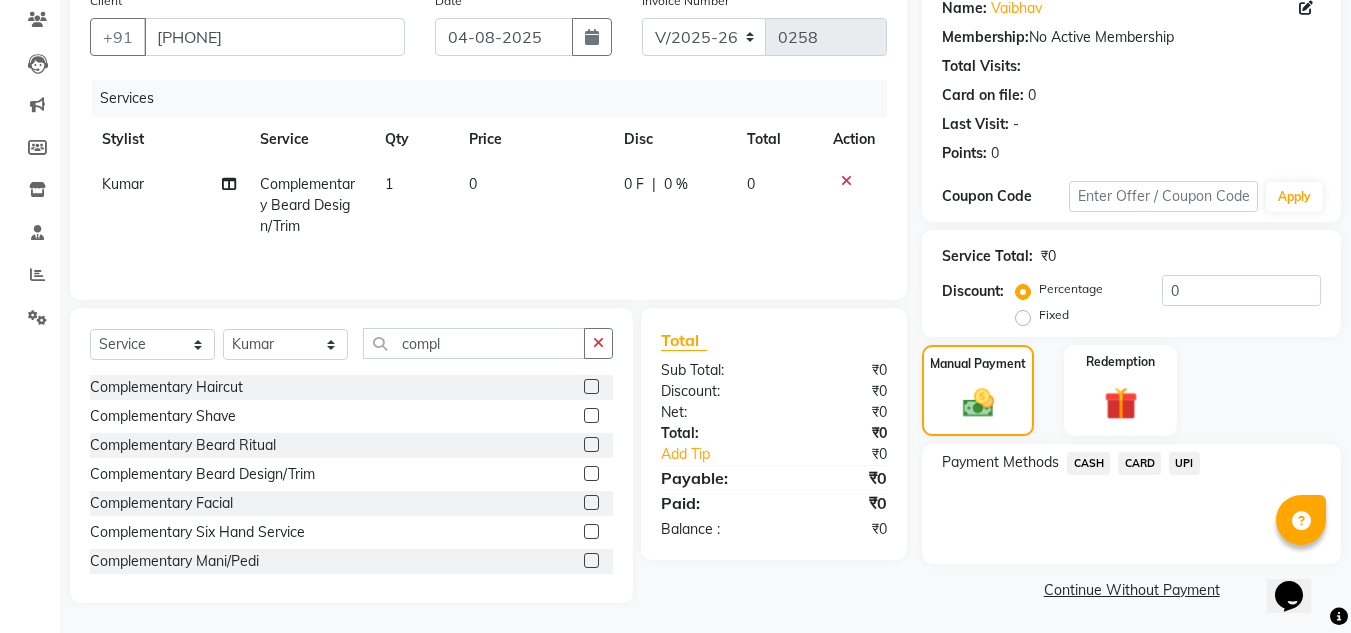 click on "CASH" 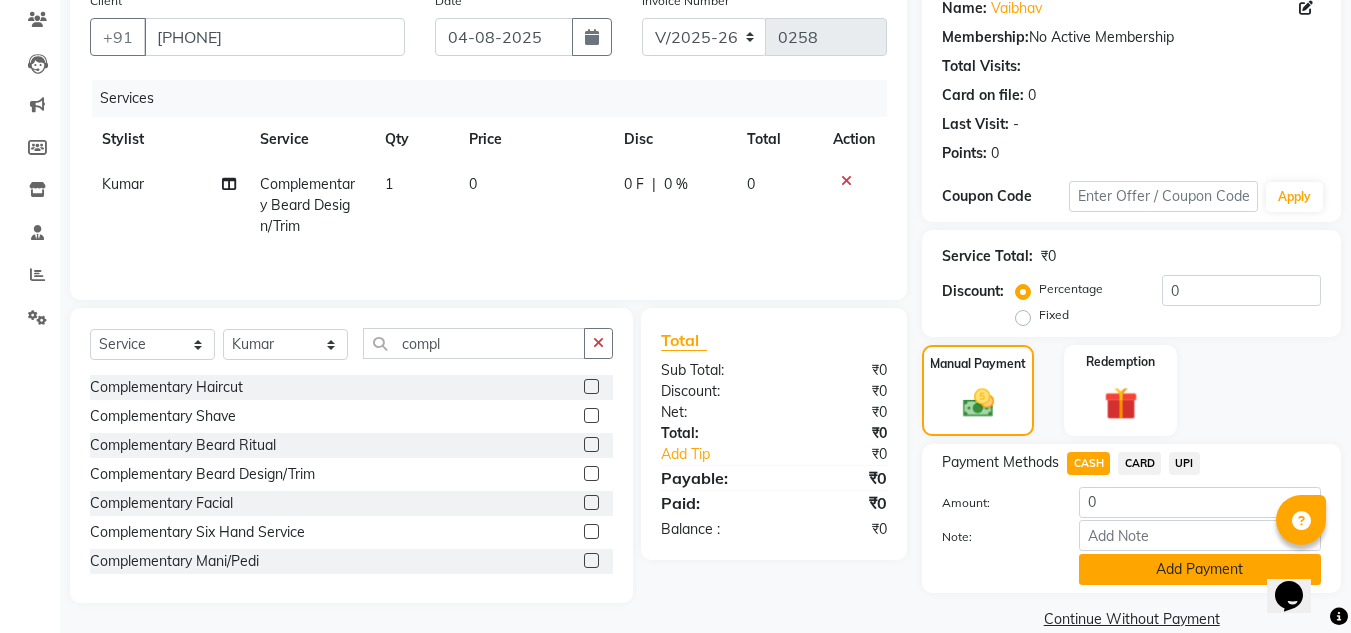 click on "Add Payment" 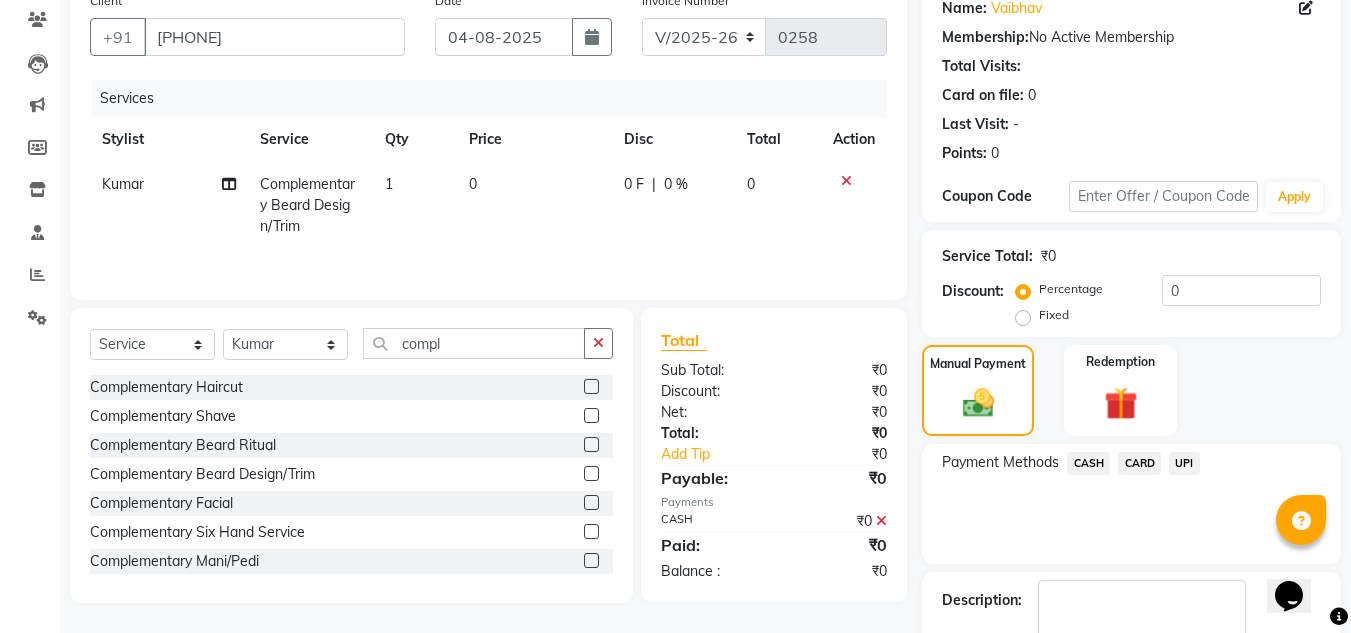 scroll, scrollTop: 283, scrollLeft: 0, axis: vertical 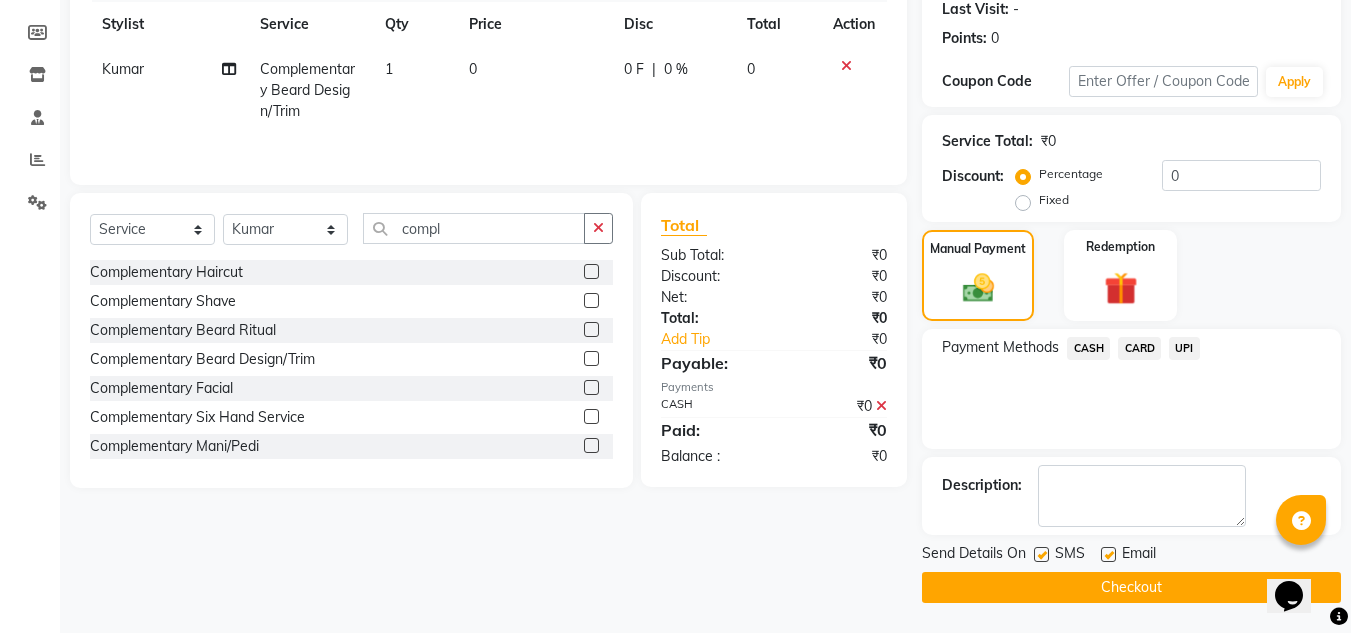 click on "Checkout" 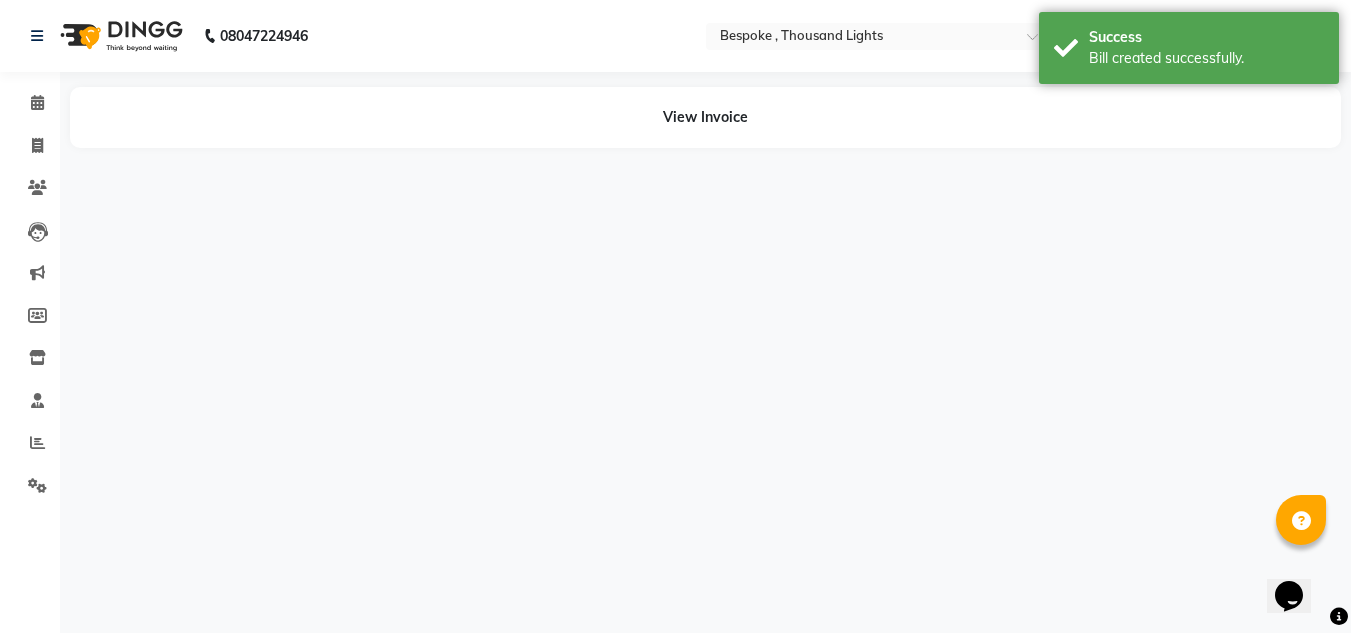 scroll, scrollTop: 0, scrollLeft: 0, axis: both 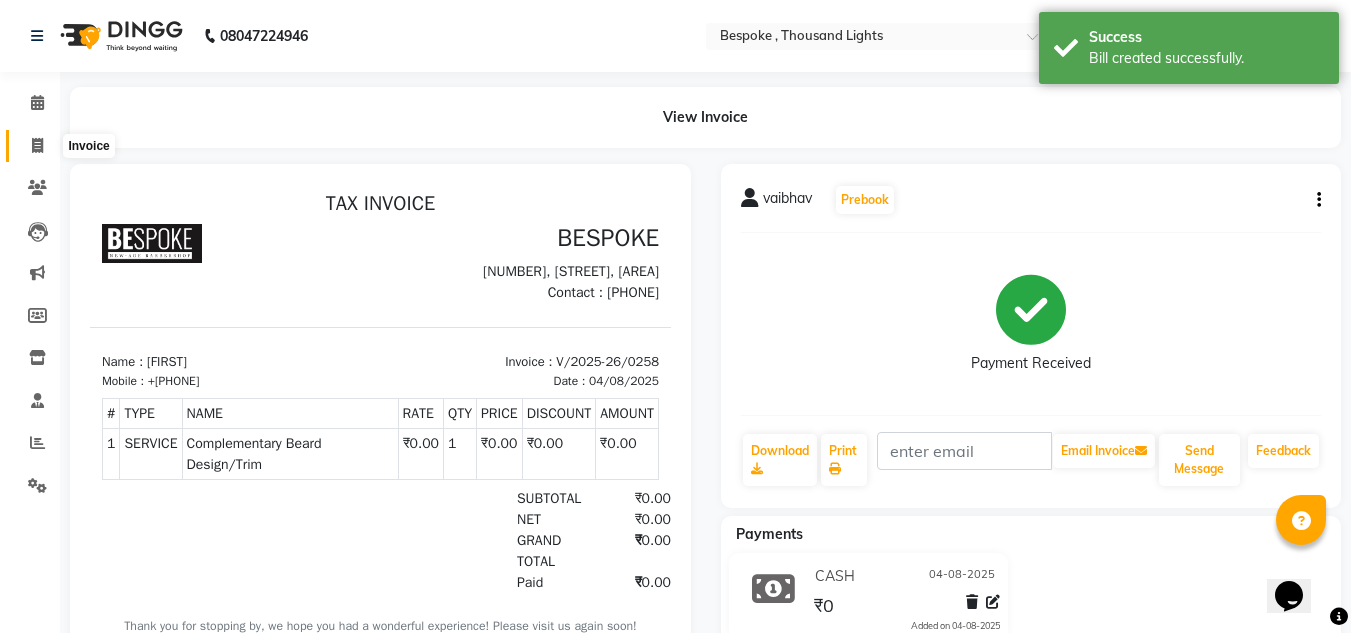 click 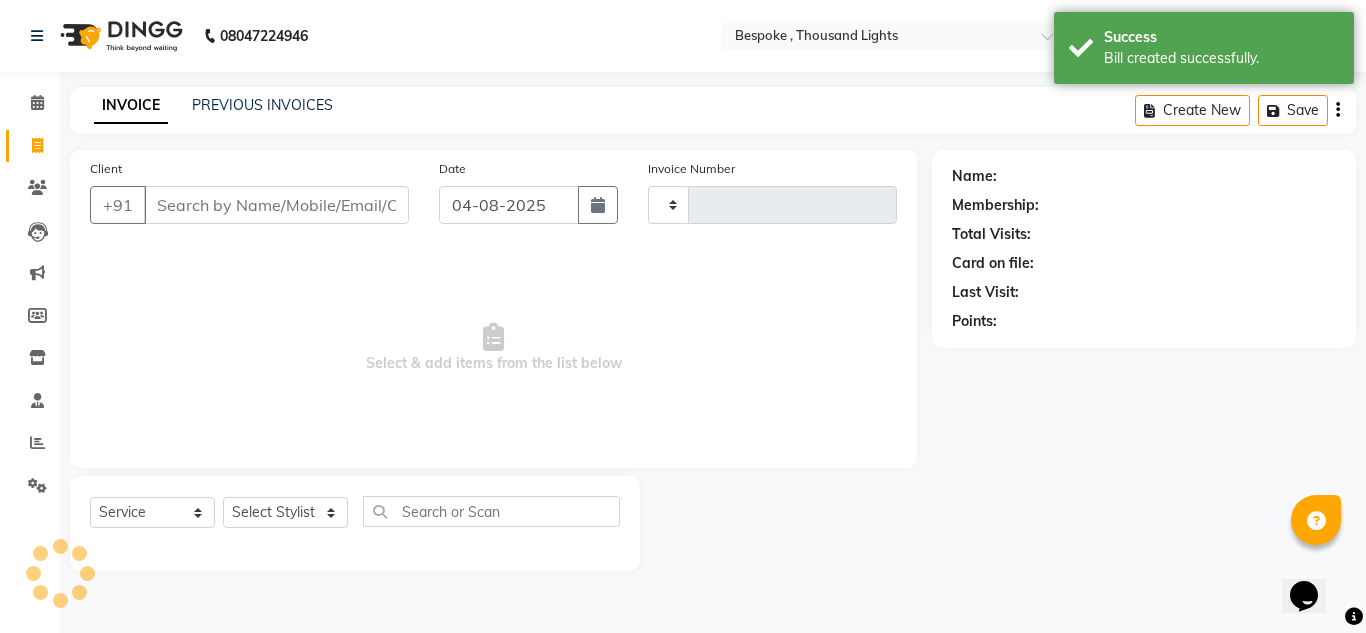 type on "0259" 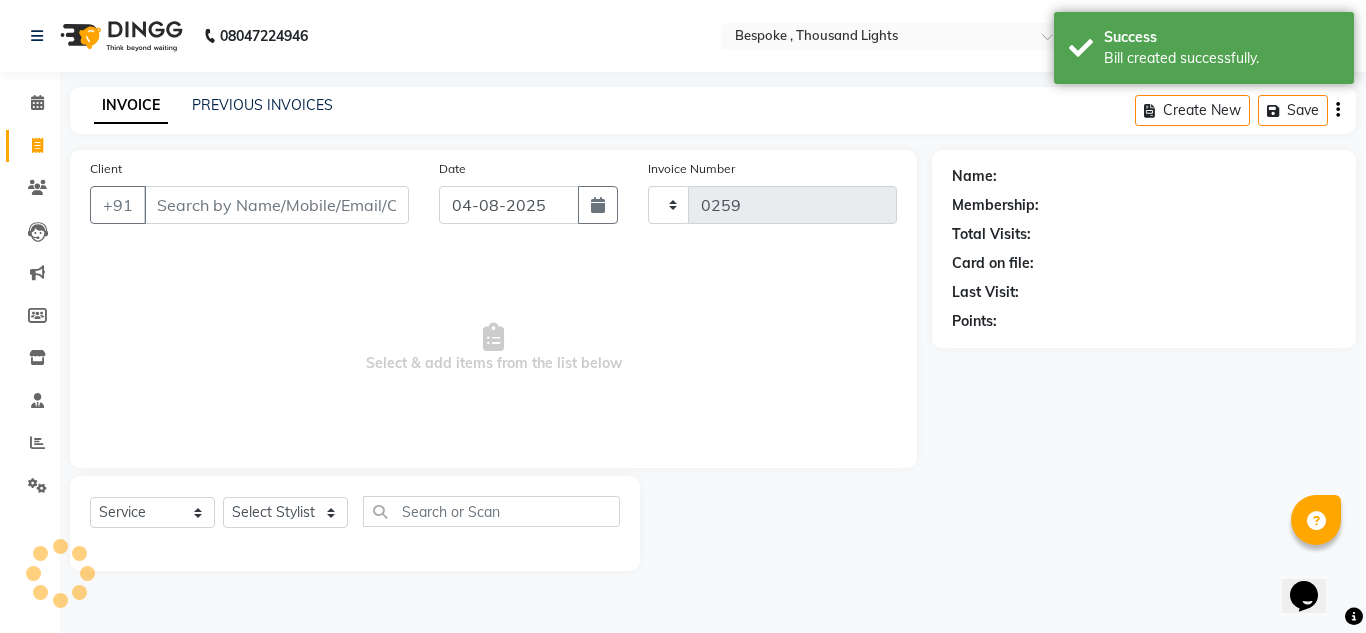 select on "8177" 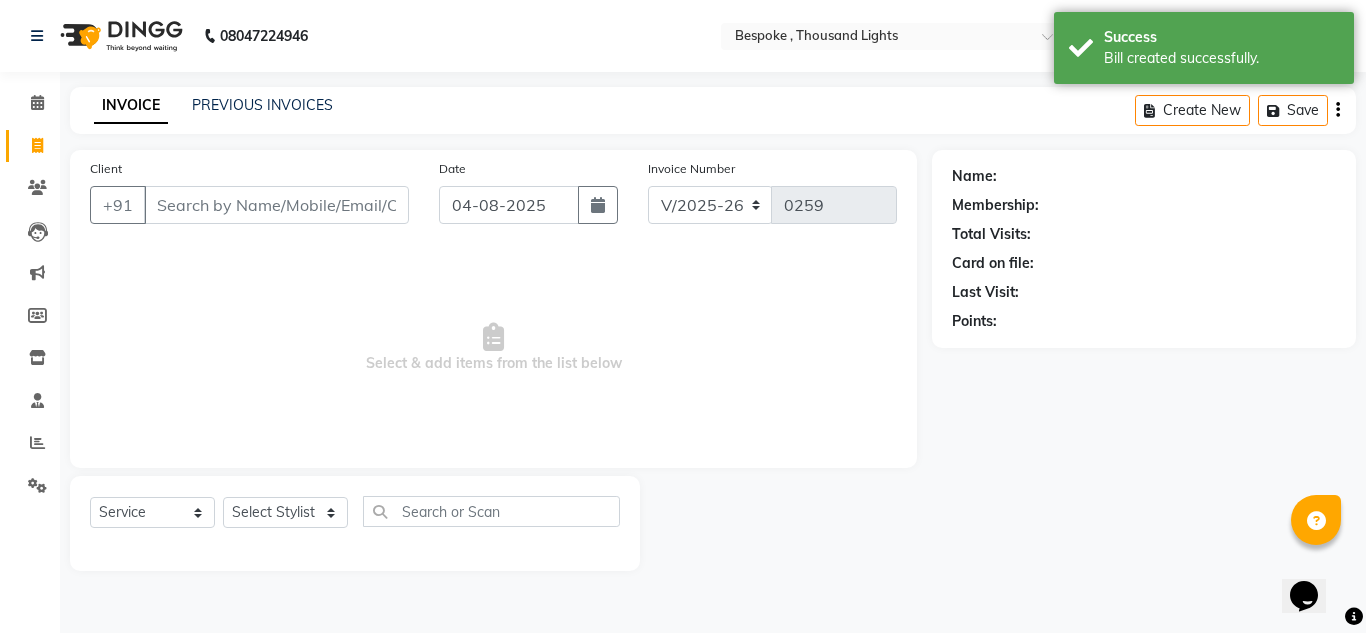 click on "INVOICE PREVIOUS INVOICES Create New   Save" 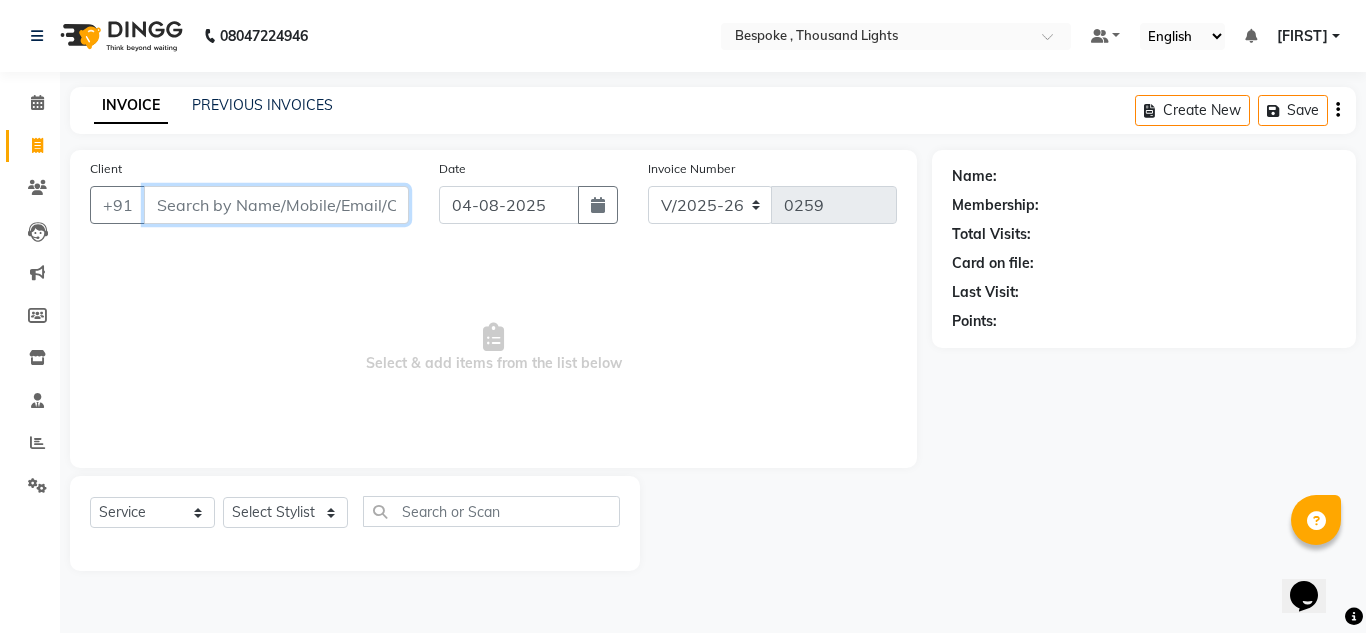 click on "Client" at bounding box center (276, 205) 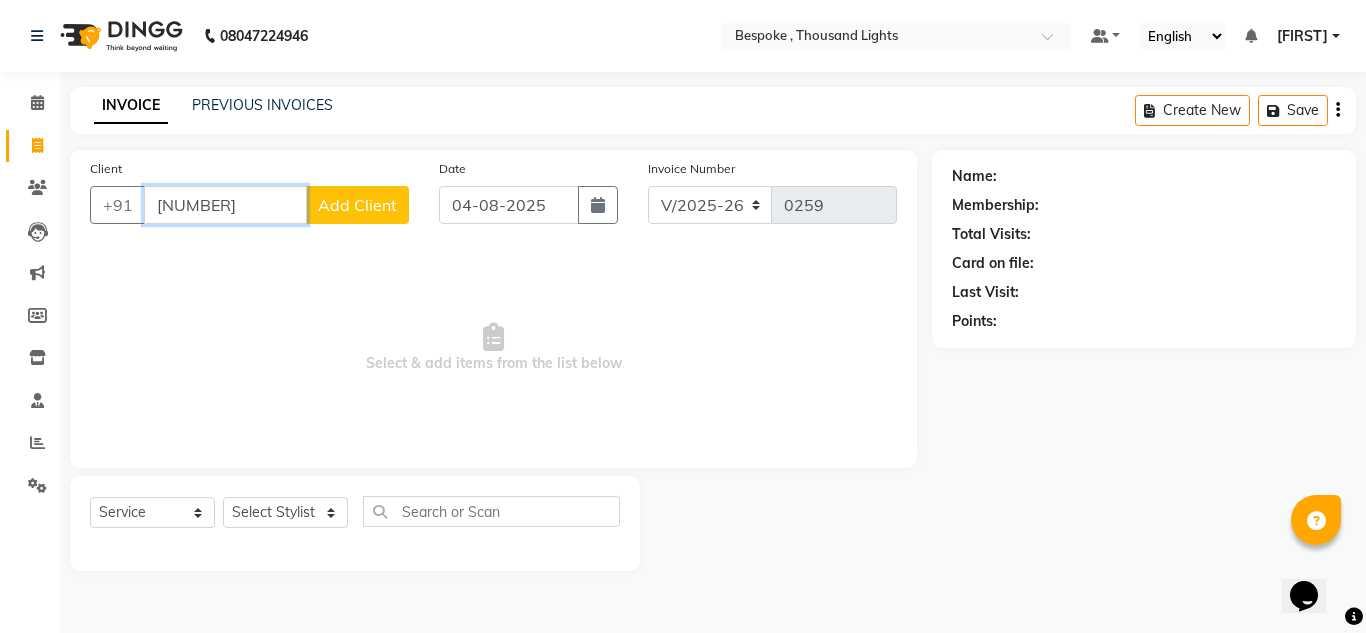 click on "[NUMBER]" at bounding box center (225, 205) 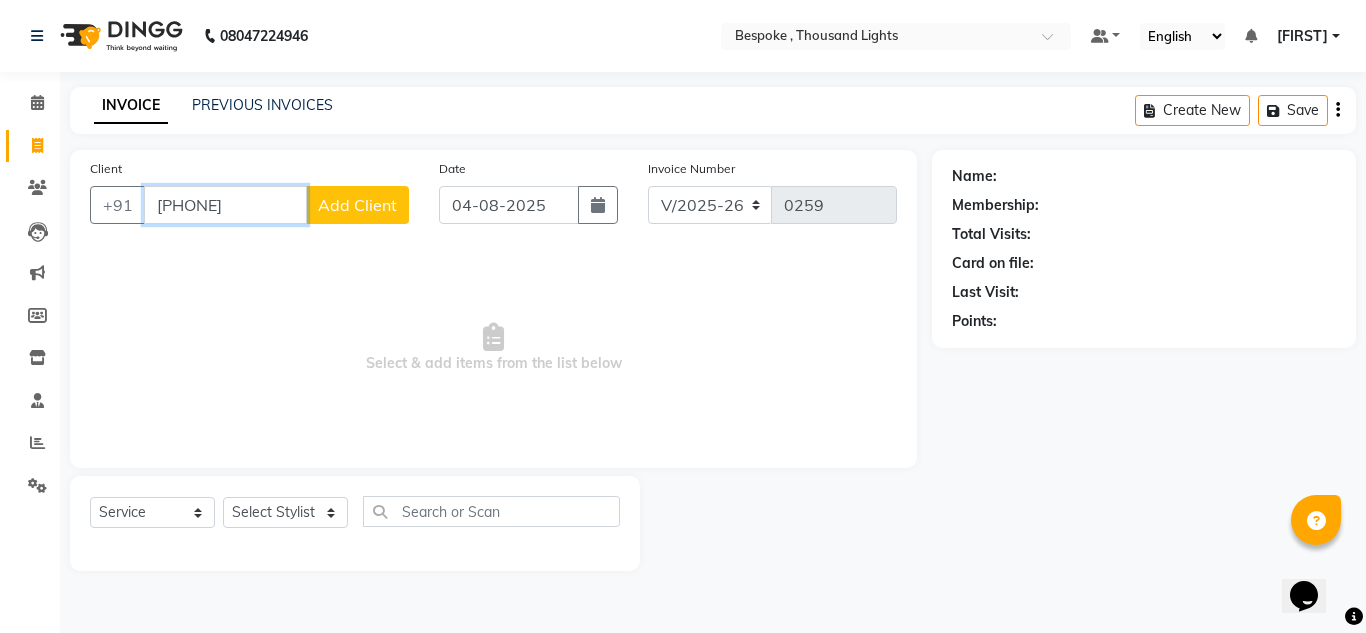 click on "[PHONE]" at bounding box center (225, 205) 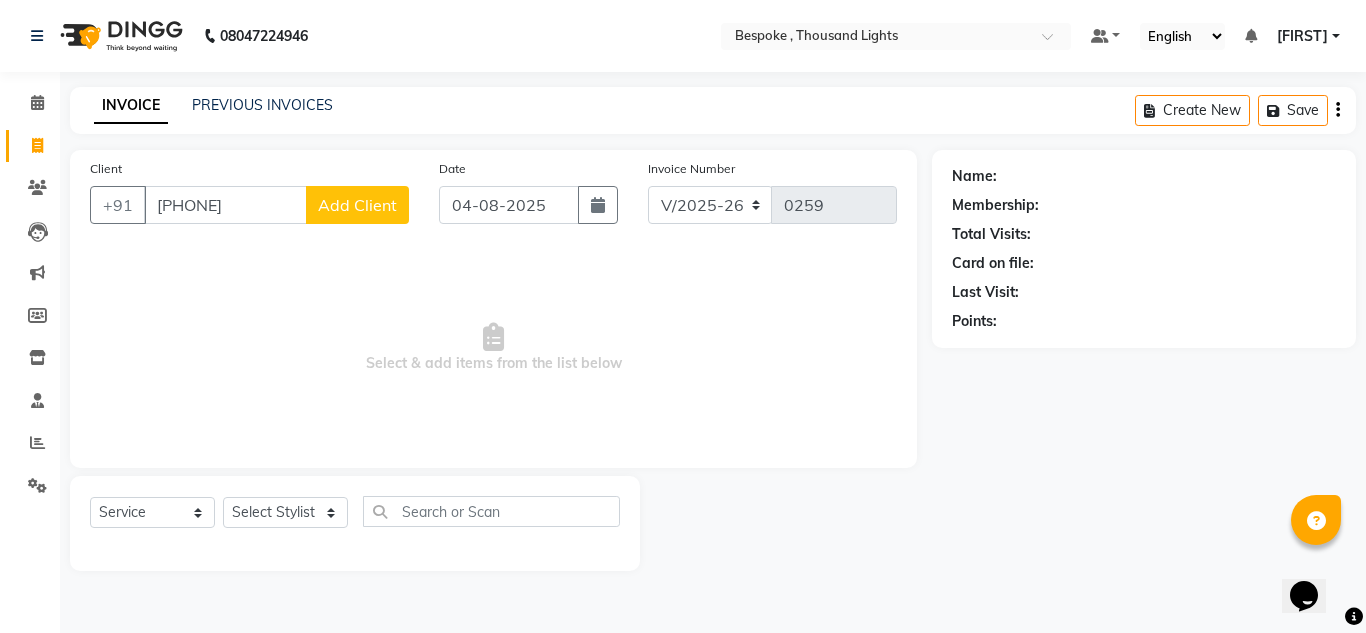 click on "Add Client" 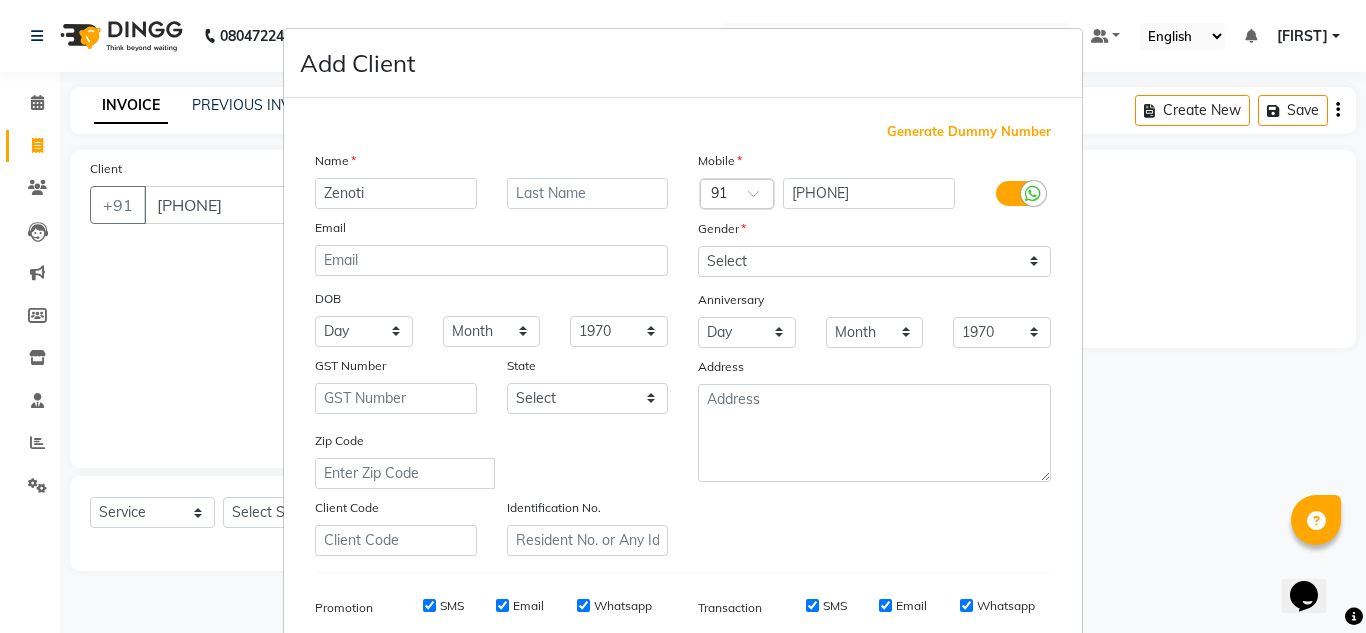 type on "Zenoti" 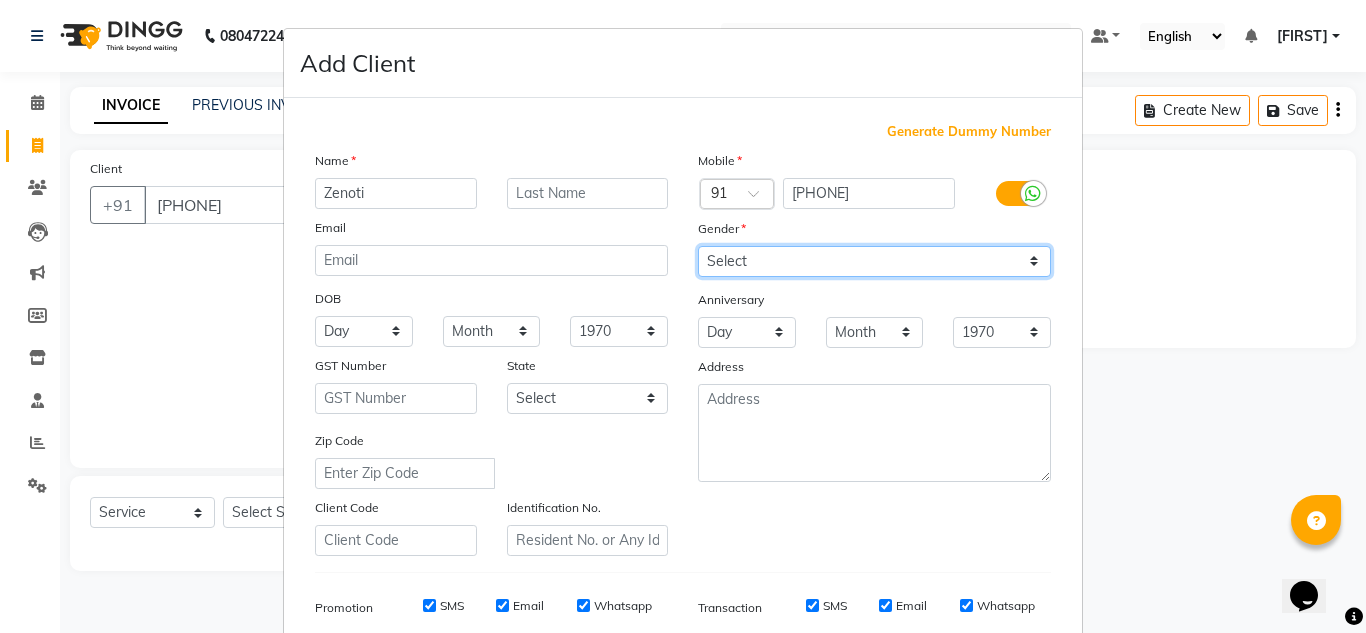 click on "Select Male Female Other Prefer Not To Say" at bounding box center (874, 261) 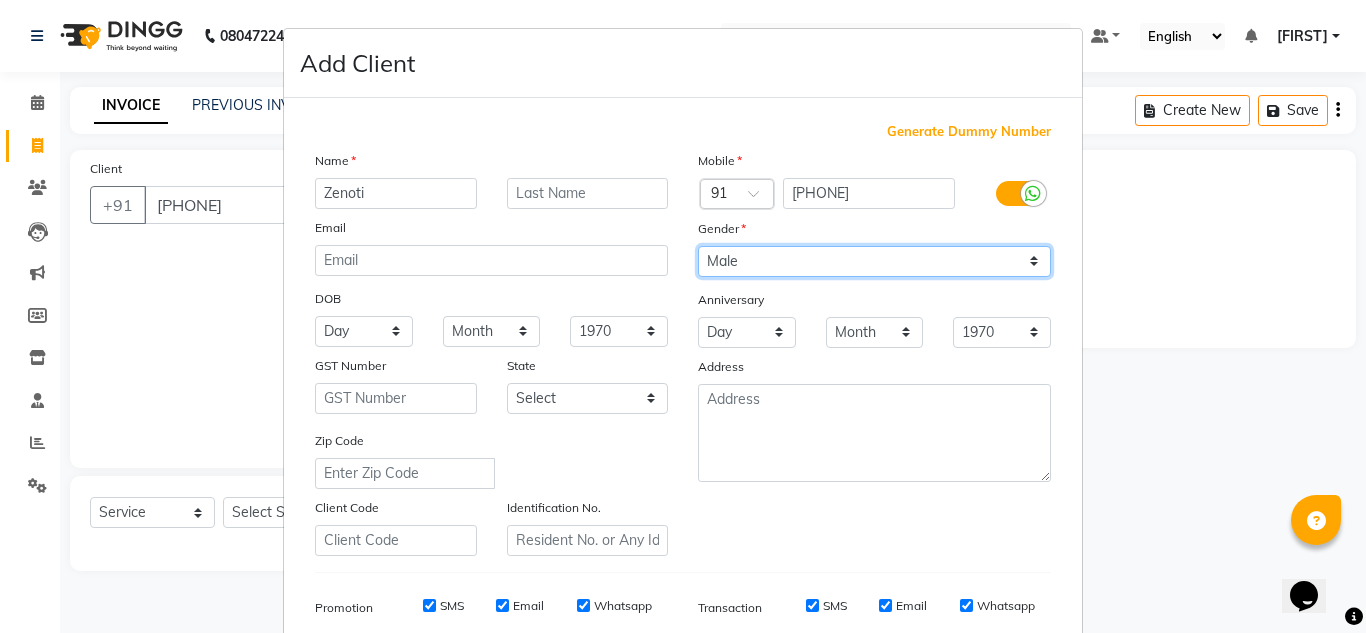 click on "Select Male Female Other Prefer Not To Say" at bounding box center (874, 261) 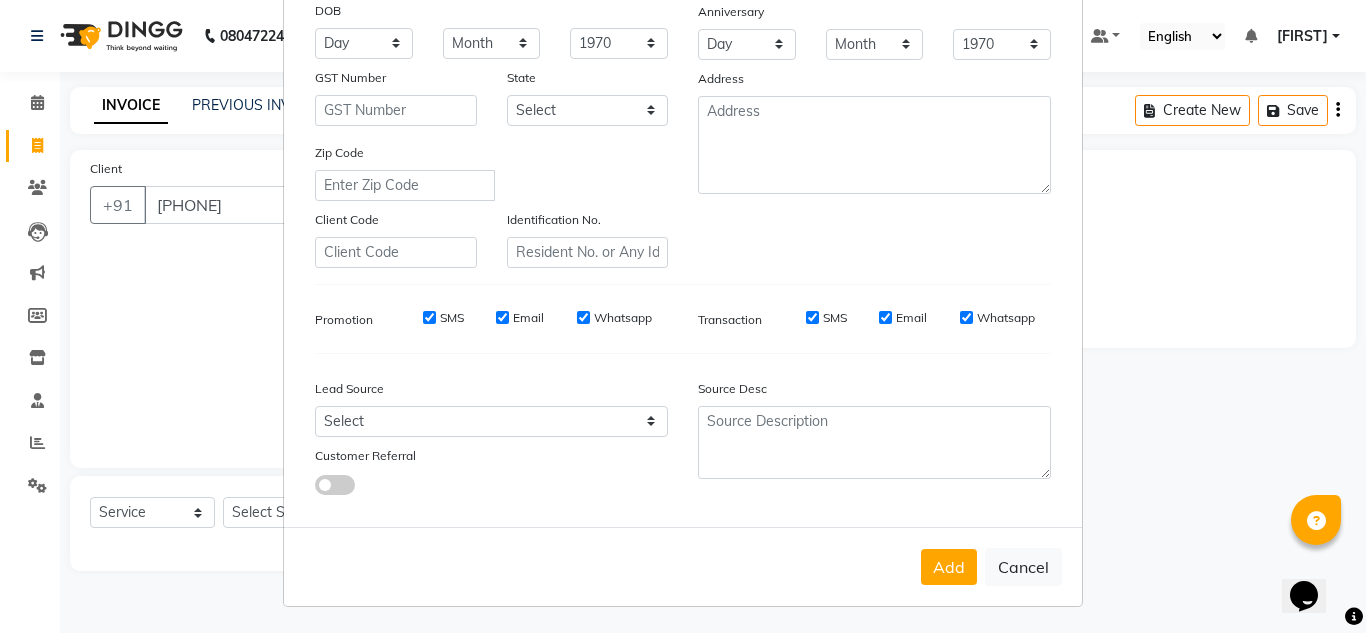 scroll, scrollTop: 290, scrollLeft: 0, axis: vertical 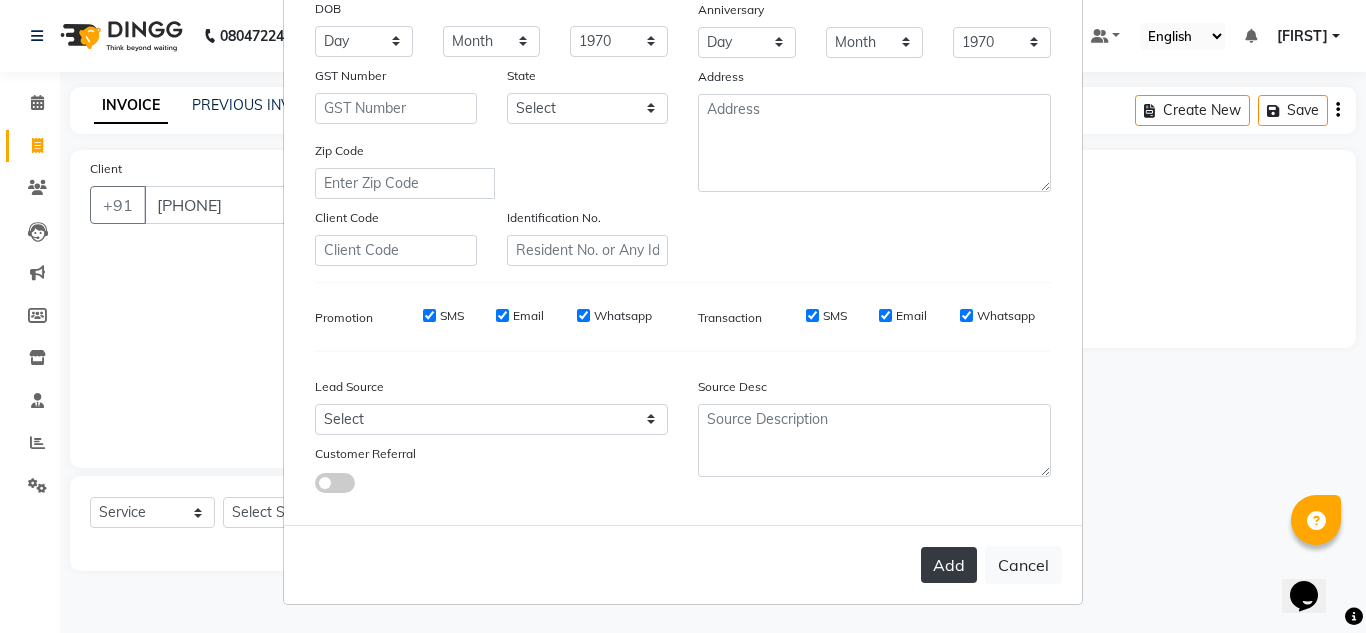 click on "Add" at bounding box center (949, 565) 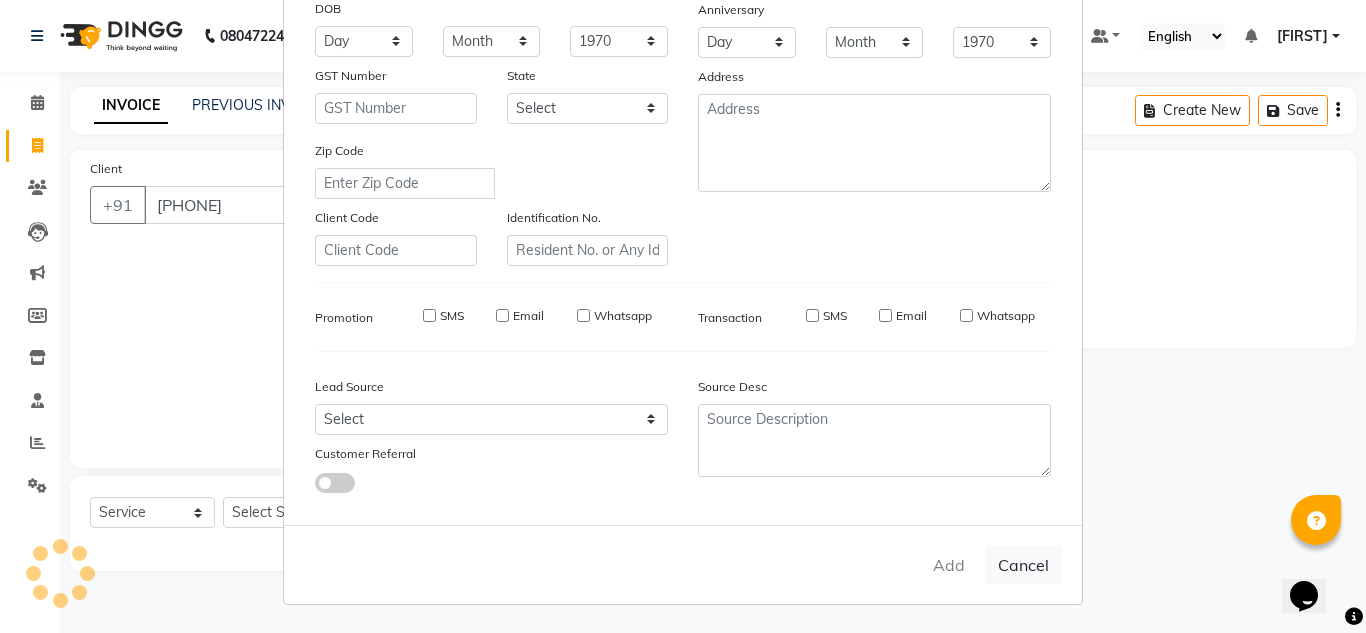 type 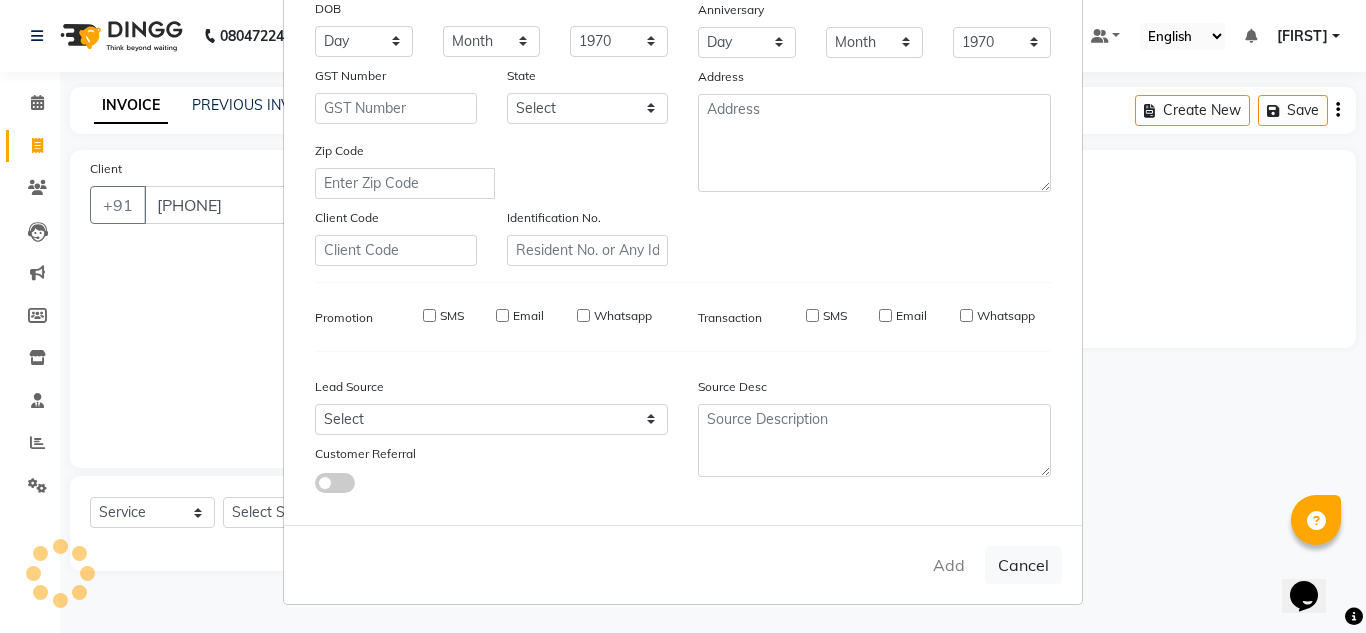 select 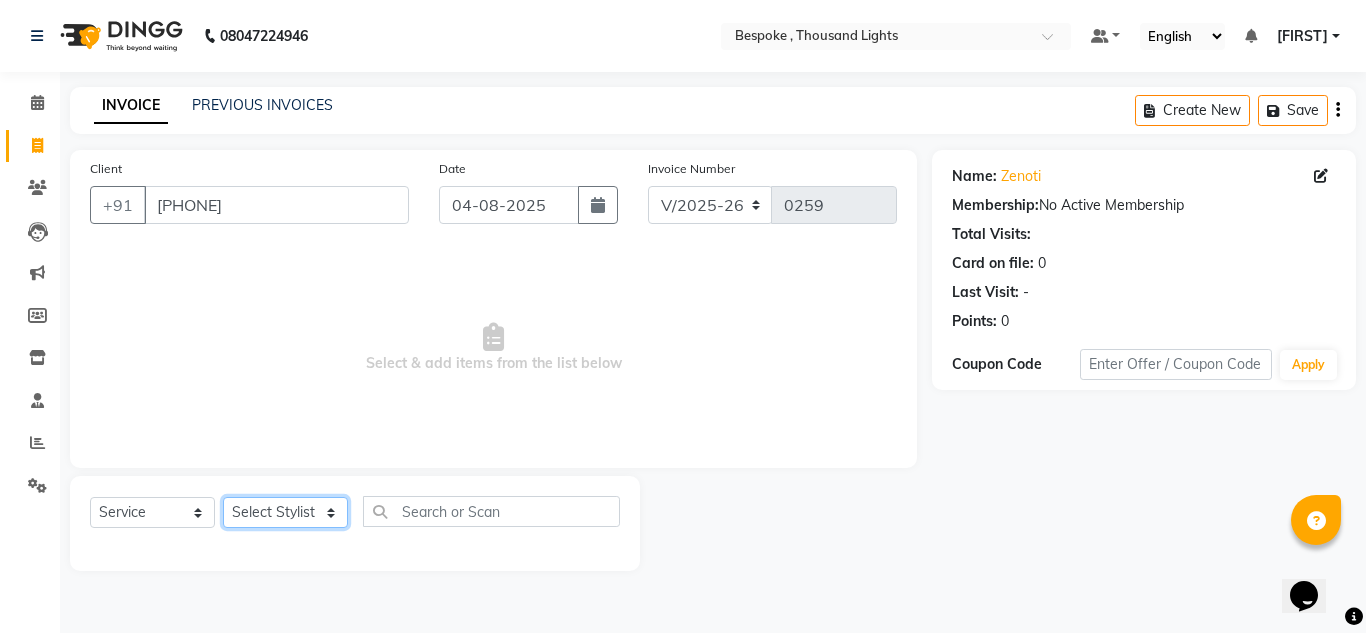 click on "Select Stylist Ching Dilipan Guru Ilyas Jaan Karthi Khawlkim Kimte Kumar Mahesh Palani Rachel" 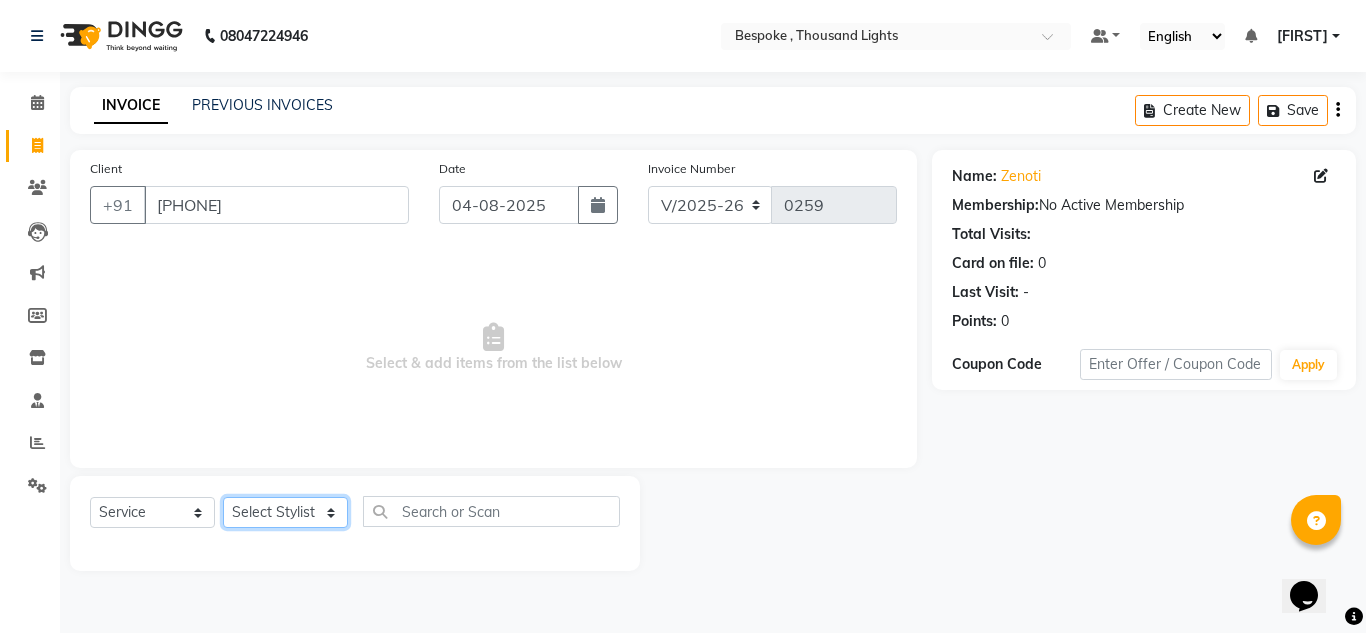 select on "78478" 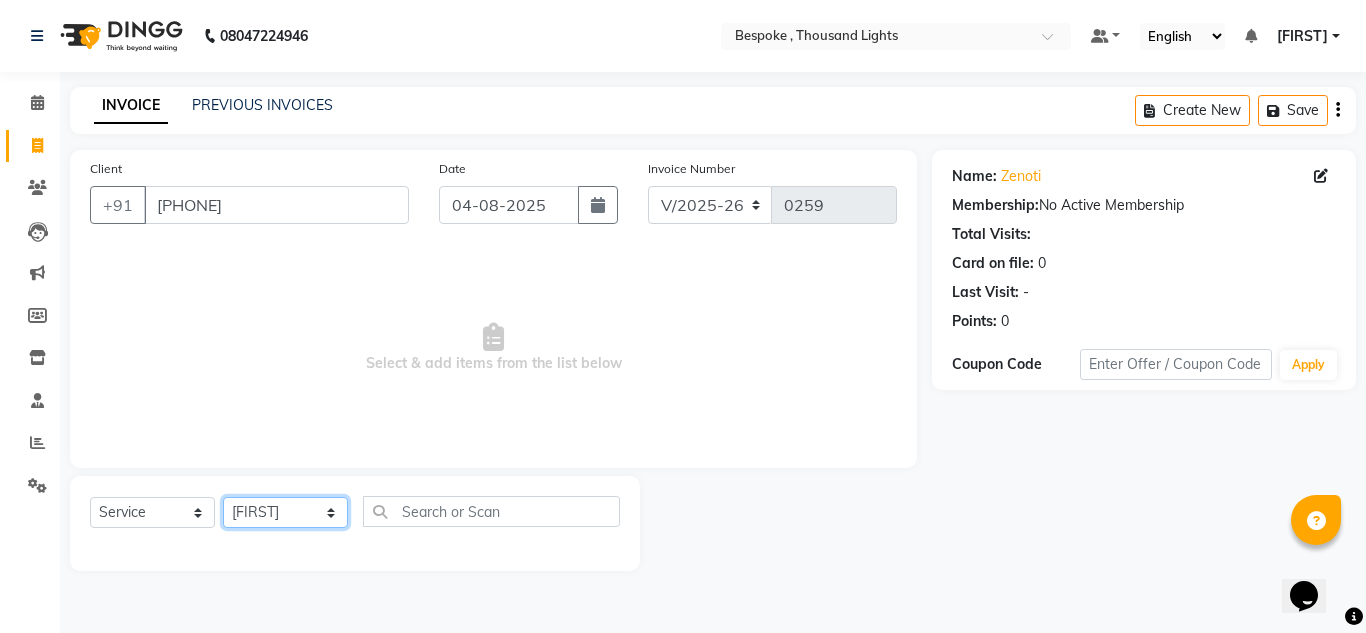 click on "Select Stylist Ching Dilipan Guru Ilyas Jaan Karthi Khawlkim Kimte Kumar Mahesh Palani Rachel" 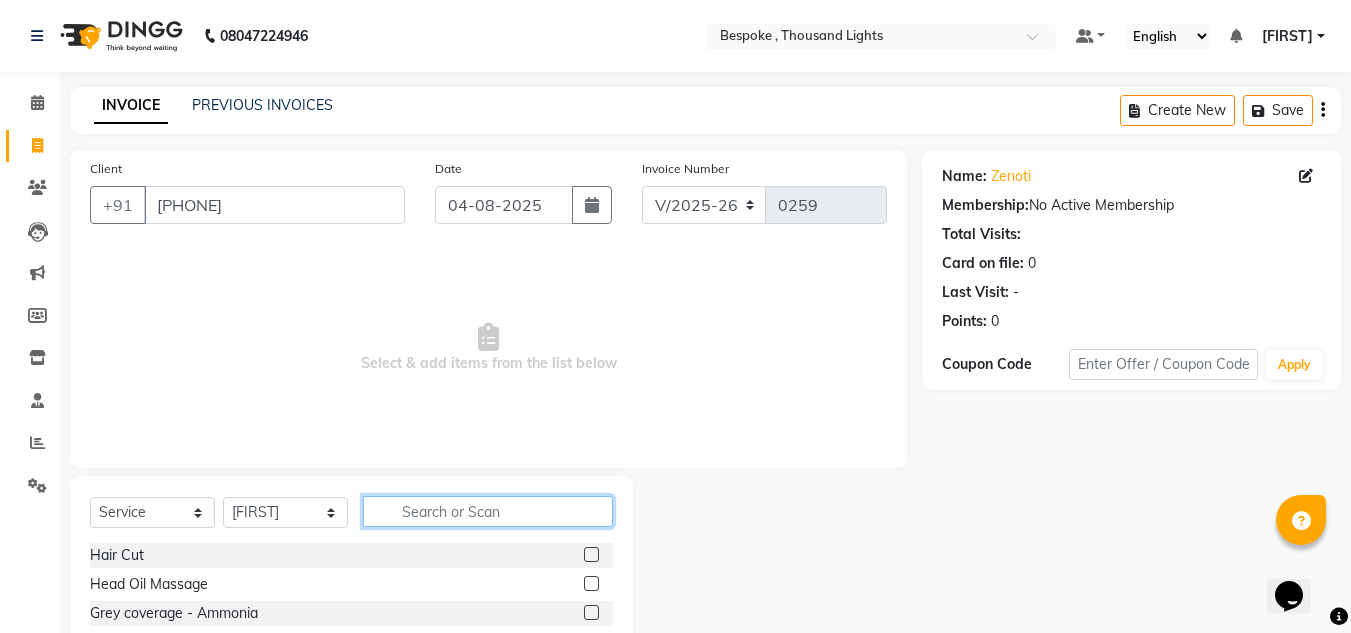 click 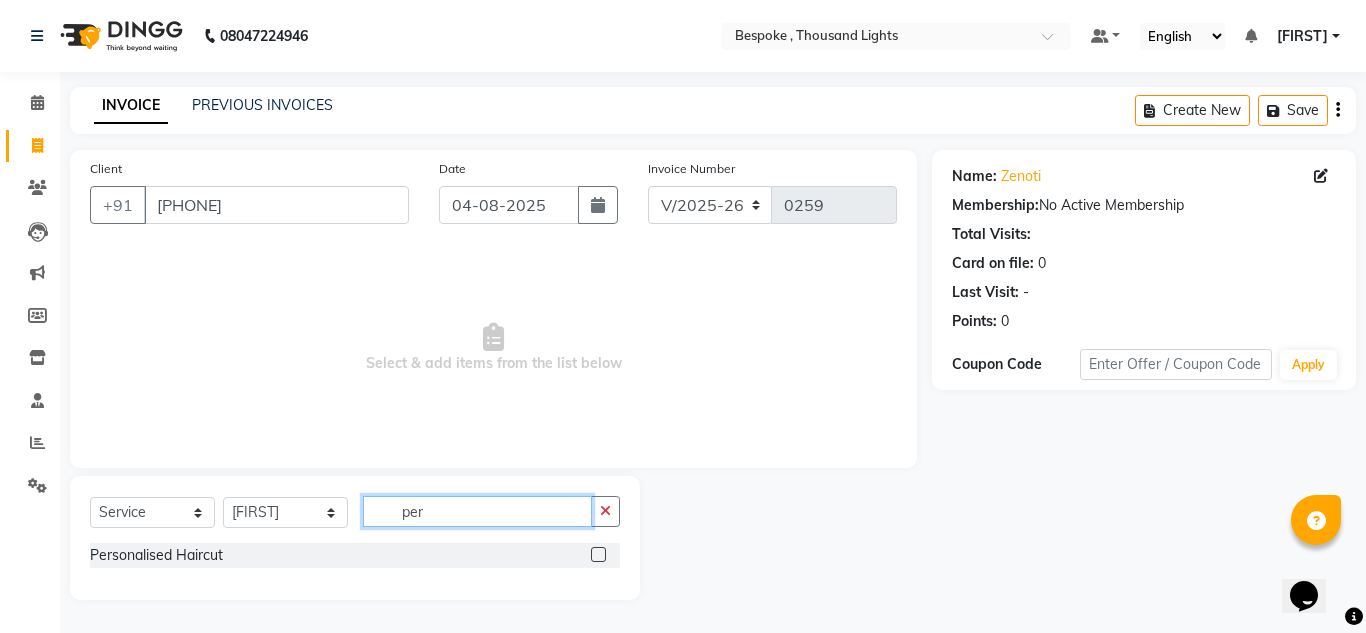 type on "per" 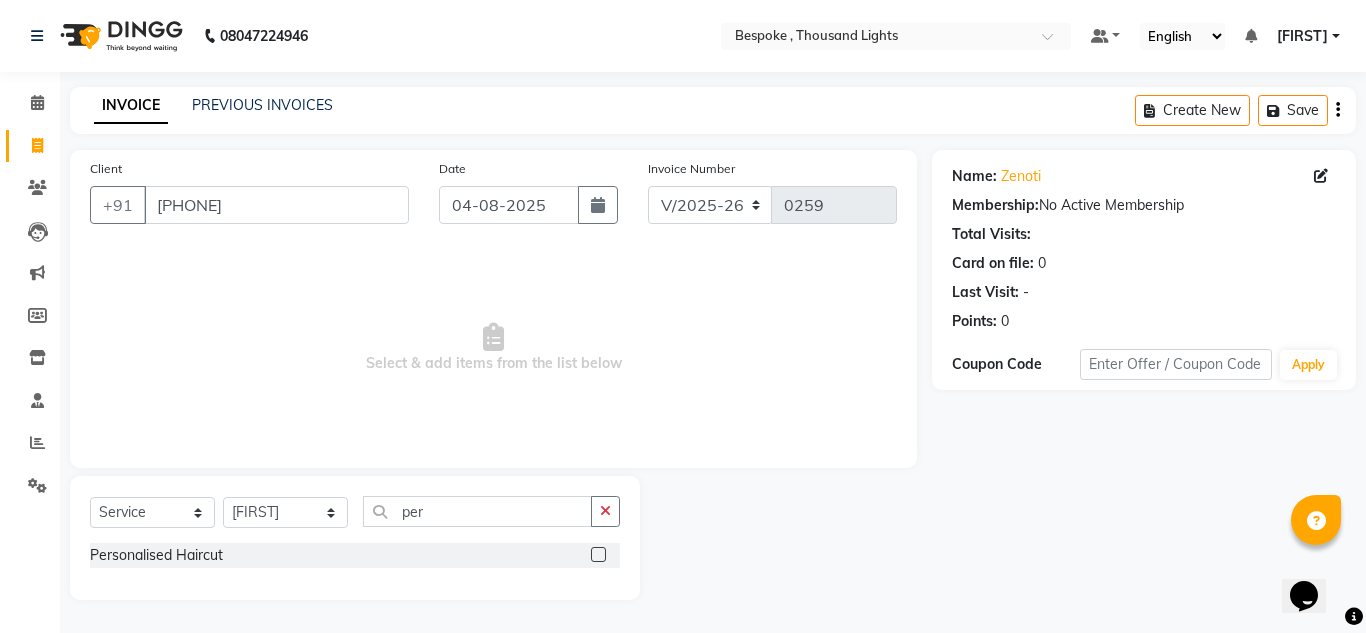 click 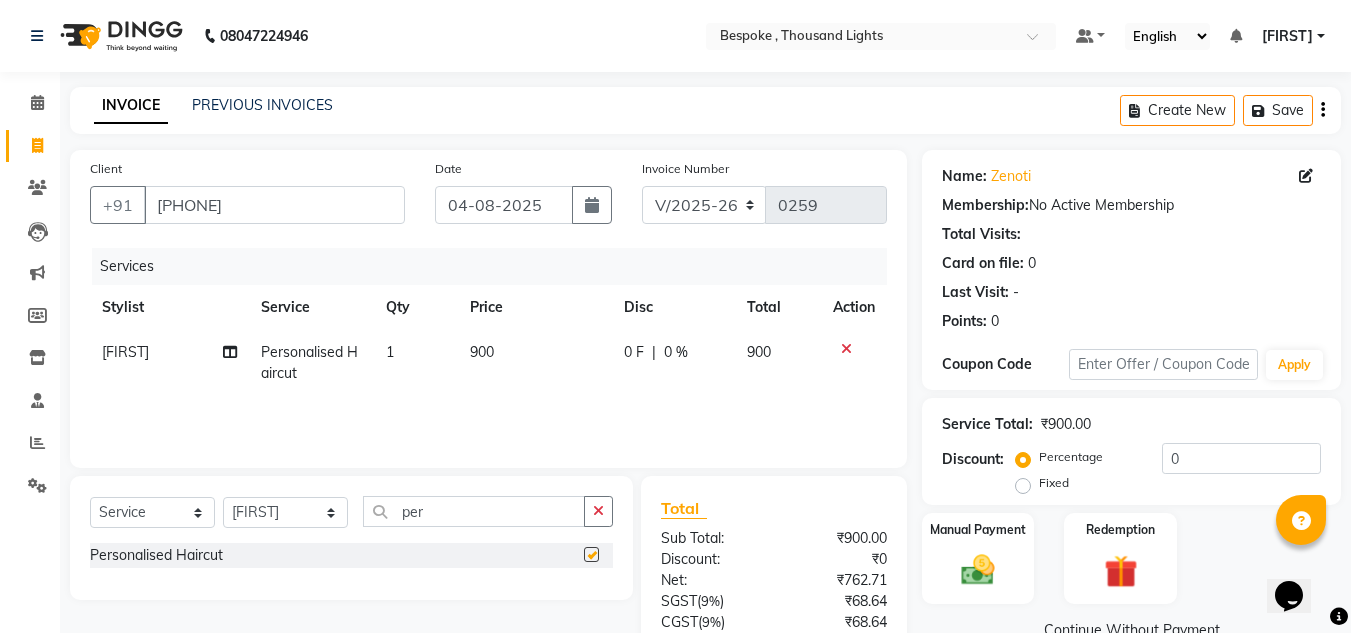 checkbox on "false" 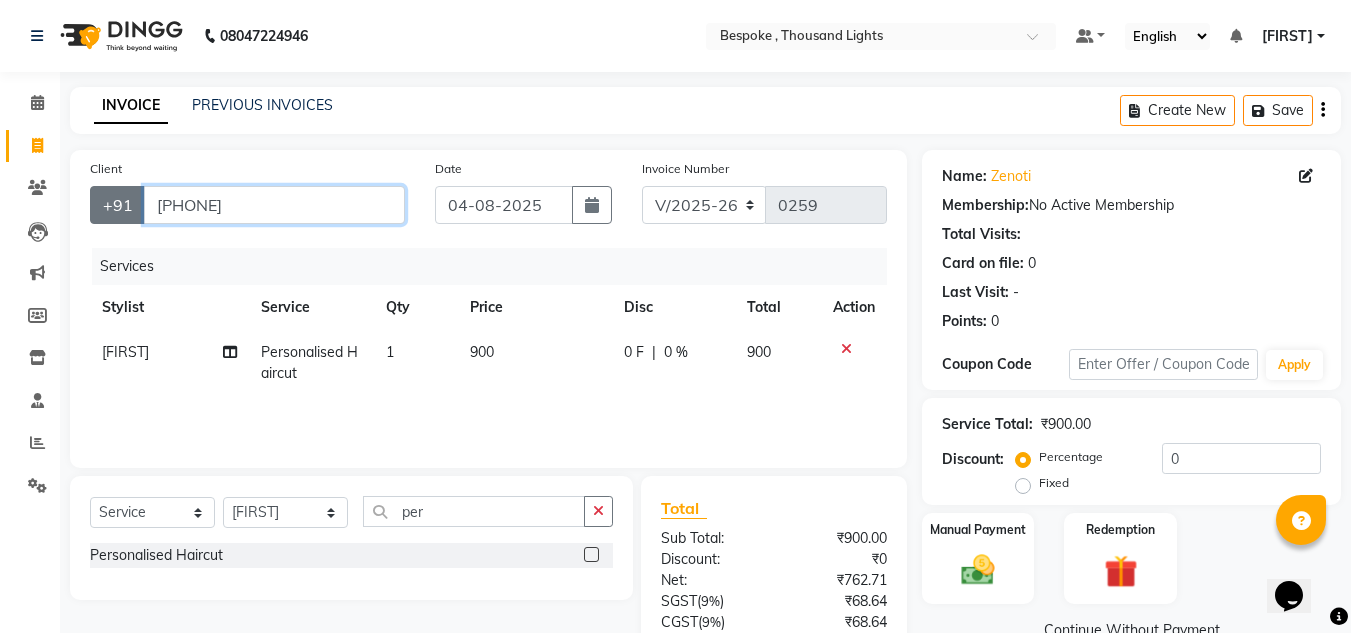 drag, startPoint x: 287, startPoint y: 204, endPoint x: 94, endPoint y: 203, distance: 193.0026 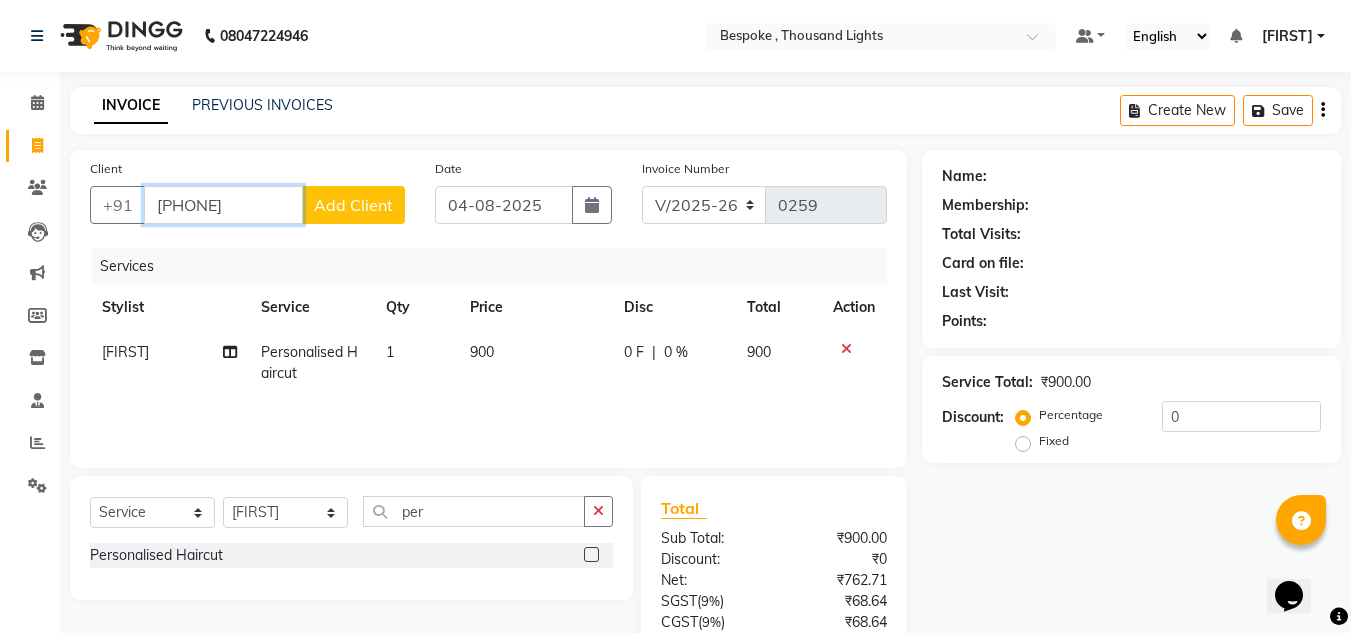 type on "[PHONE]" 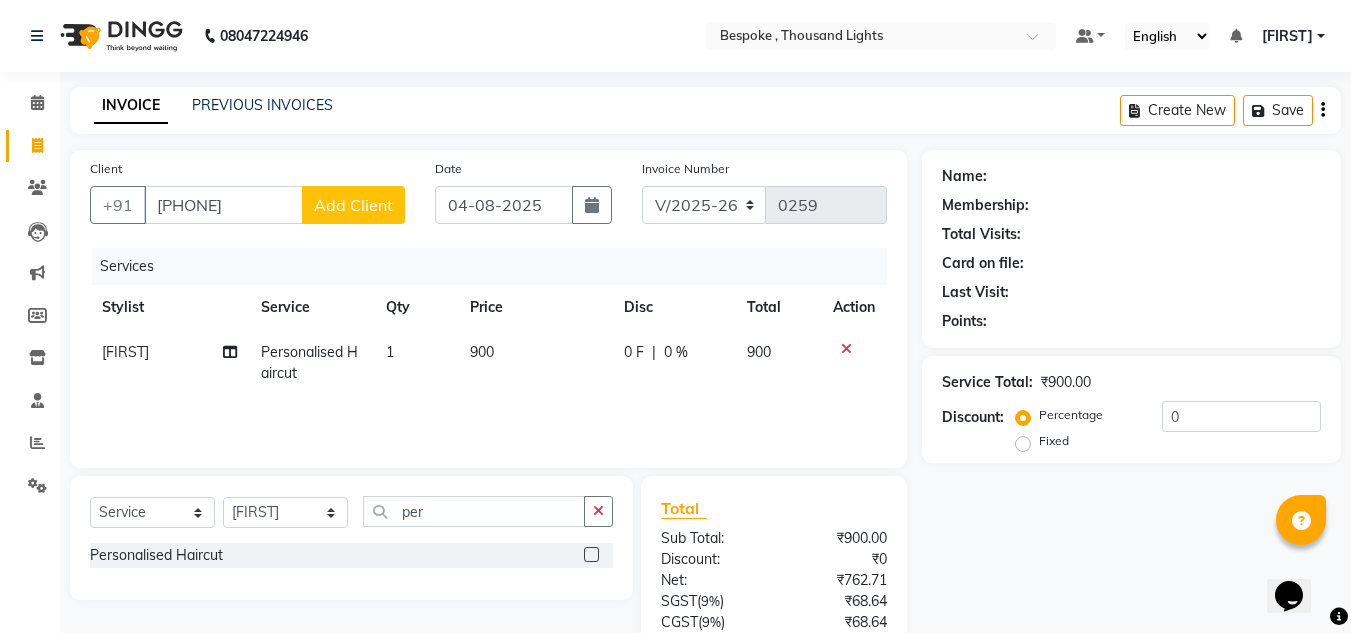 click on "Client +[PHONE] Add Client" 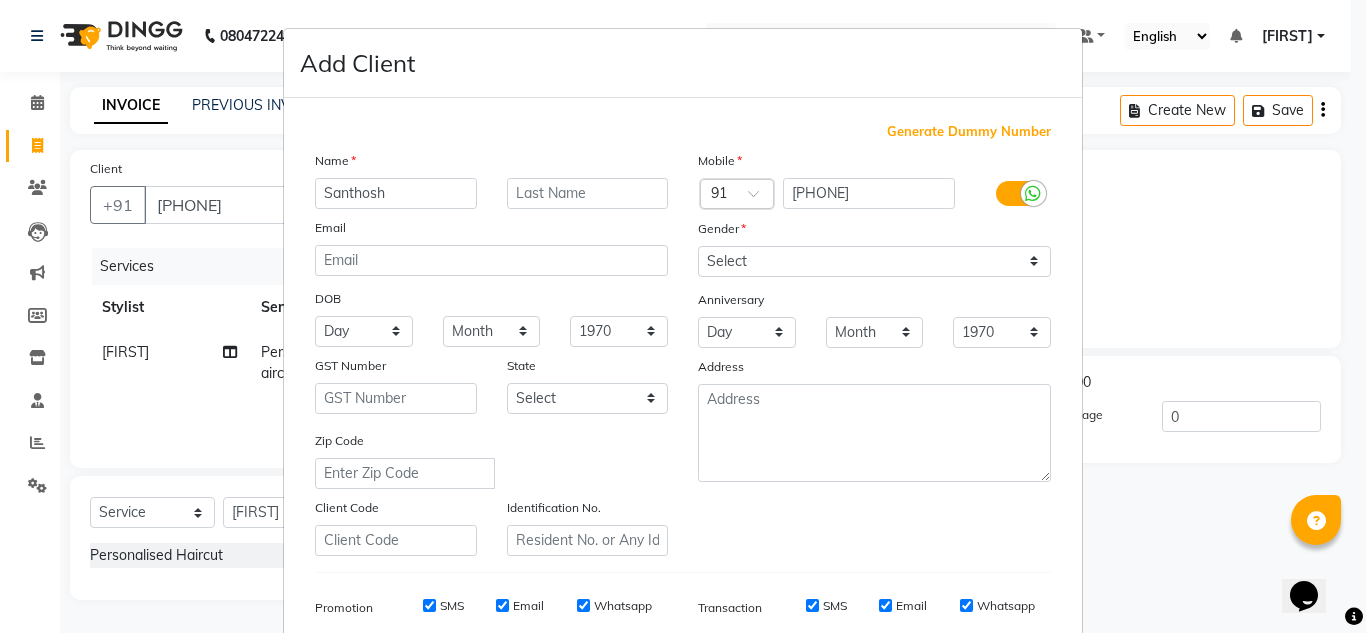 type on "Santhosh" 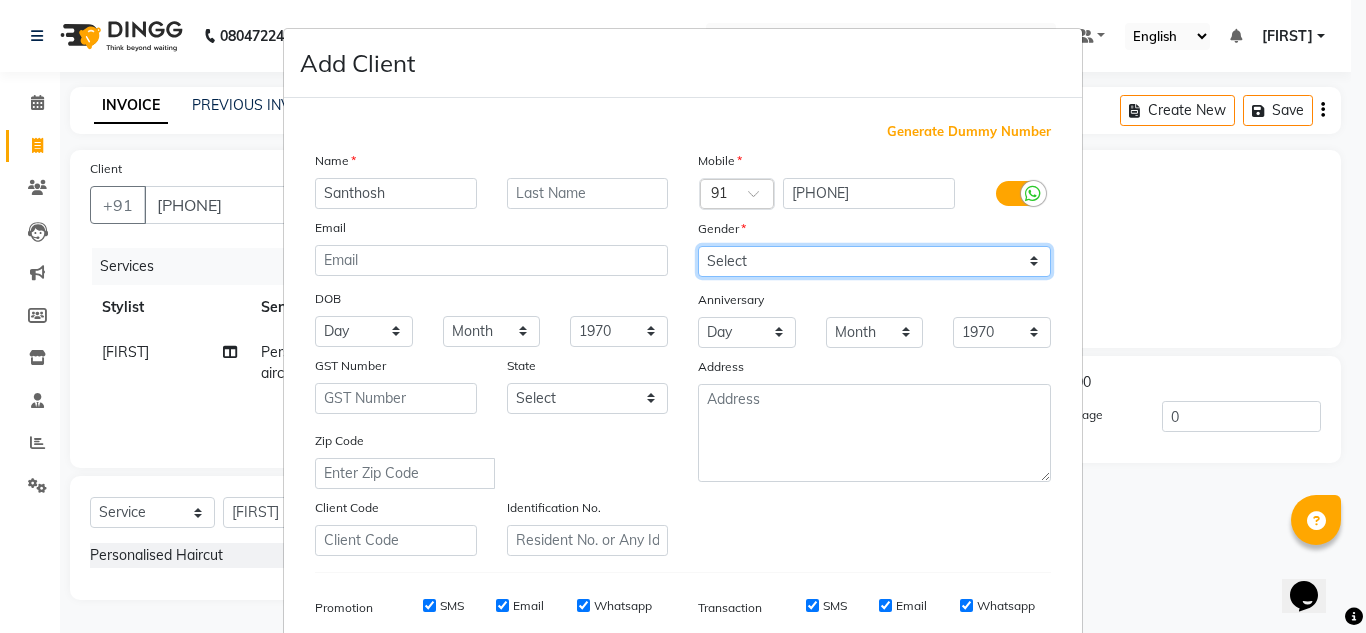 click on "Select Male Female Other Prefer Not To Say" at bounding box center [874, 261] 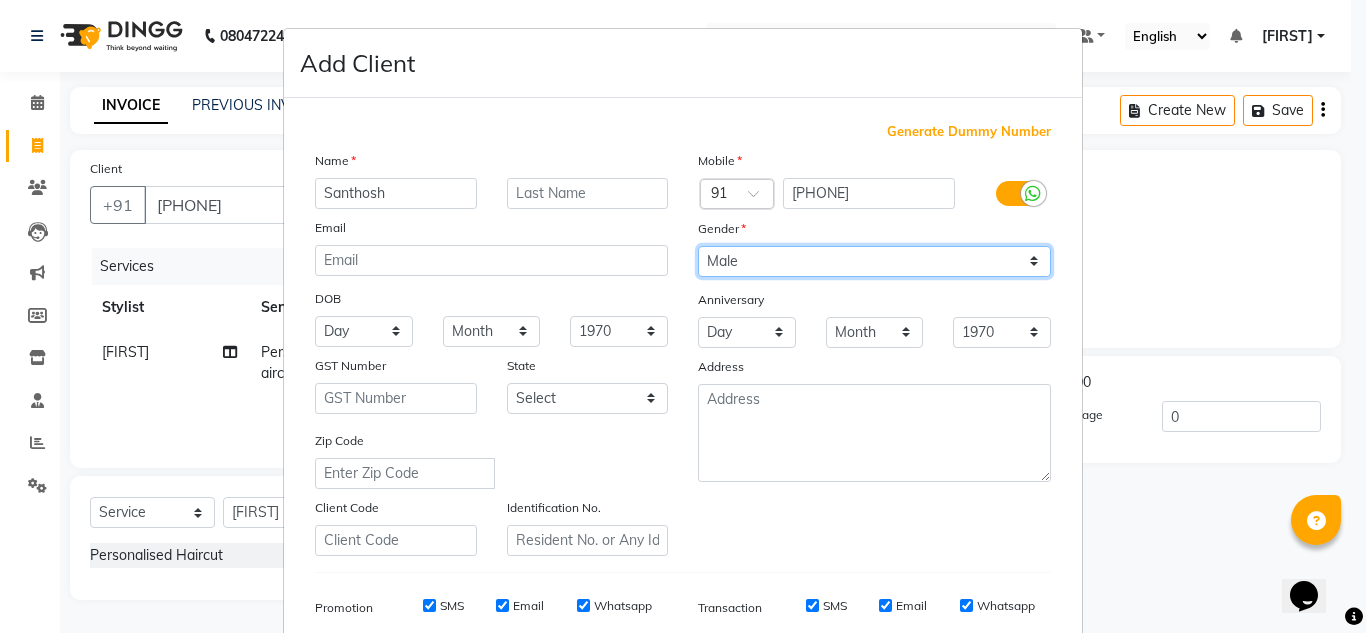 click on "Select Male Female Other Prefer Not To Say" at bounding box center (874, 261) 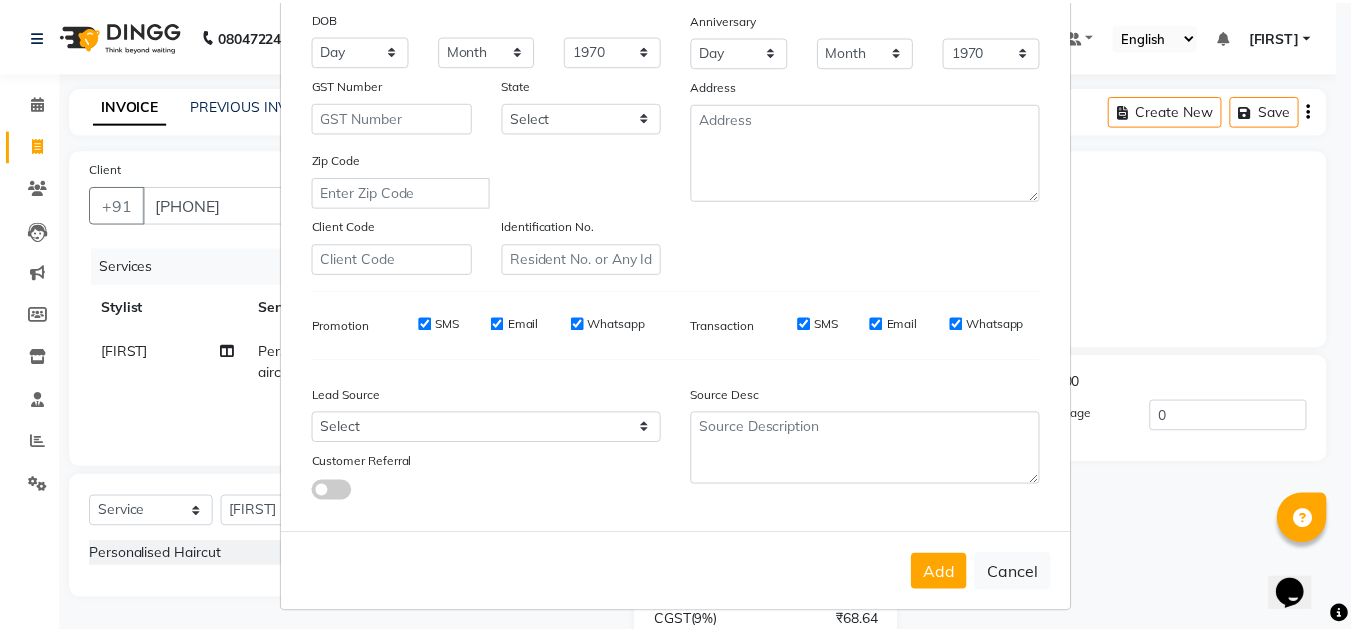 scroll, scrollTop: 284, scrollLeft: 0, axis: vertical 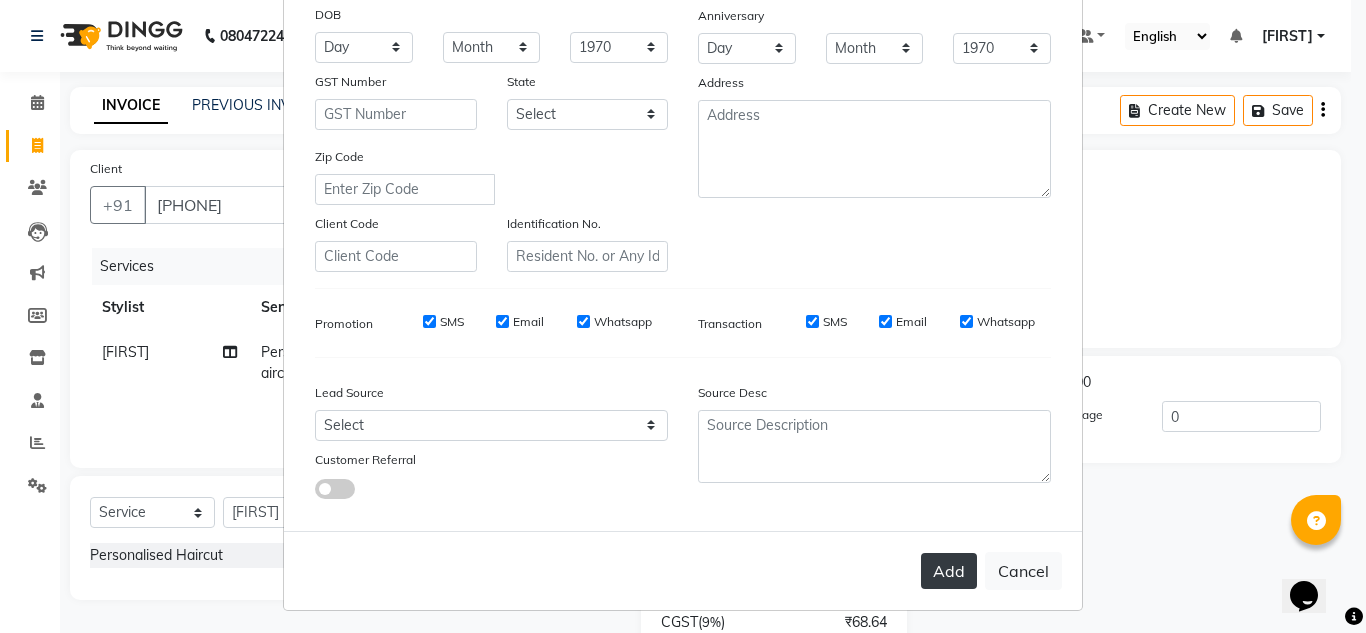 click on "Add" at bounding box center (949, 571) 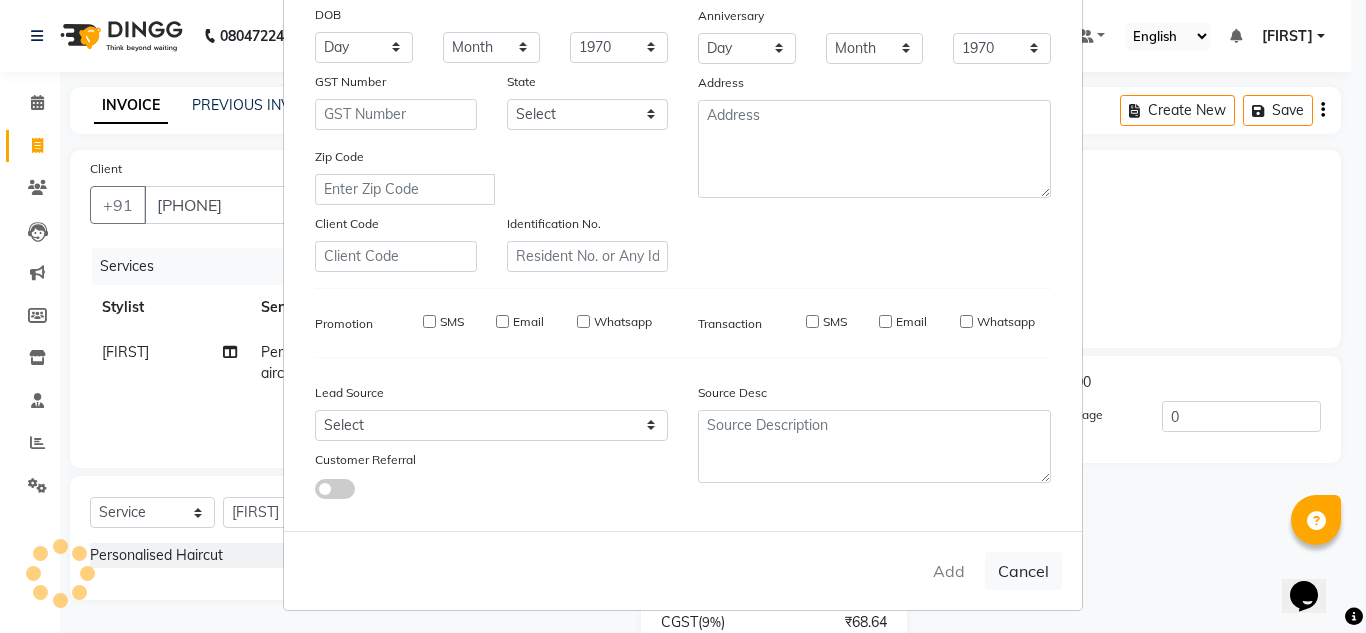 type 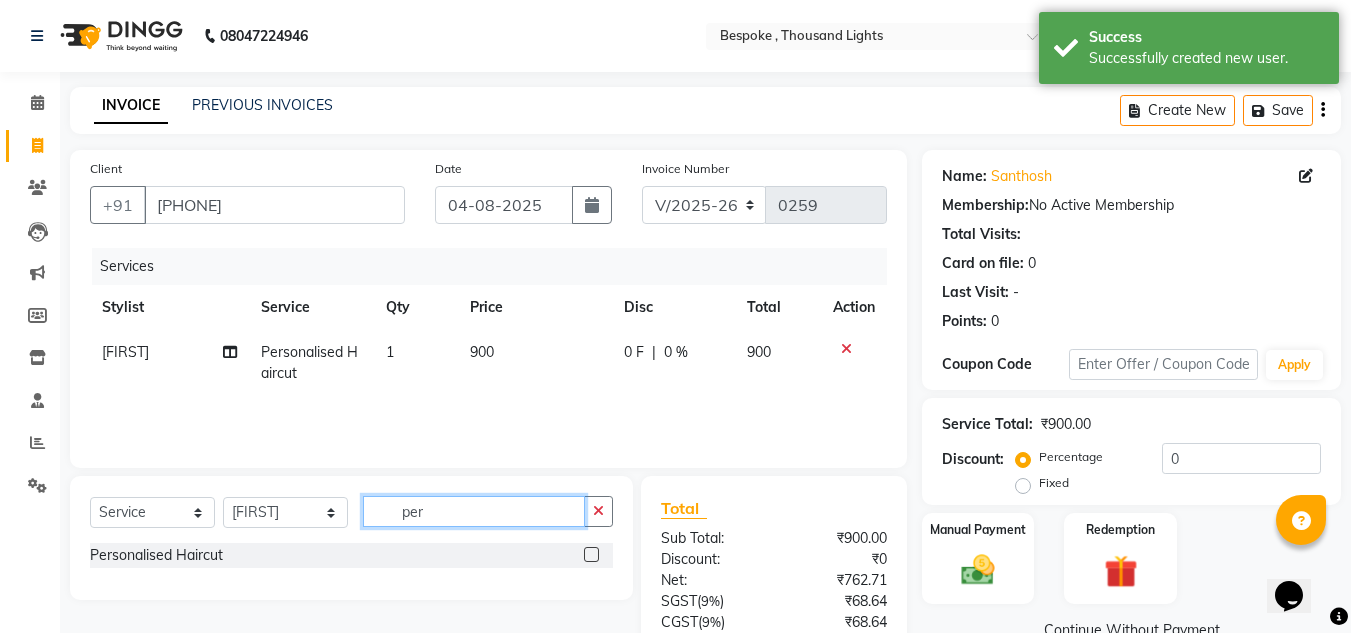 drag, startPoint x: 454, startPoint y: 516, endPoint x: 376, endPoint y: 527, distance: 78.77182 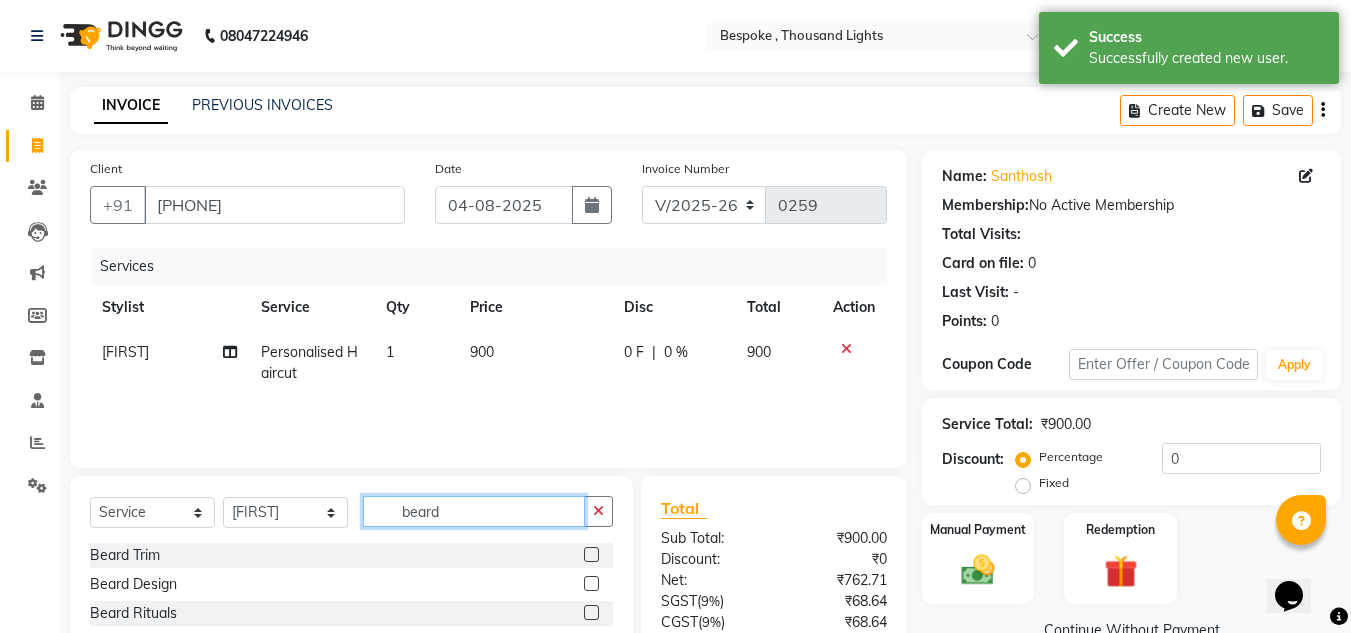 type on "beard" 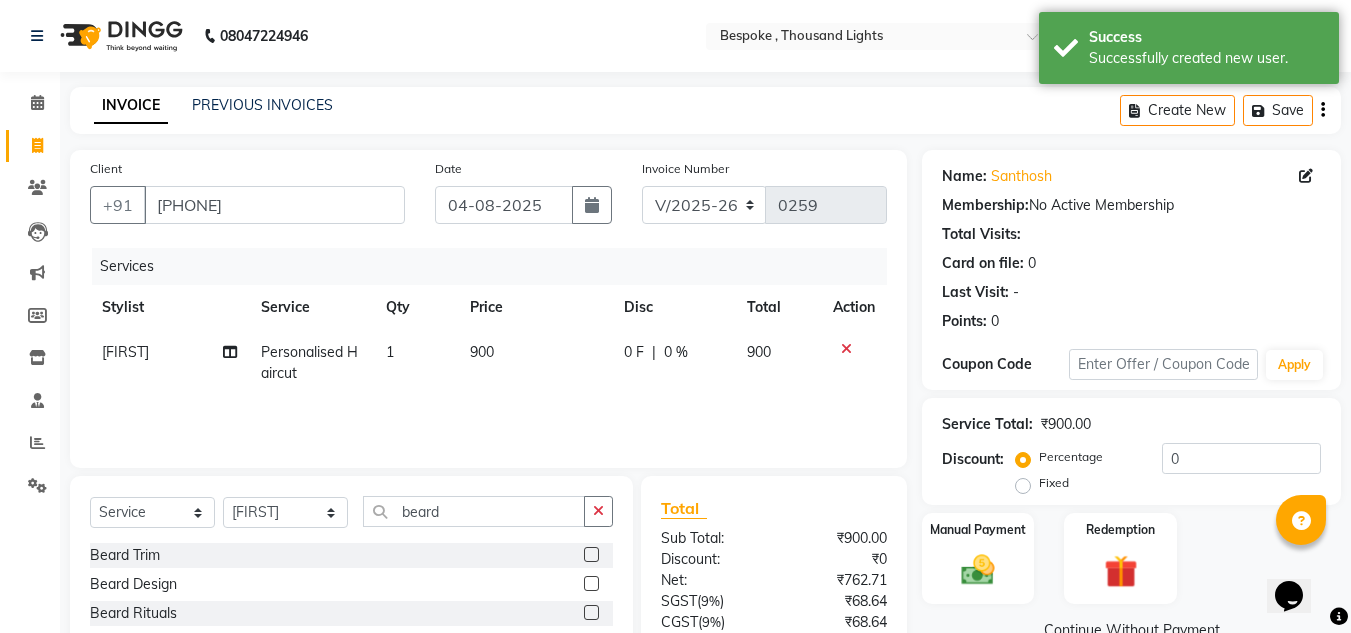 click 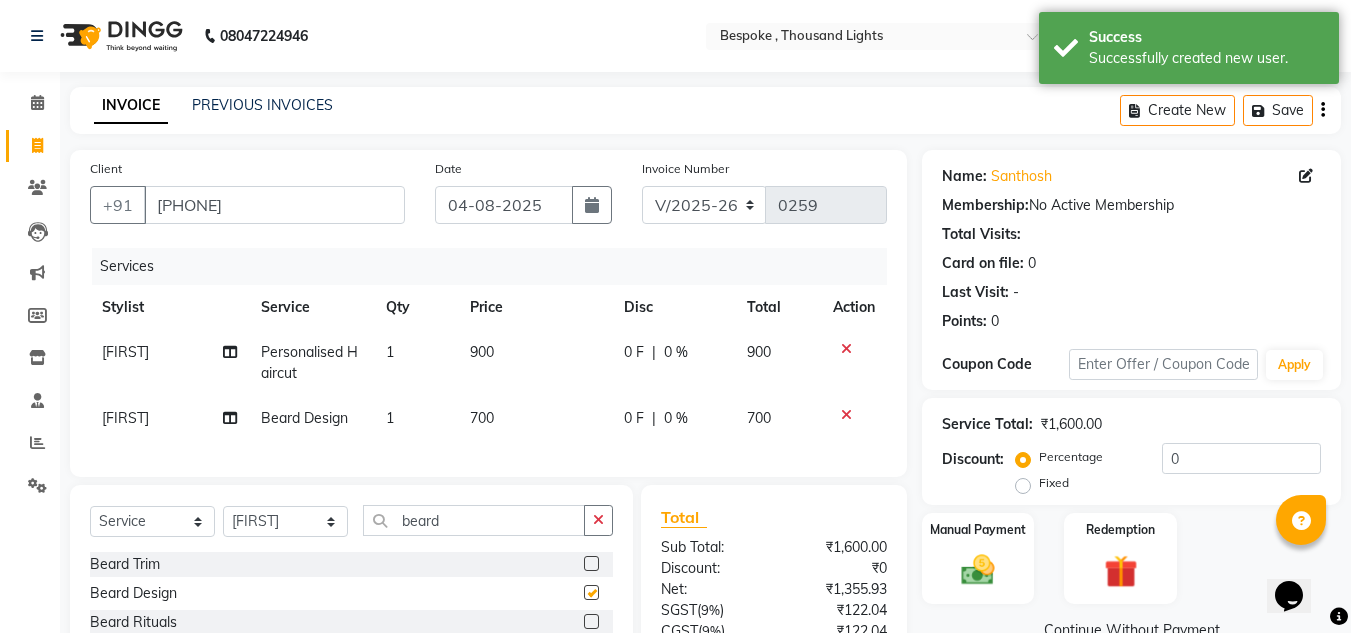checkbox on "false" 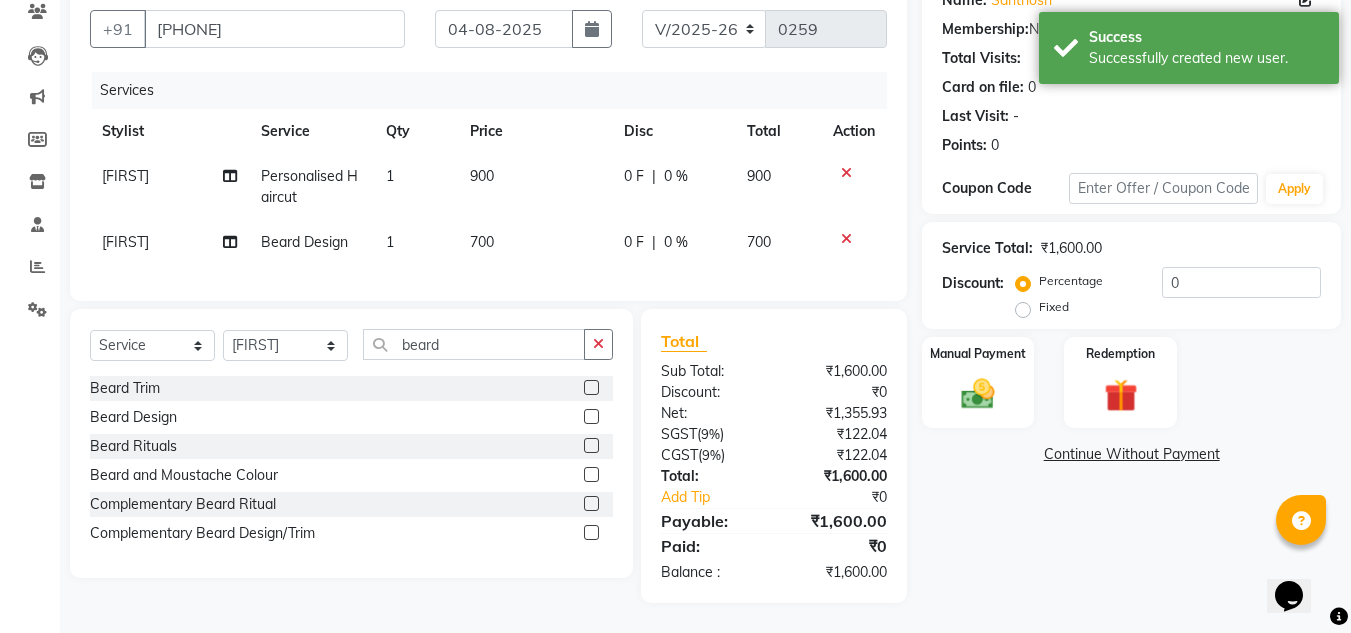 scroll, scrollTop: 191, scrollLeft: 0, axis: vertical 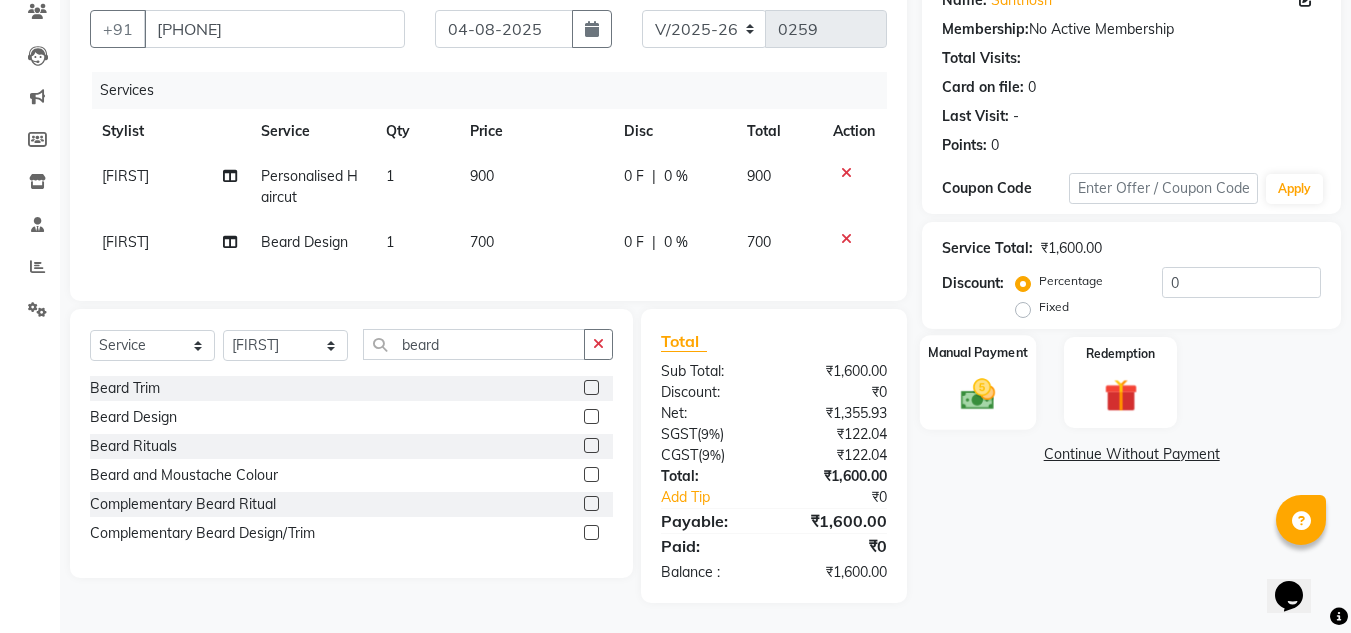 click 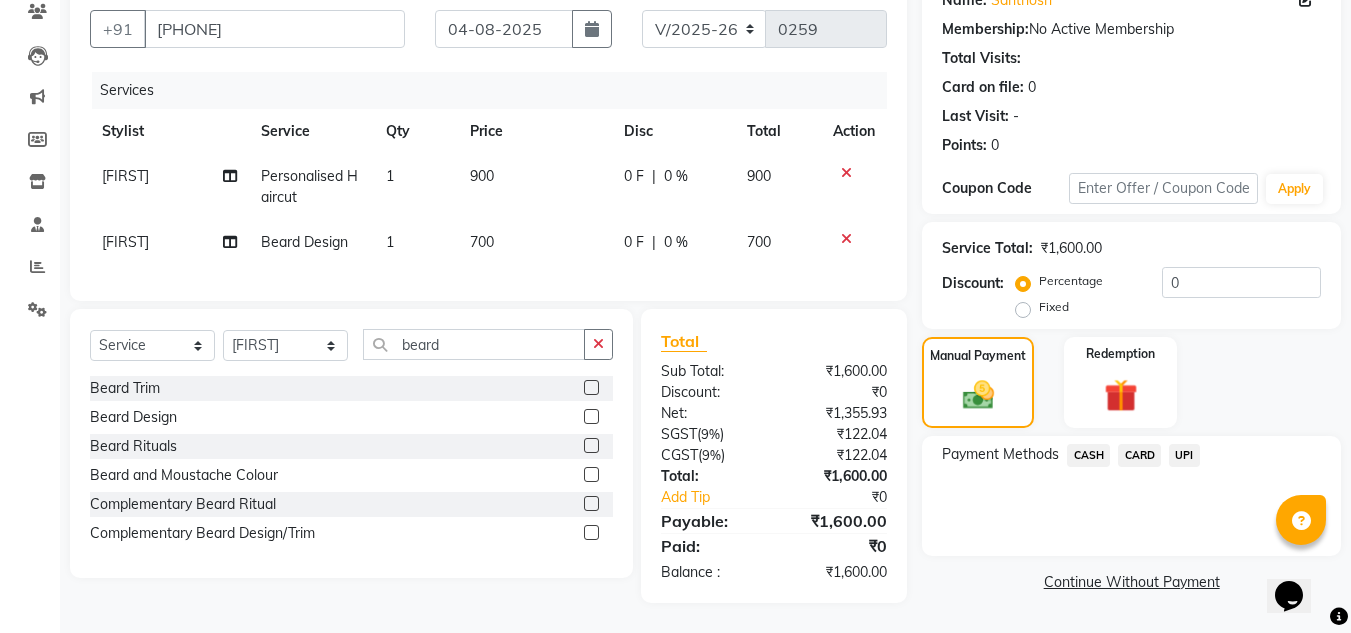 click on "CARD" 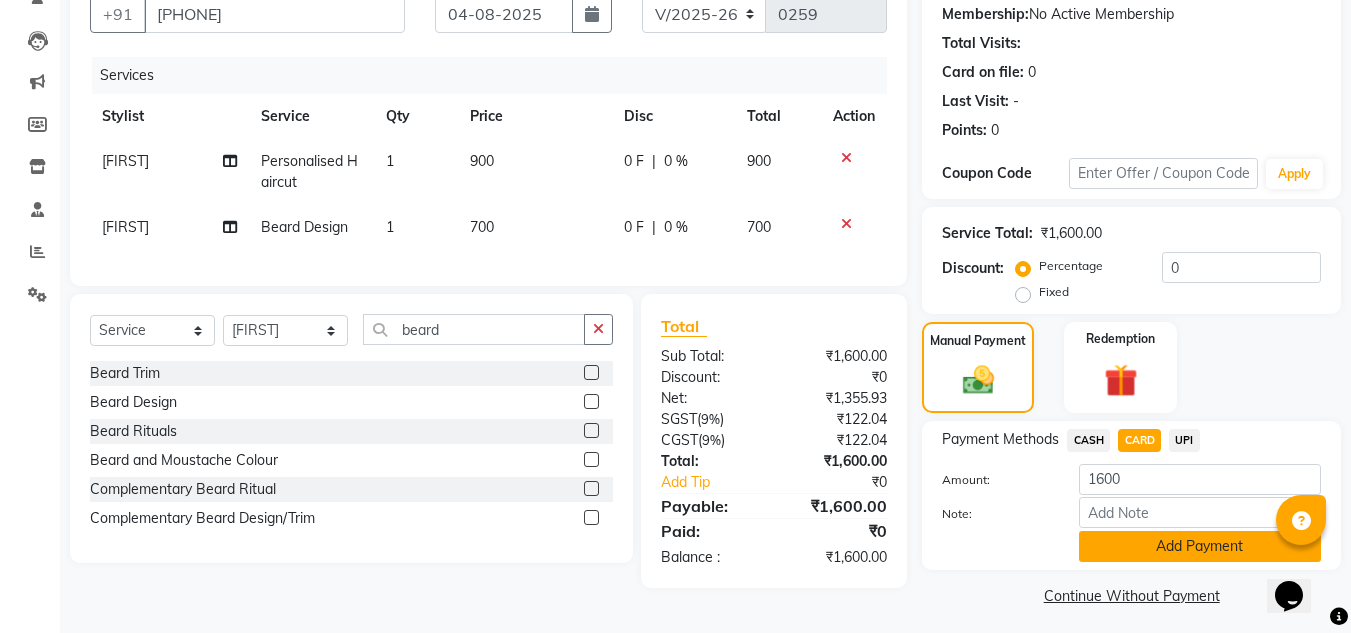 click on "Add Payment" 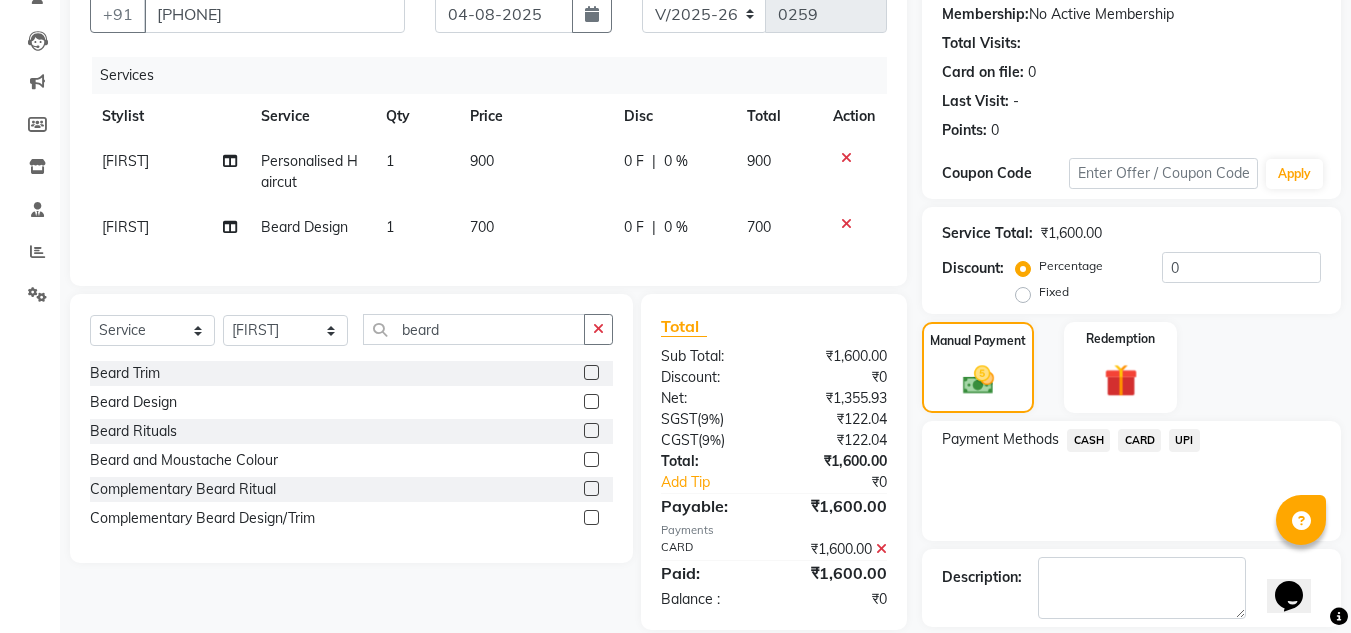 scroll, scrollTop: 283, scrollLeft: 0, axis: vertical 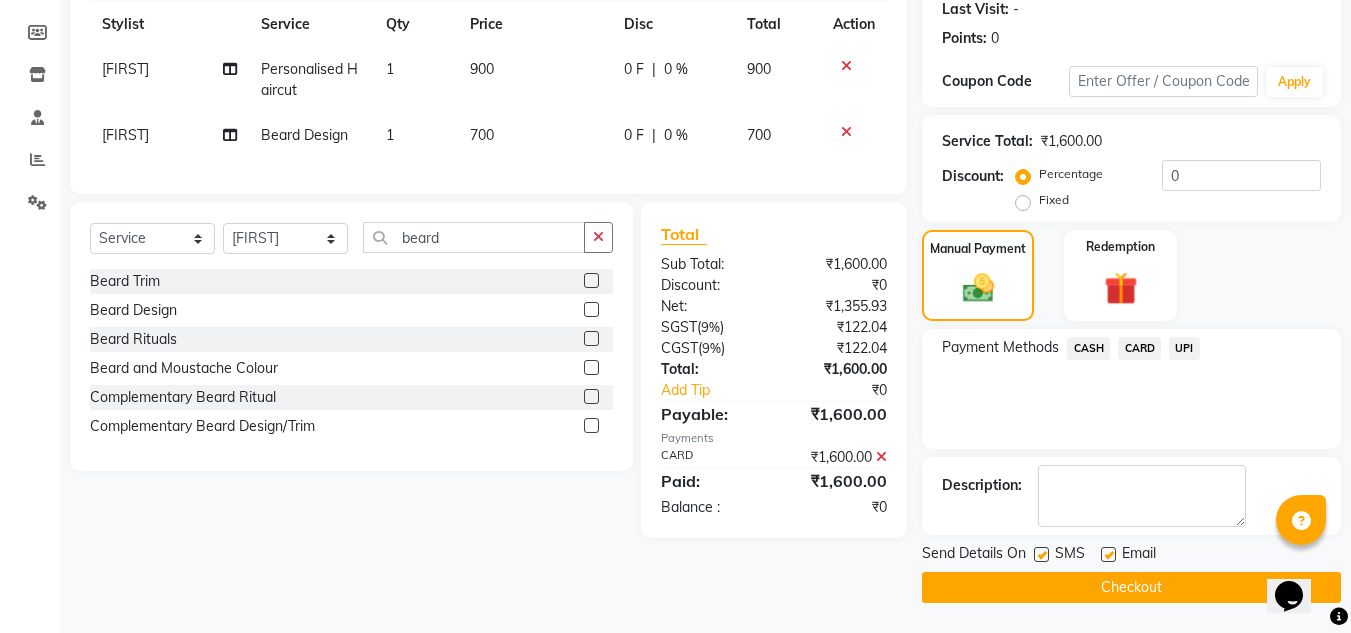 click on "Checkout" 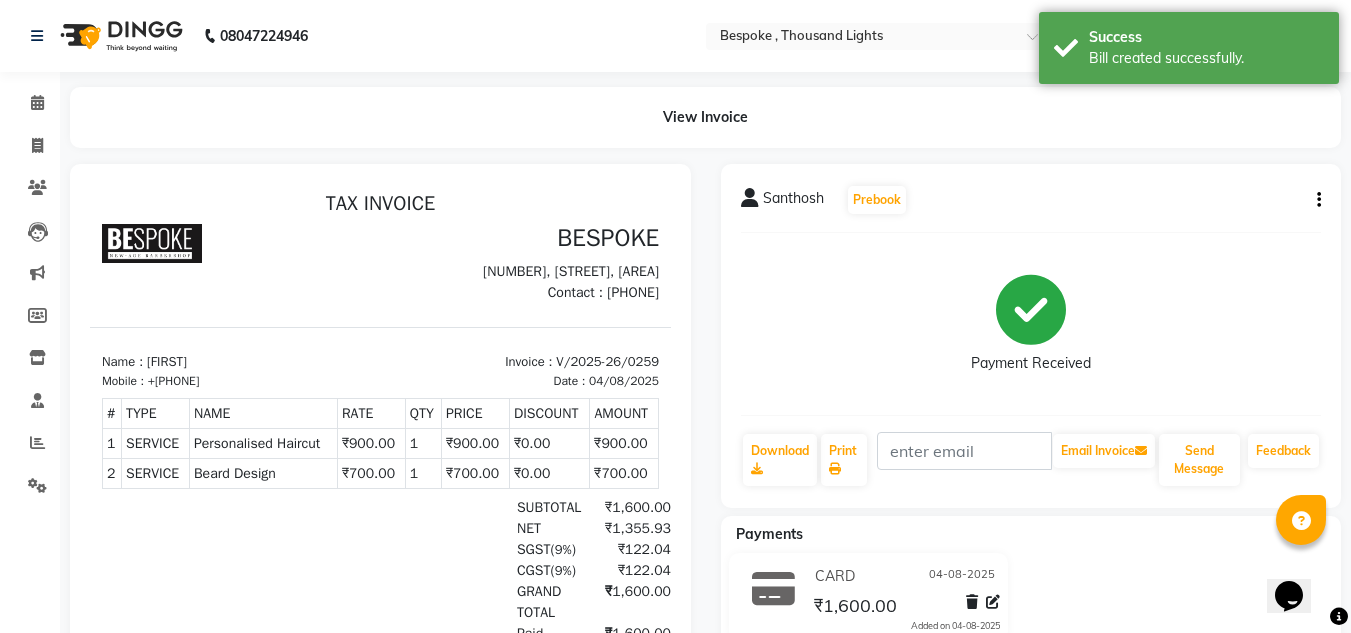 scroll, scrollTop: 0, scrollLeft: 0, axis: both 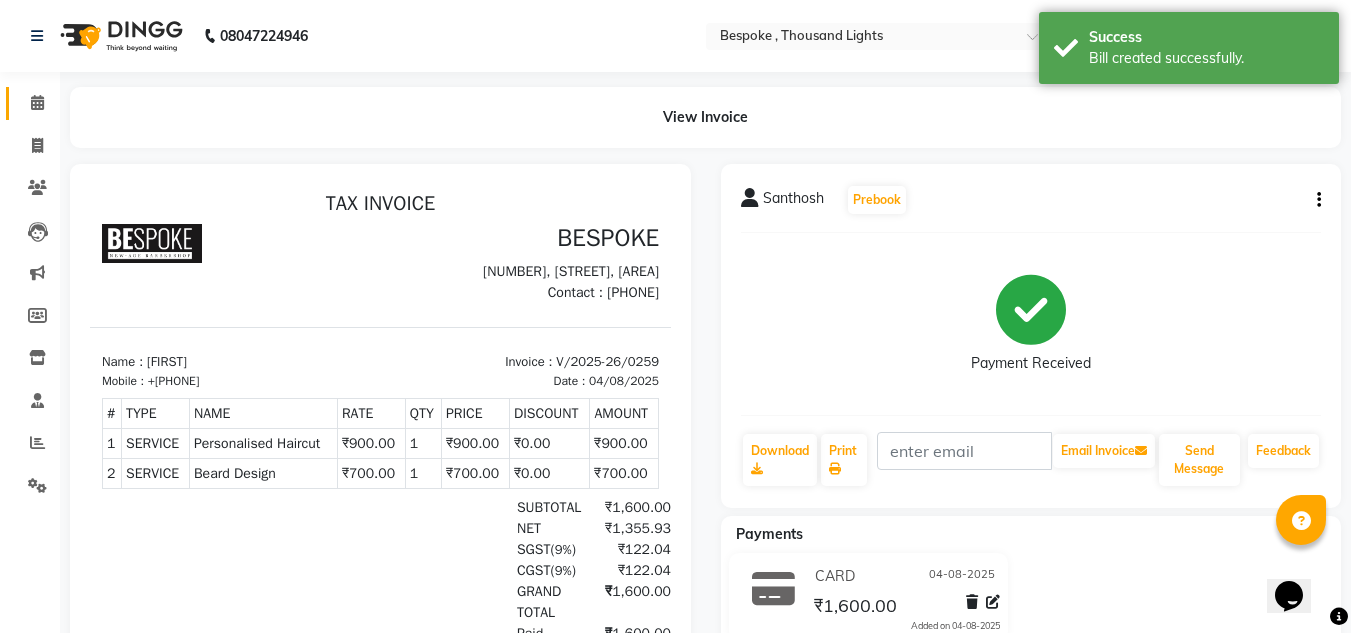 click on "Calendar" 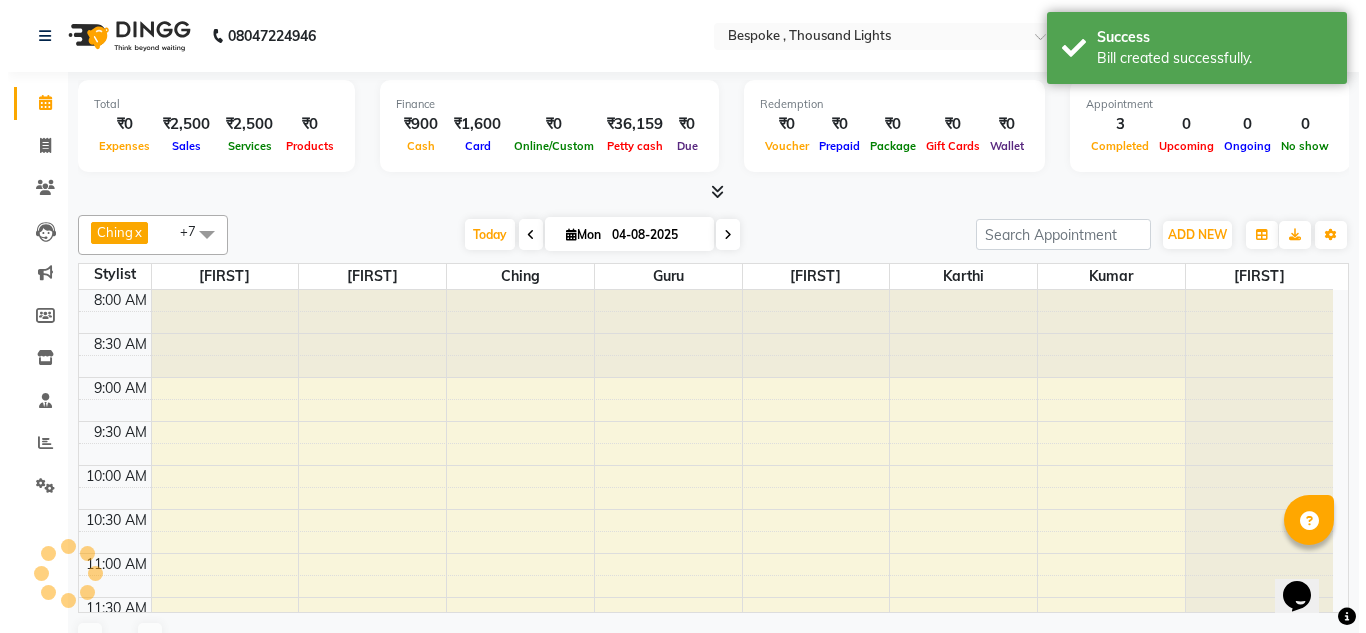 scroll, scrollTop: 705, scrollLeft: 0, axis: vertical 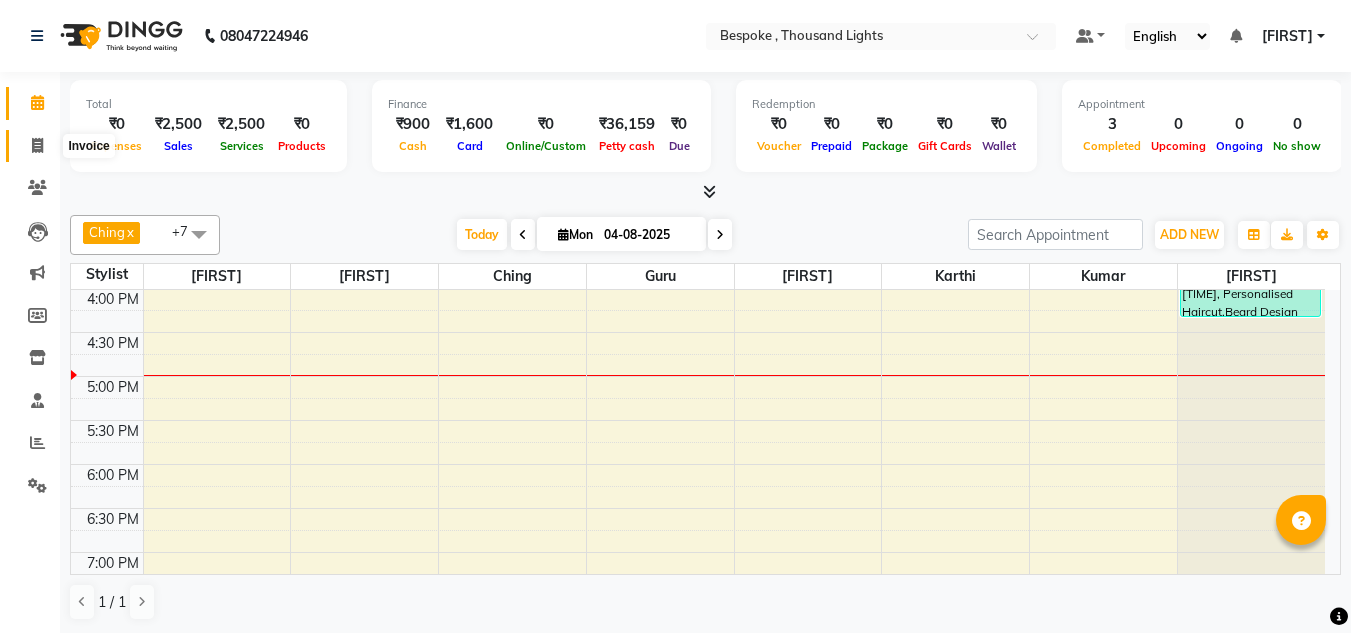 click 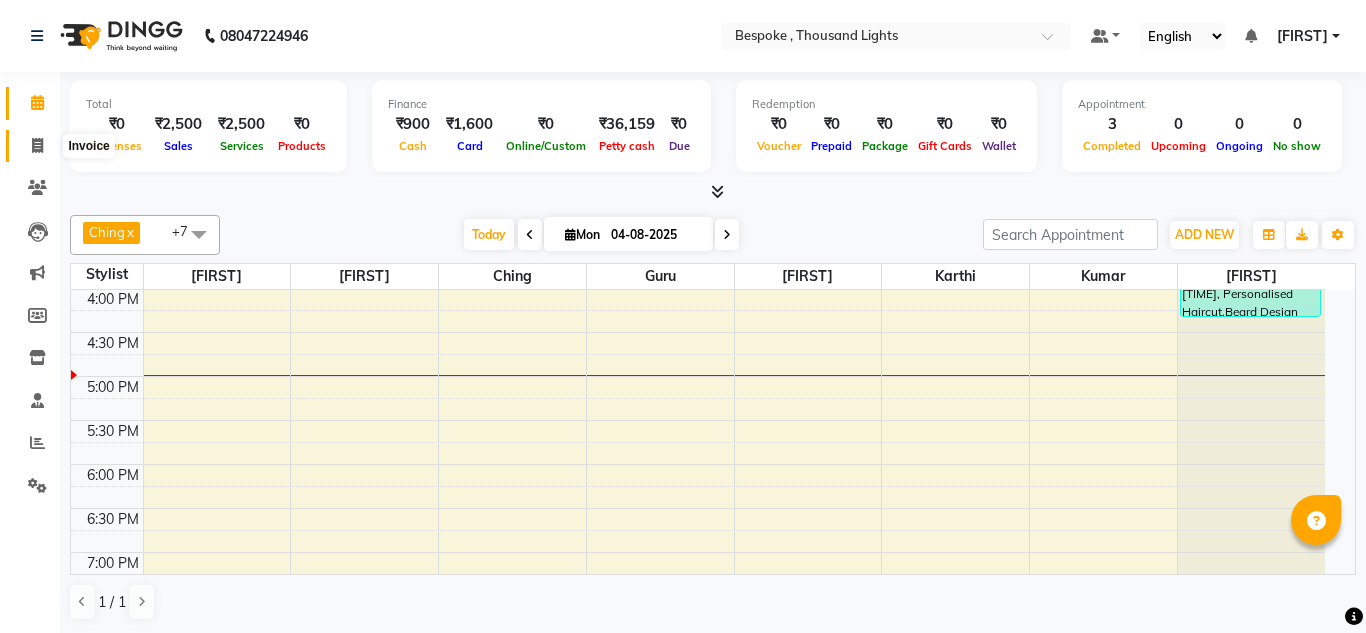 select on "service" 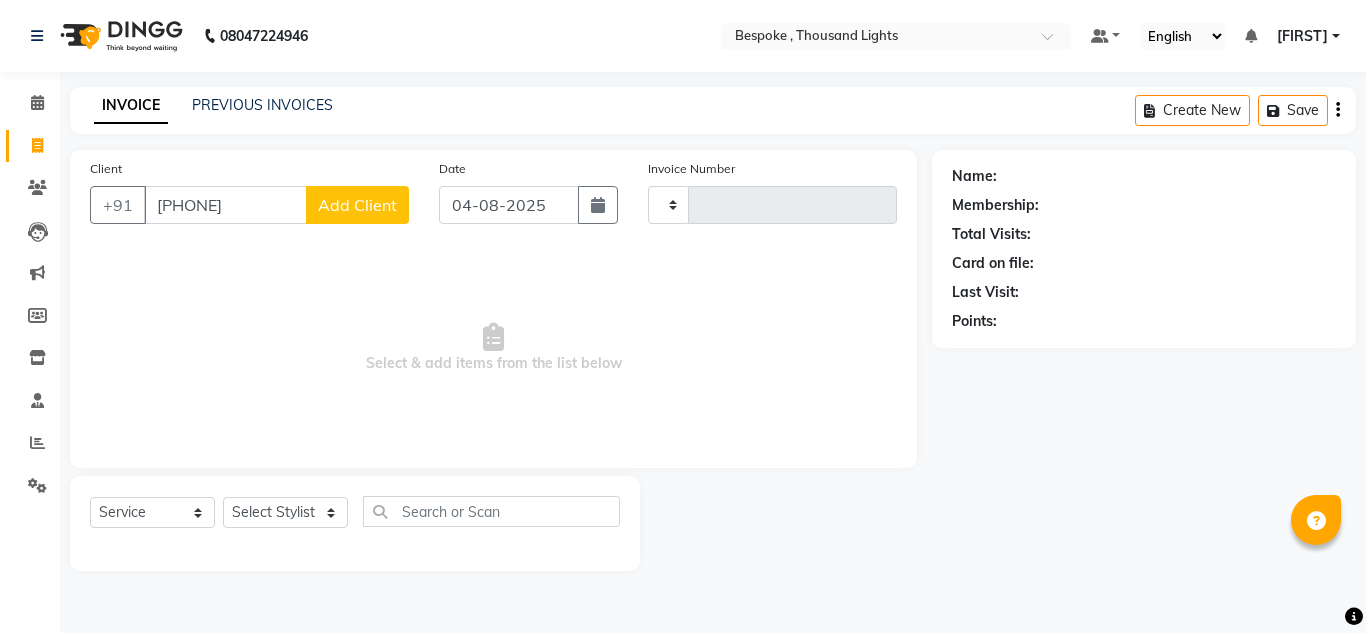 type on "[PHONE]" 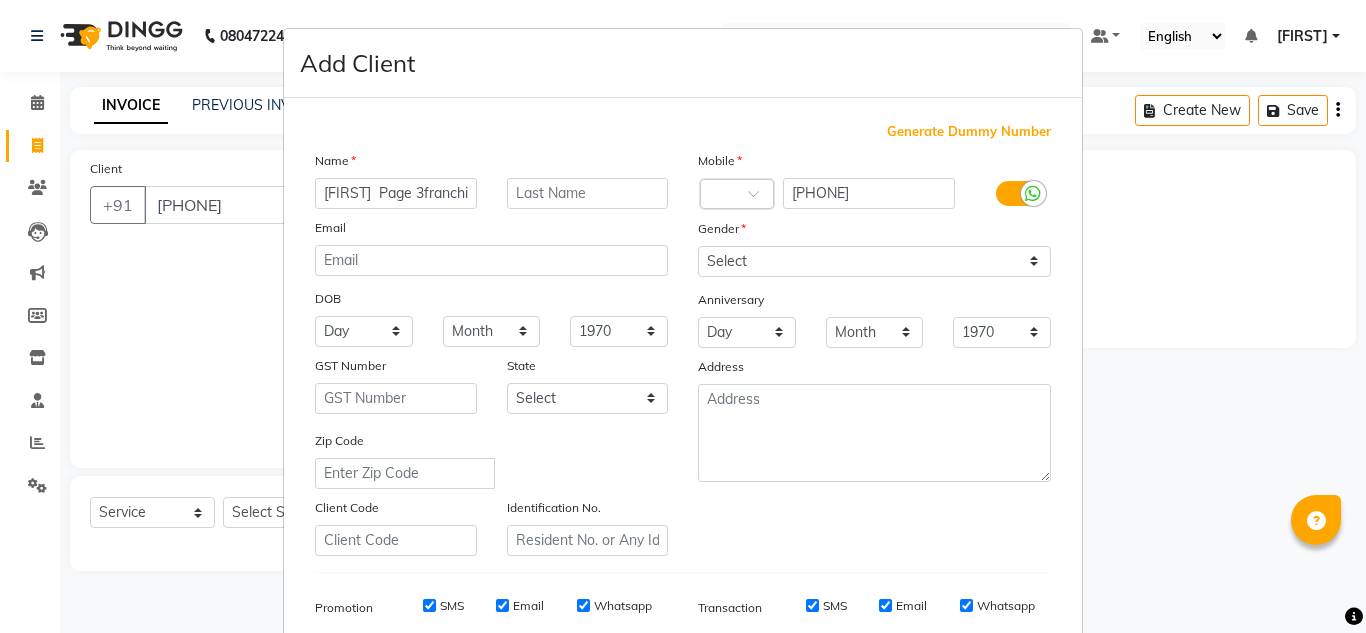 type on "[FIRST]  Page 3franchisee" 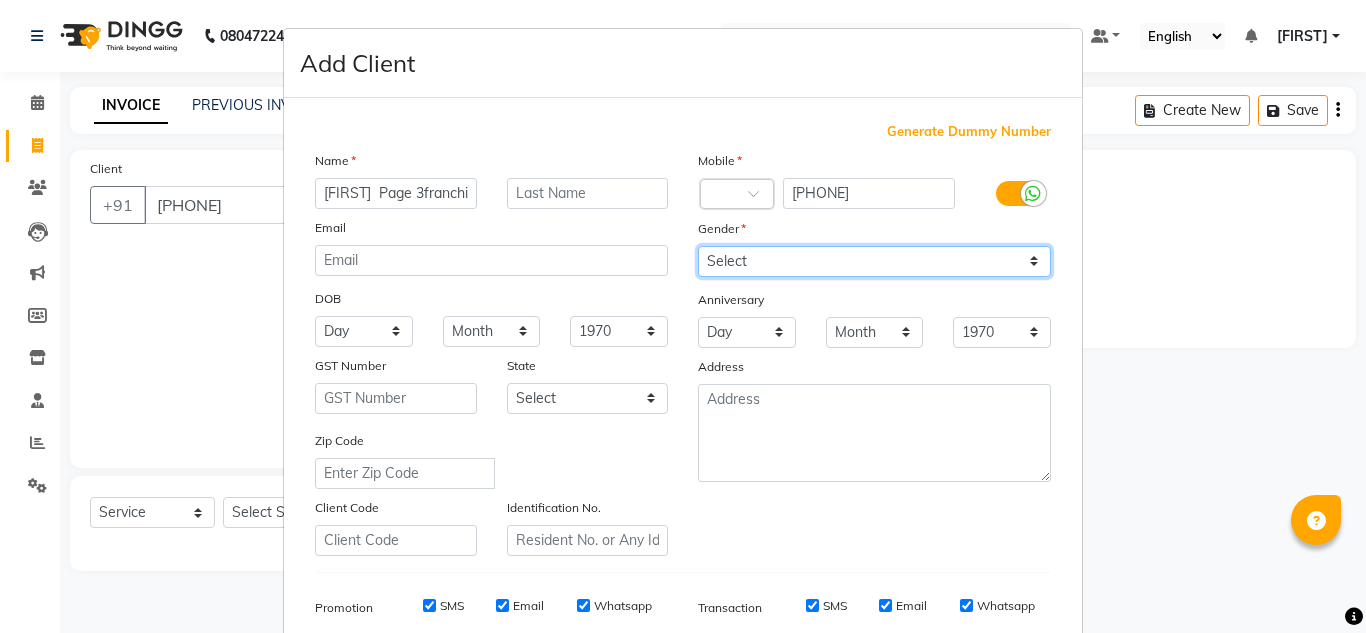 click on "Select Male Female Other Prefer Not To Say" at bounding box center (874, 261) 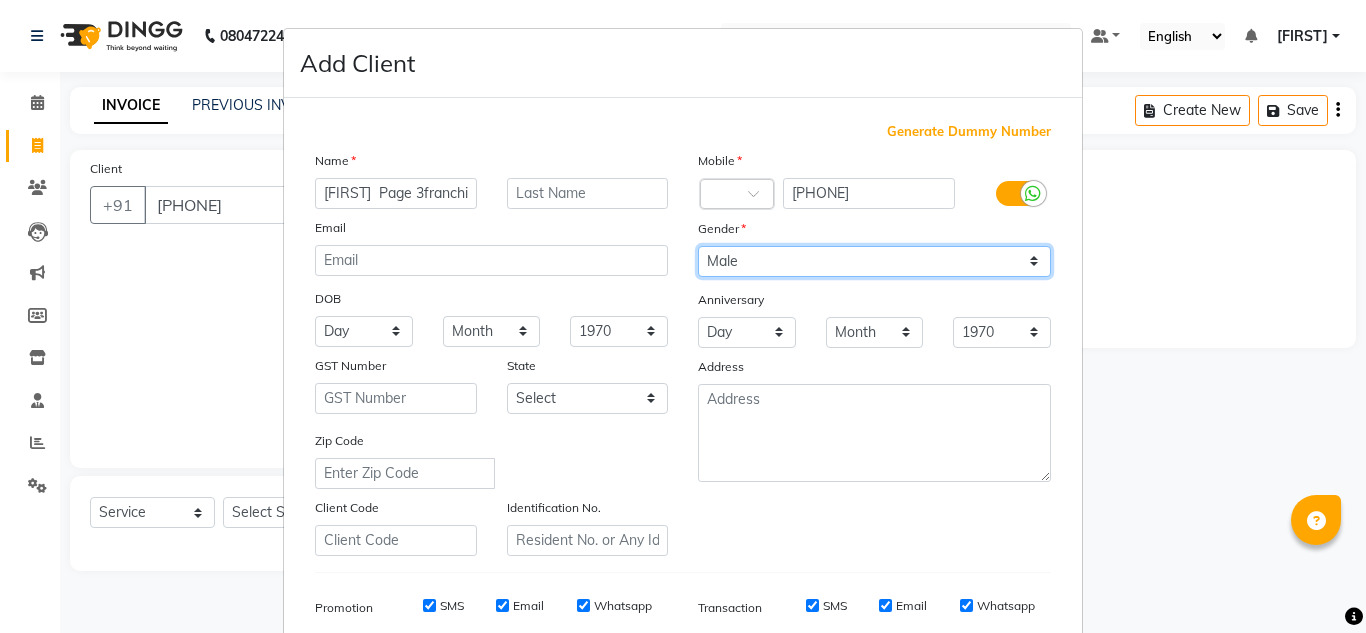 click on "Select Male Female Other Prefer Not To Say" at bounding box center (874, 261) 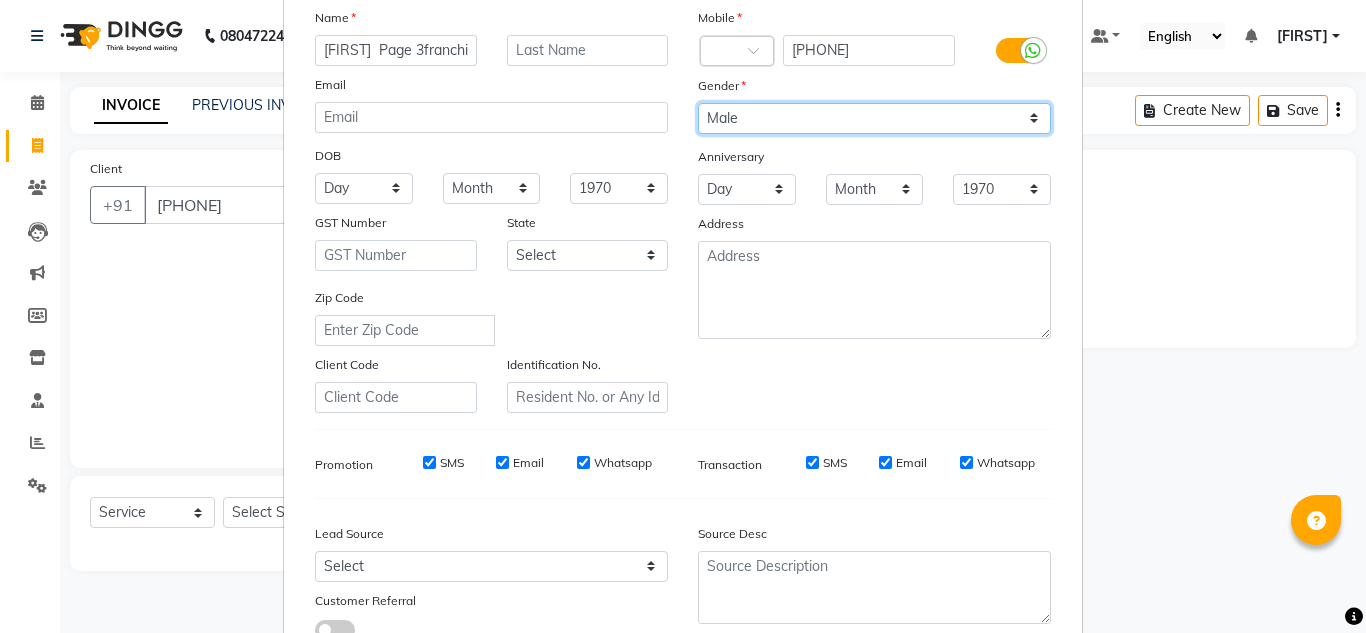 scroll, scrollTop: 290, scrollLeft: 0, axis: vertical 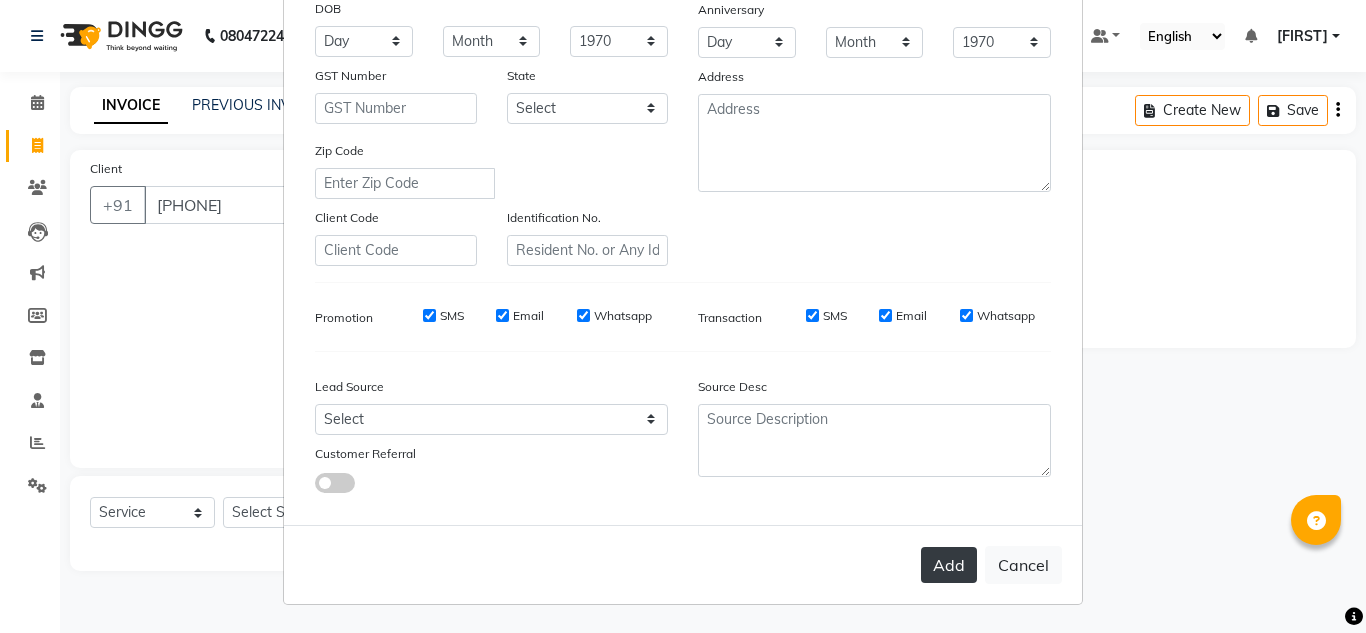 click on "Add" at bounding box center [949, 565] 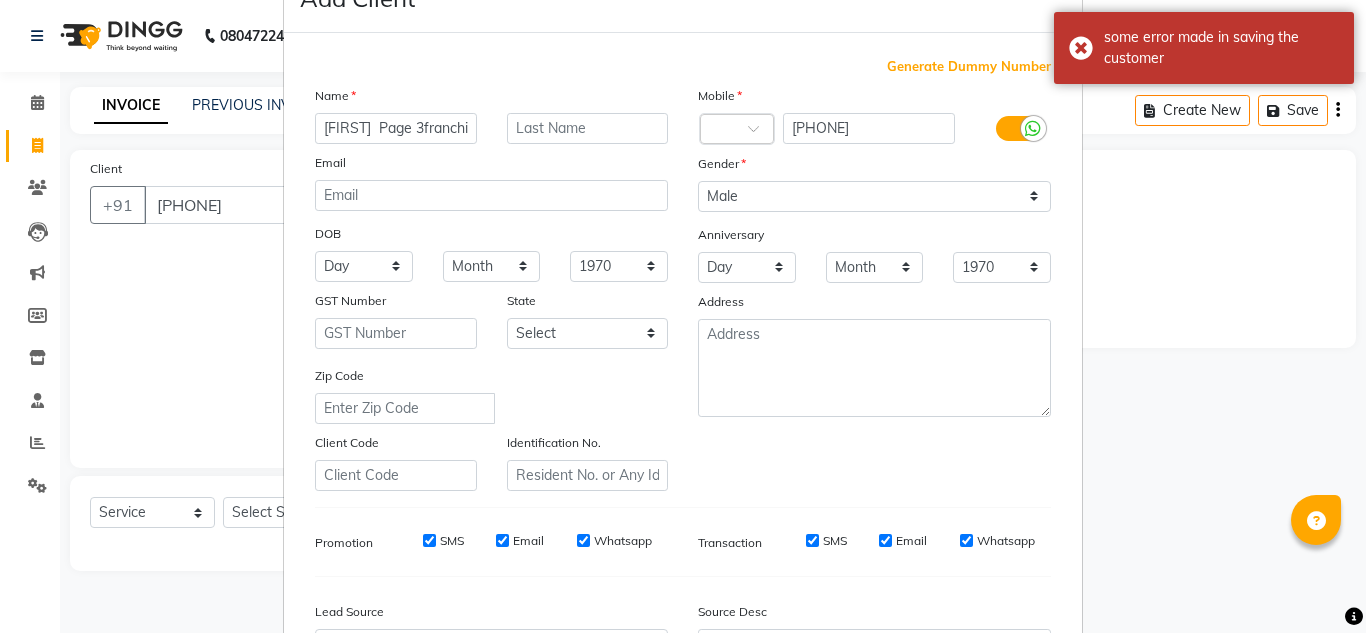 scroll, scrollTop: 66, scrollLeft: 0, axis: vertical 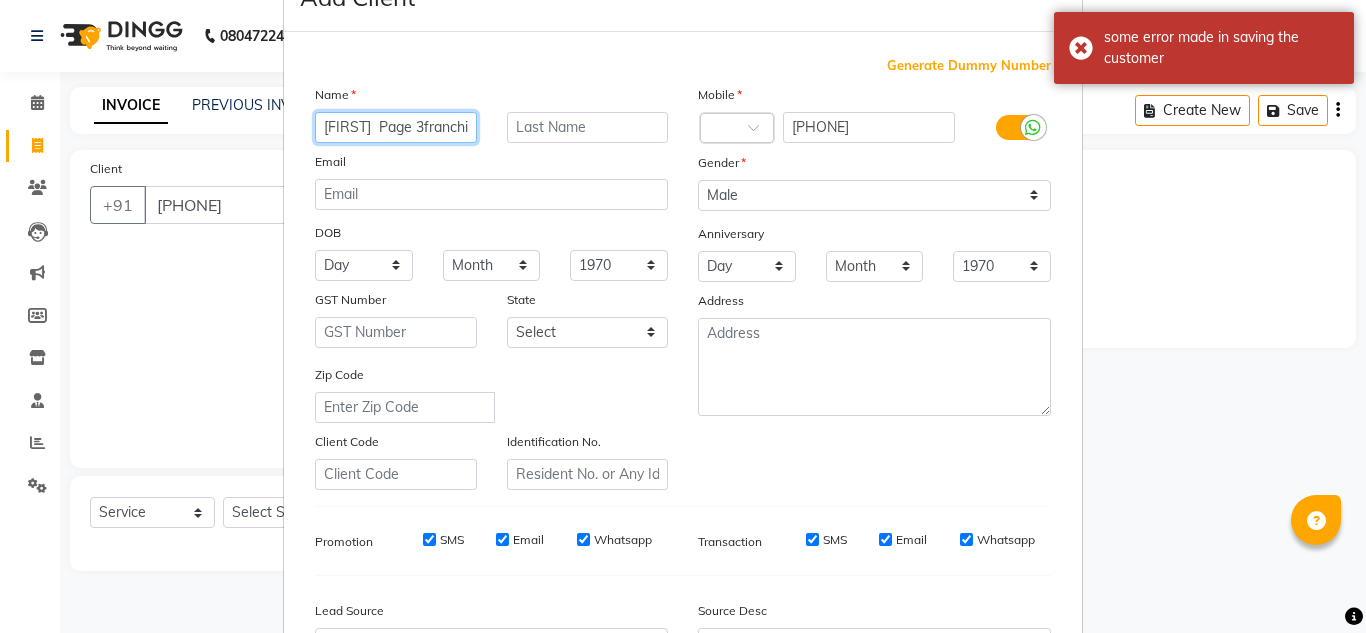 click on "[FIRST]  Page 3franchisee" at bounding box center [396, 127] 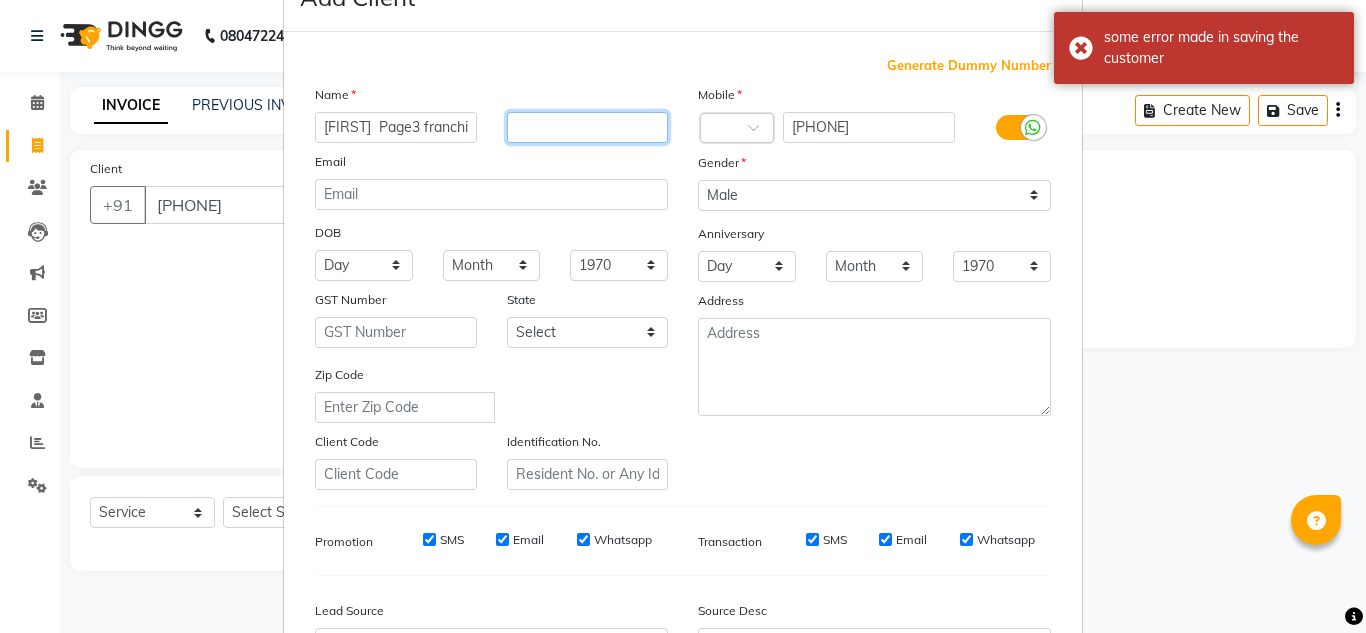 type 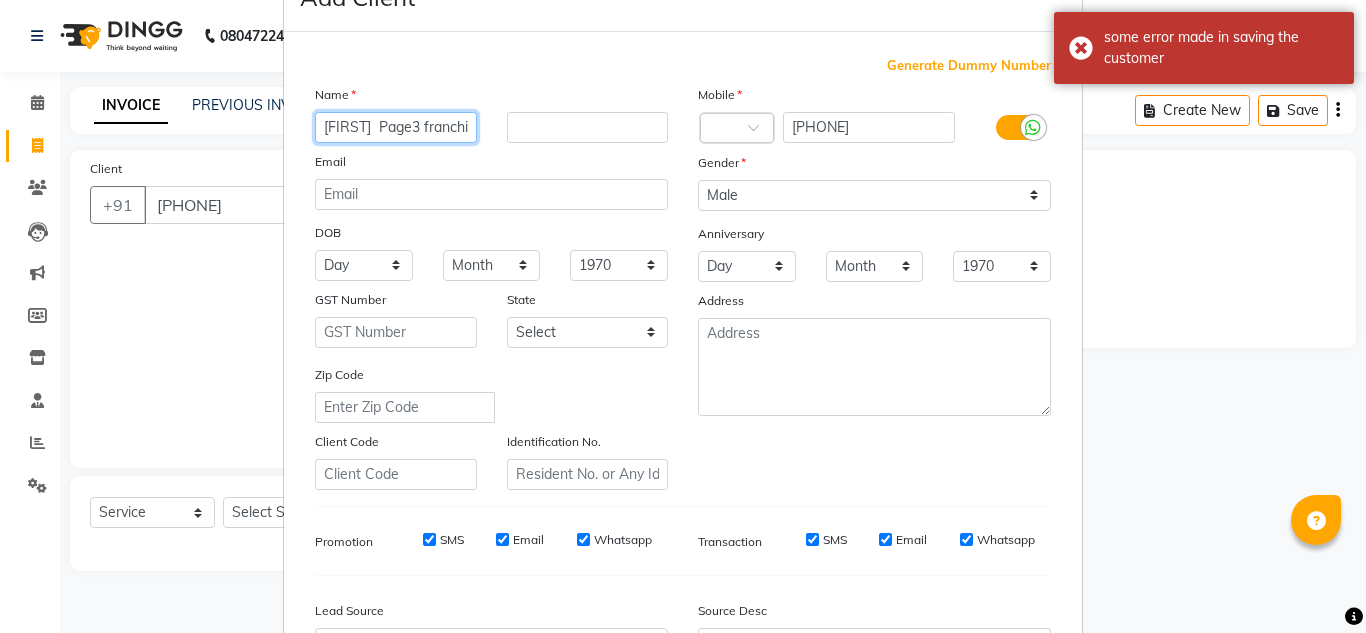 click on "[FIRST]  Page3 franchisee" at bounding box center [396, 127] 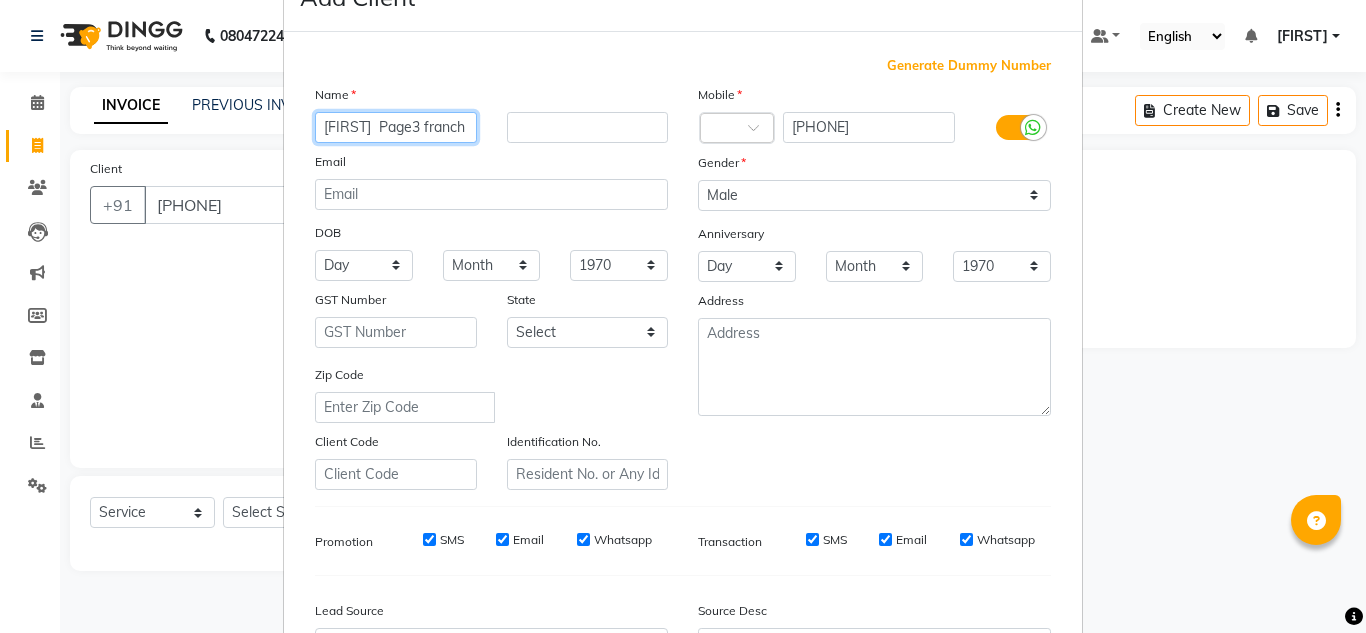 scroll, scrollTop: 0, scrollLeft: 0, axis: both 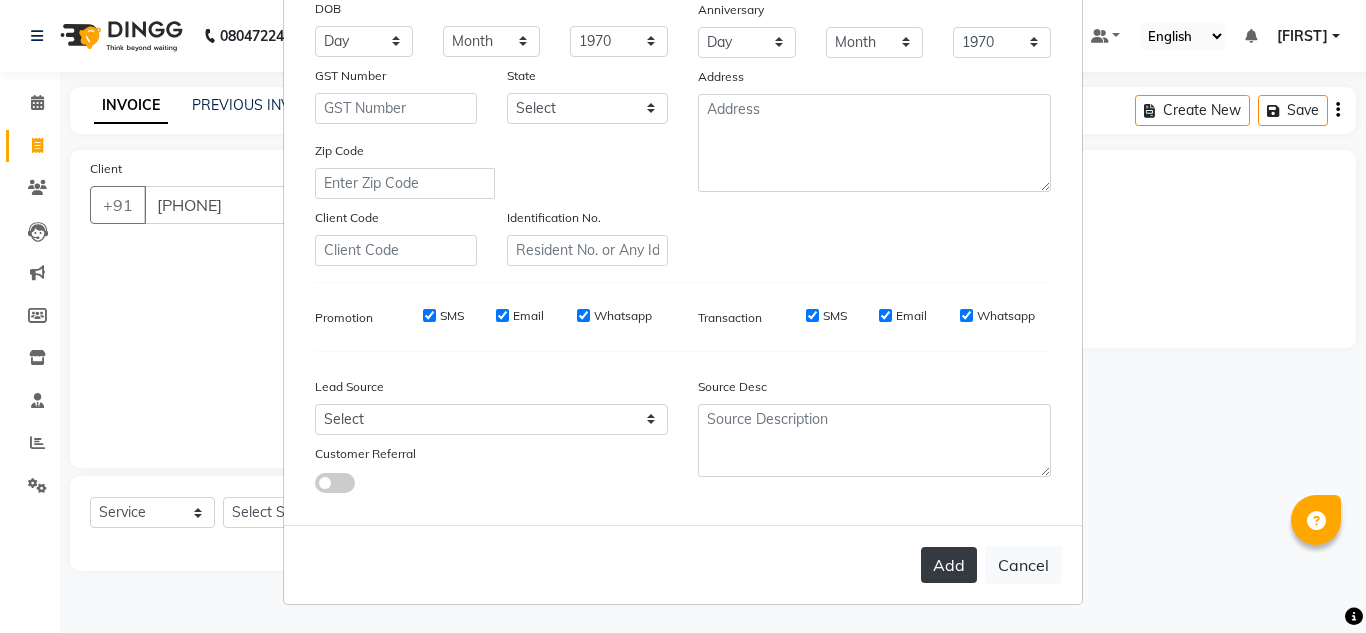 type on "krishna" 